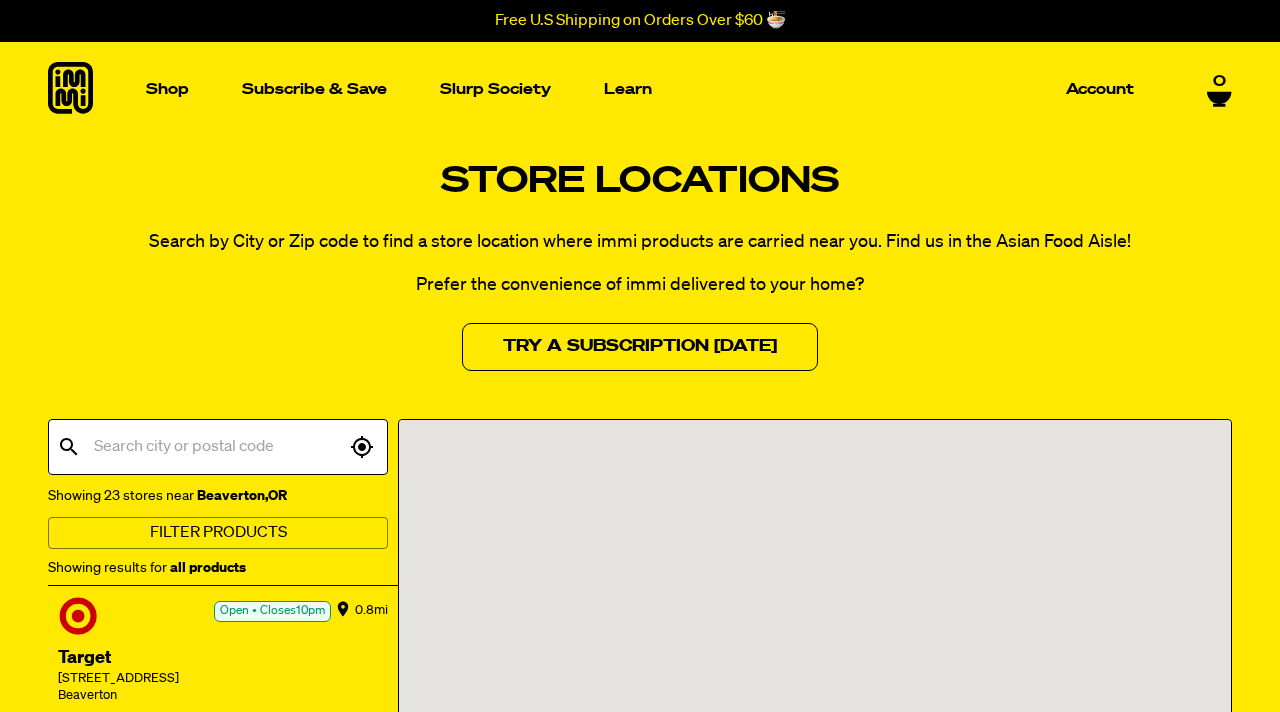 scroll, scrollTop: 0, scrollLeft: 0, axis: both 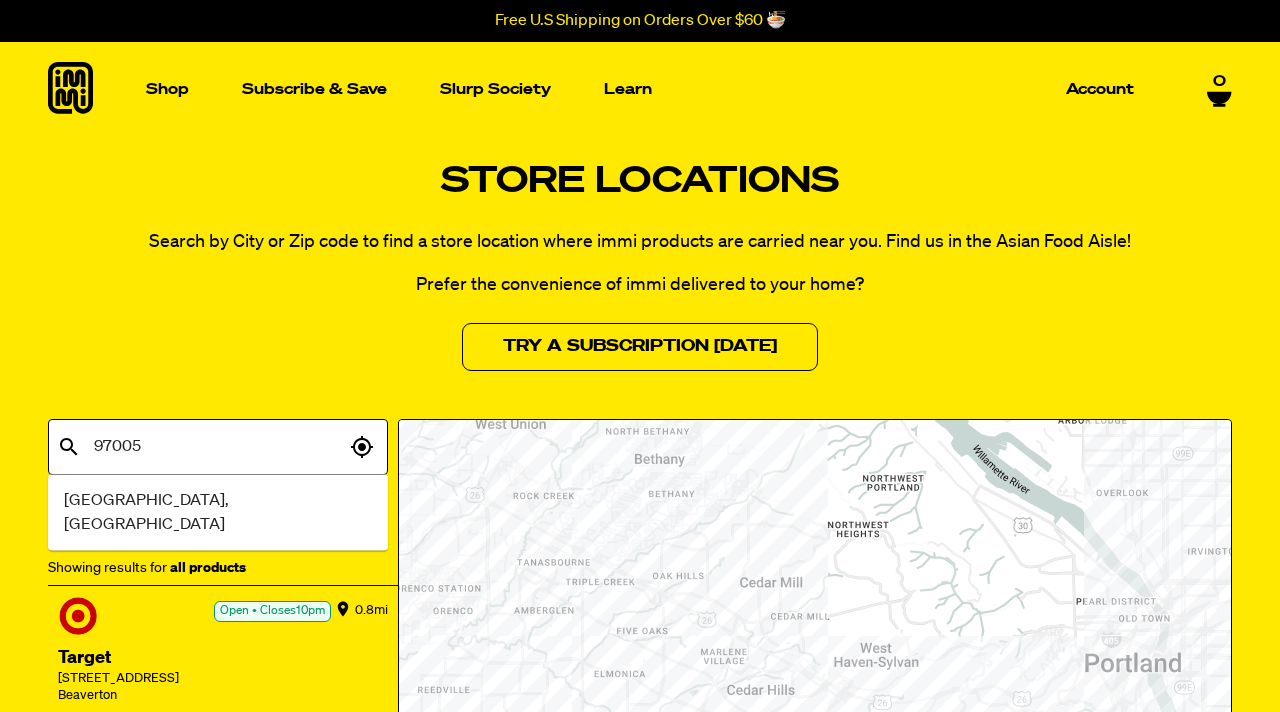 type on "9700" 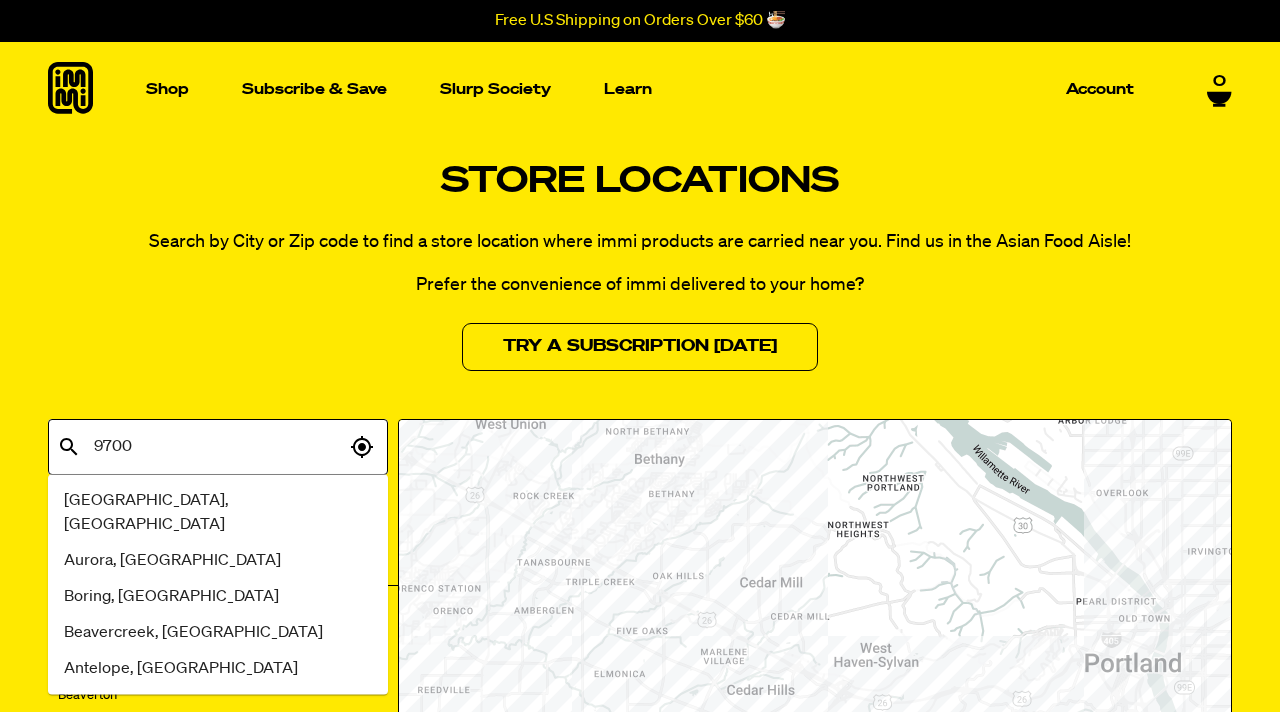 click on "Beaverton, OR" at bounding box center (218, 513) 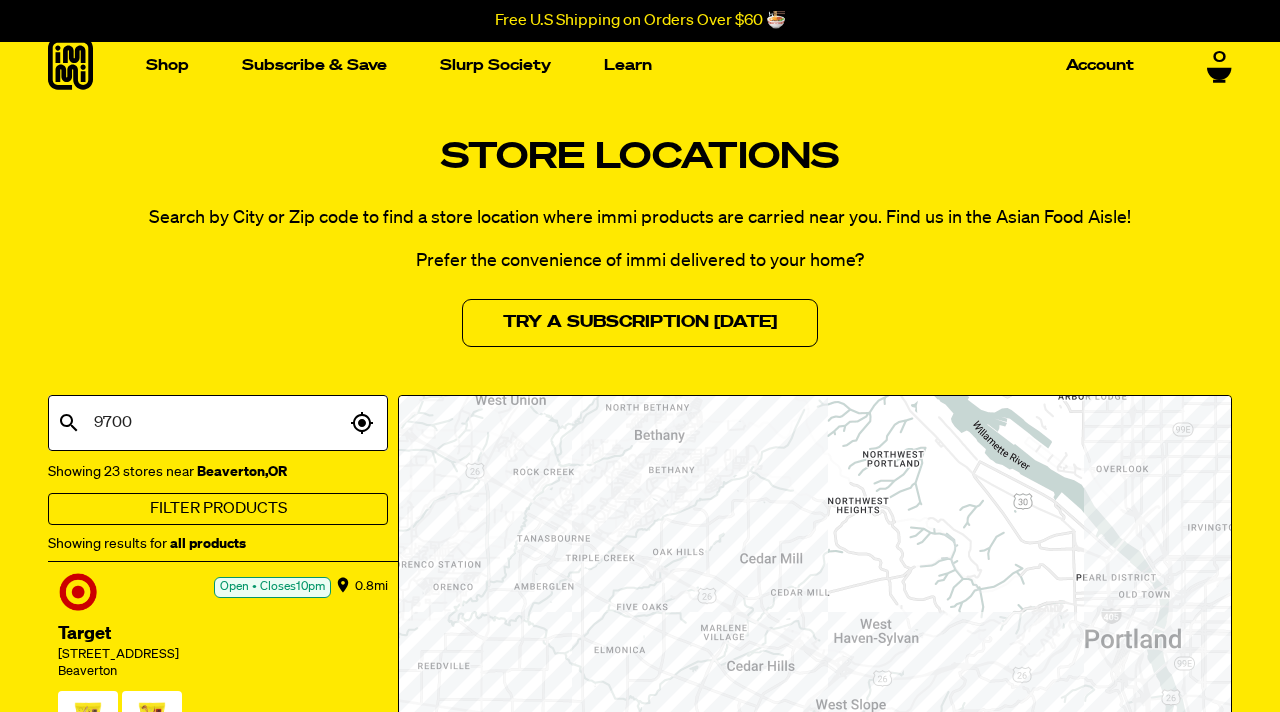 scroll, scrollTop: 23, scrollLeft: 0, axis: vertical 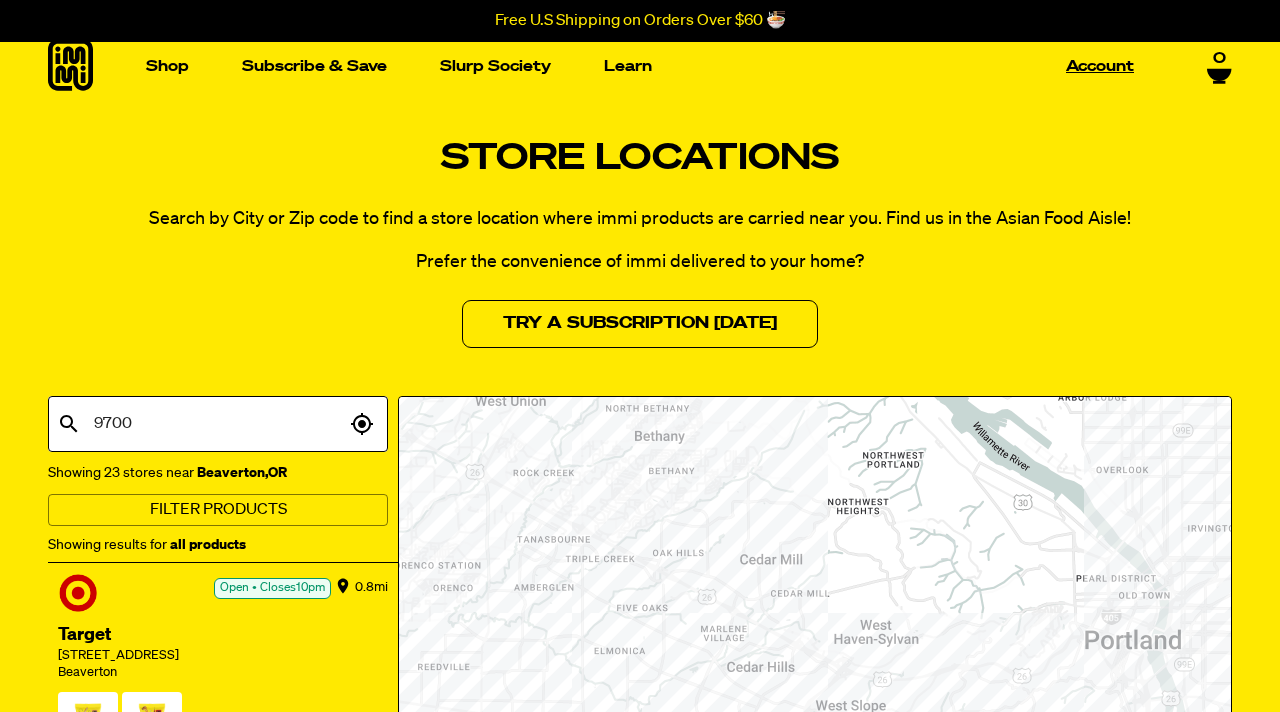 click on "Account" at bounding box center [1100, 66] 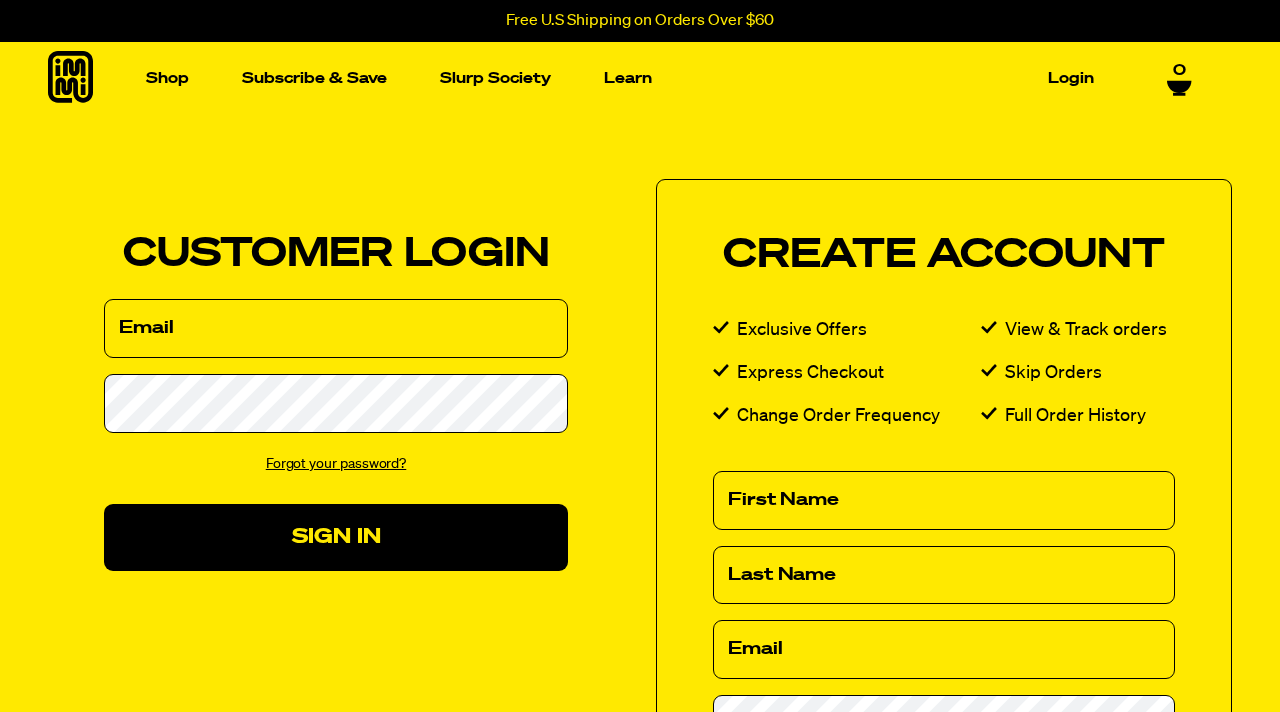 scroll, scrollTop: 0, scrollLeft: 0, axis: both 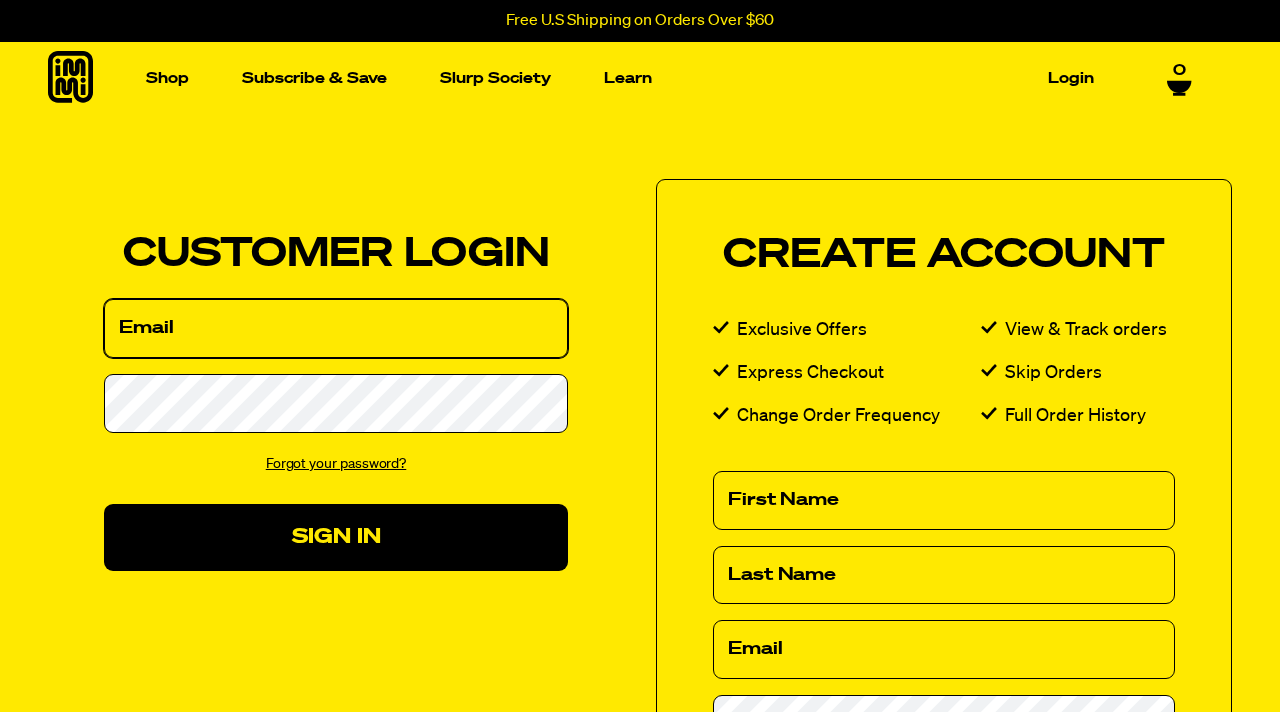 click on "Email" at bounding box center (336, 328) 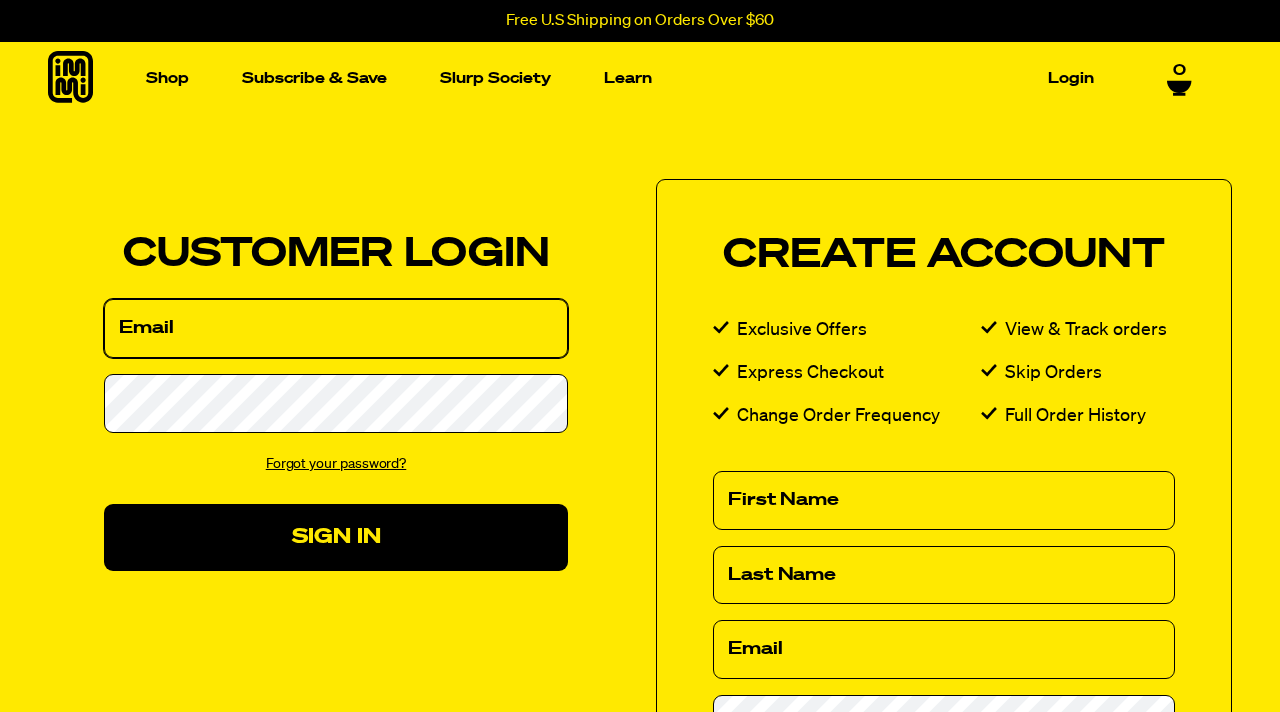 type on "revjjcrow@gmail.com" 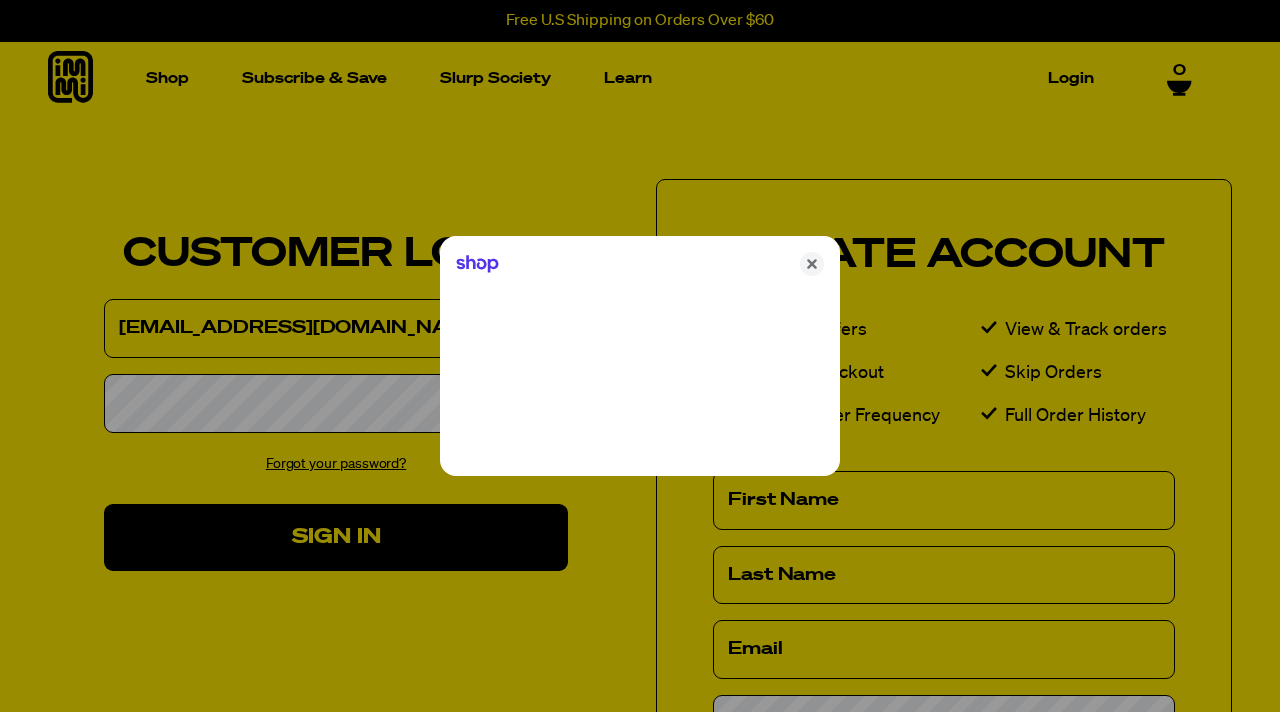 click at bounding box center (640, 356) 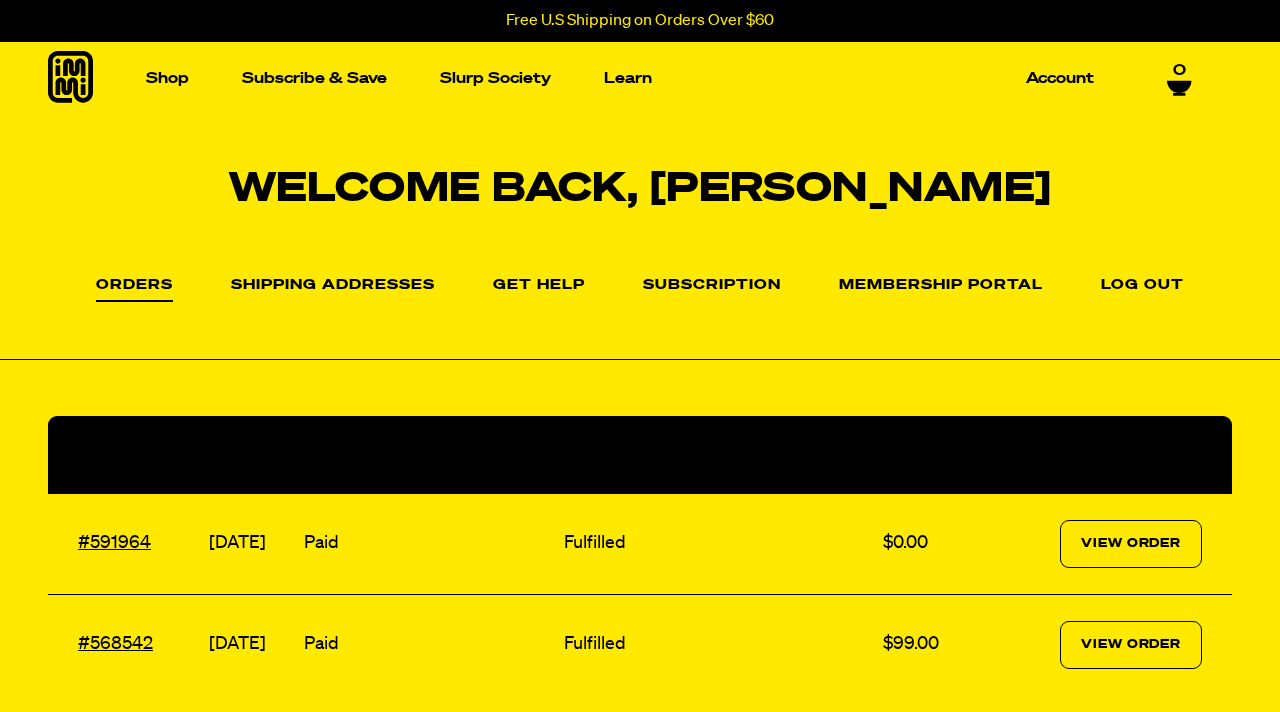 scroll, scrollTop: 0, scrollLeft: 0, axis: both 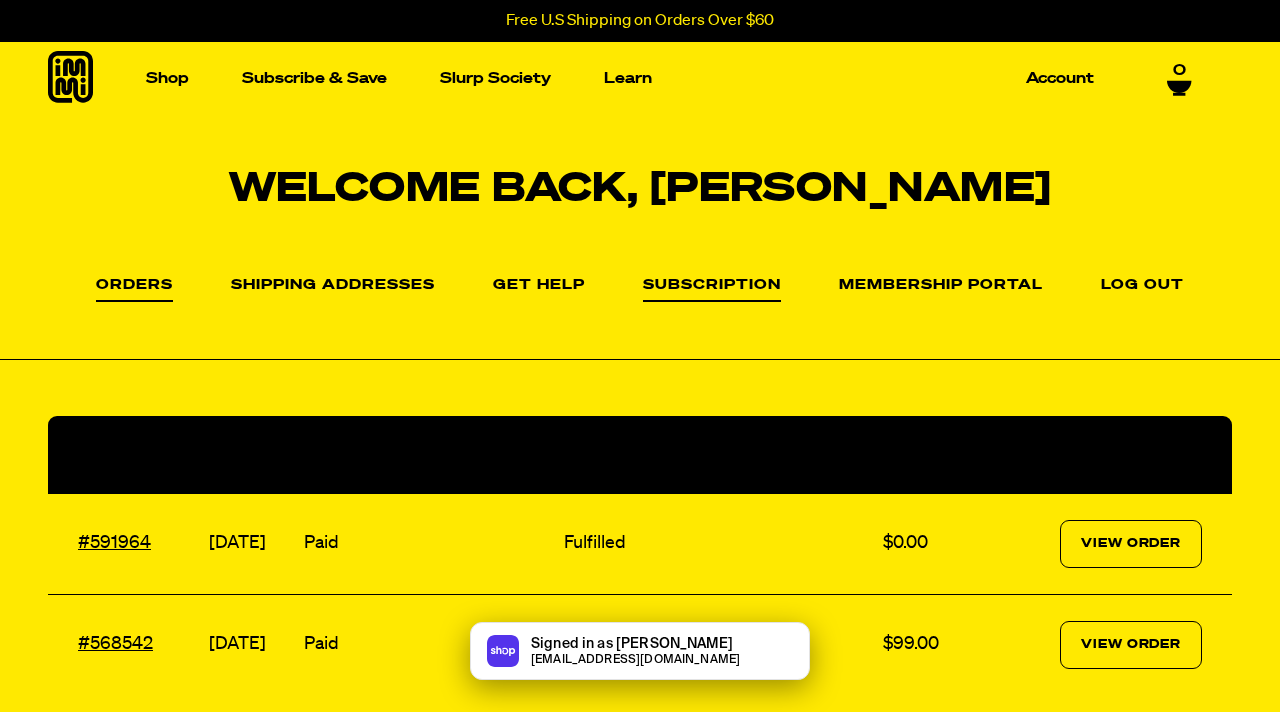 click on "Subscription" at bounding box center [712, 290] 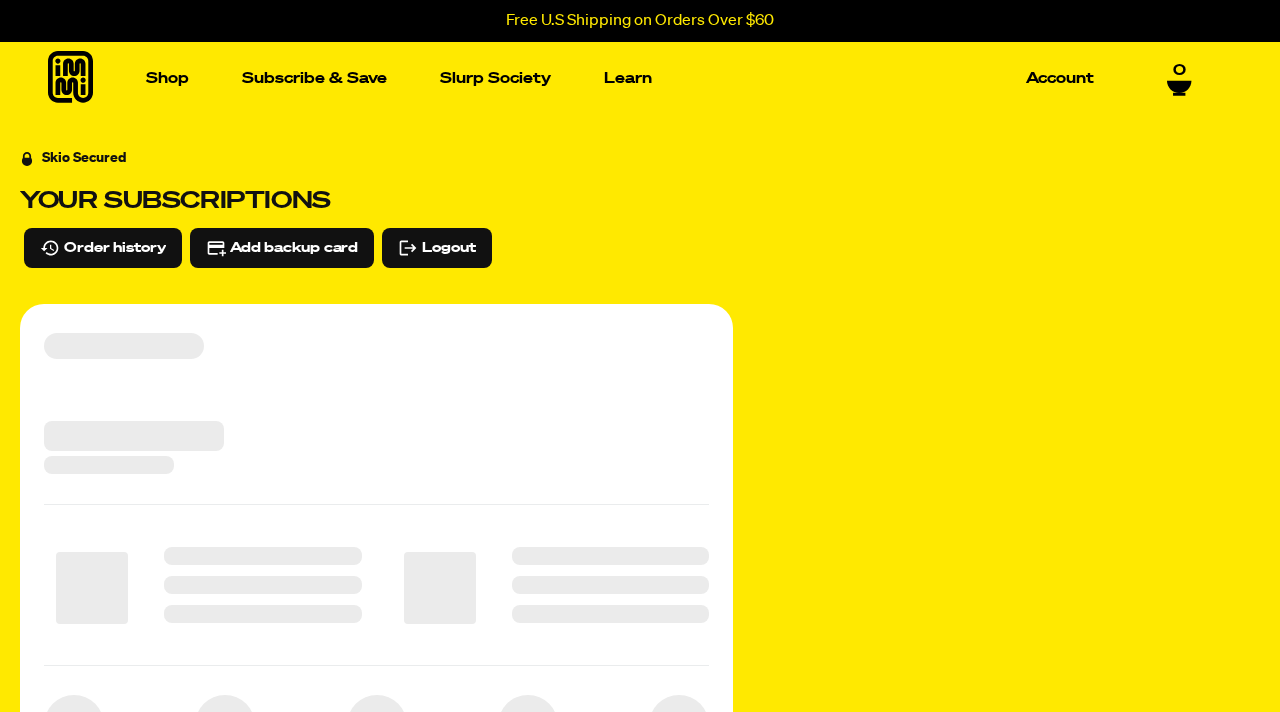 scroll, scrollTop: 0, scrollLeft: 0, axis: both 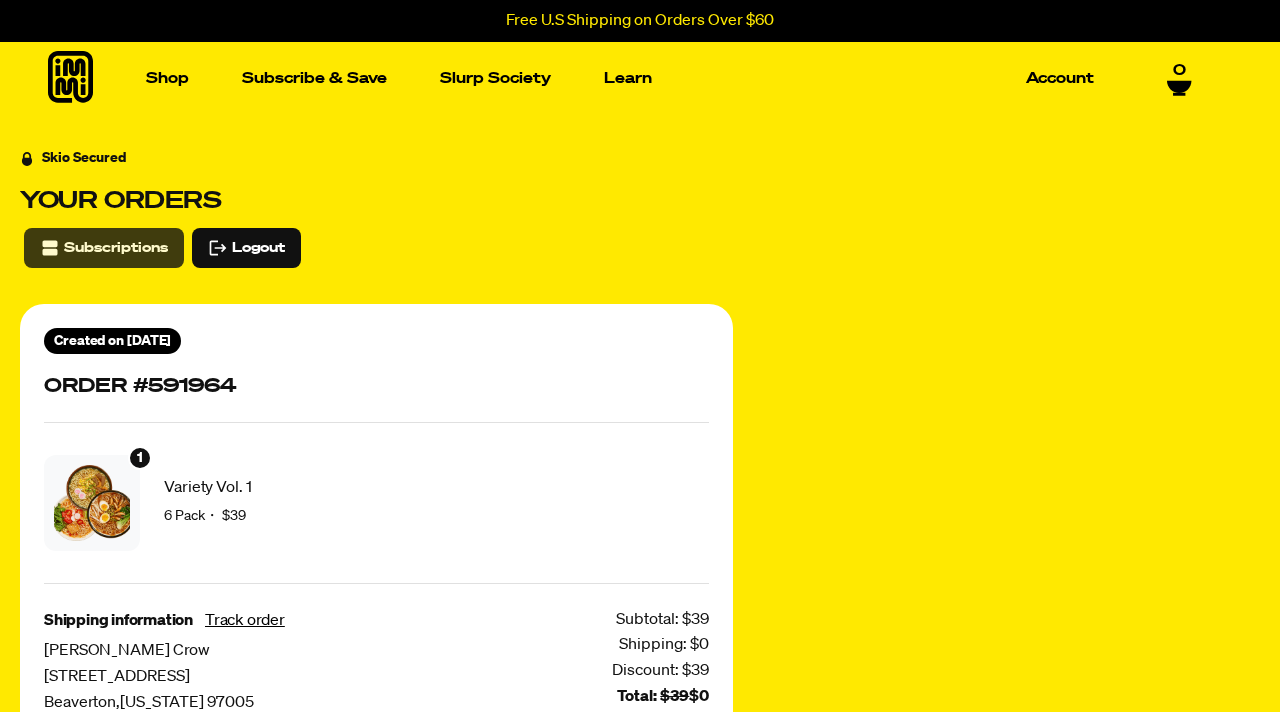 click on "Subscriptions" at bounding box center (116, 248) 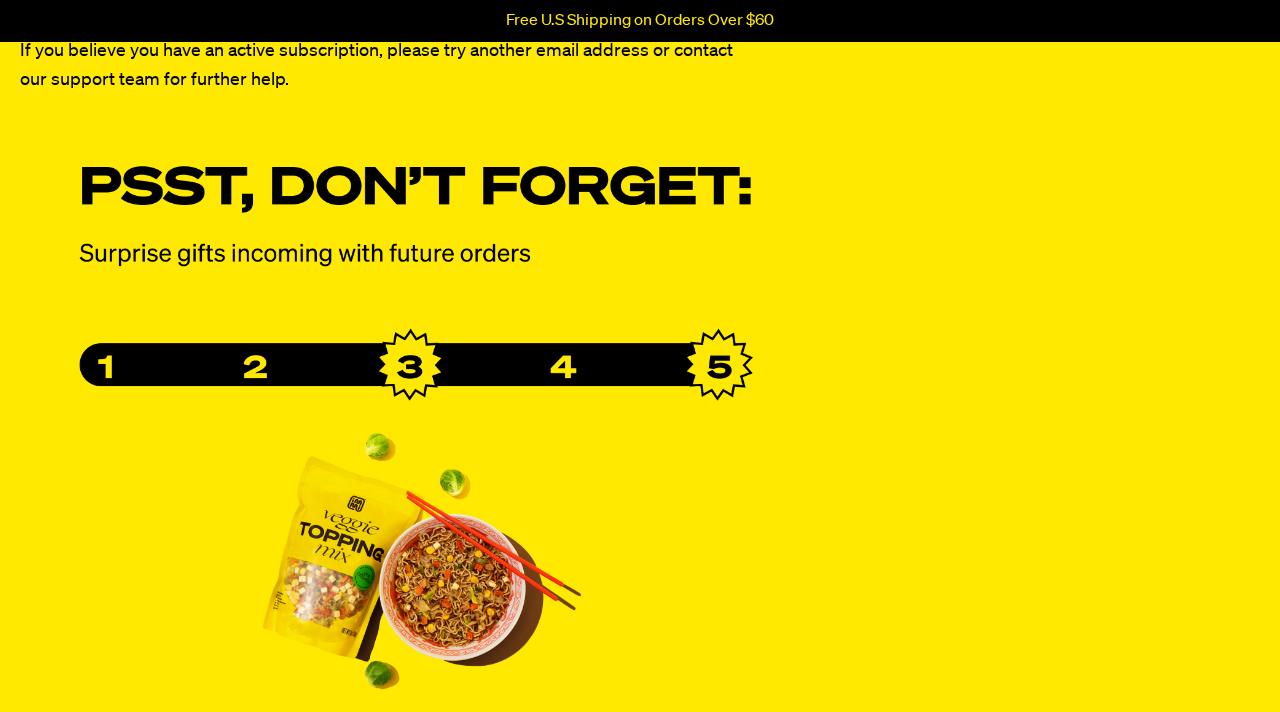 scroll, scrollTop: 0, scrollLeft: 0, axis: both 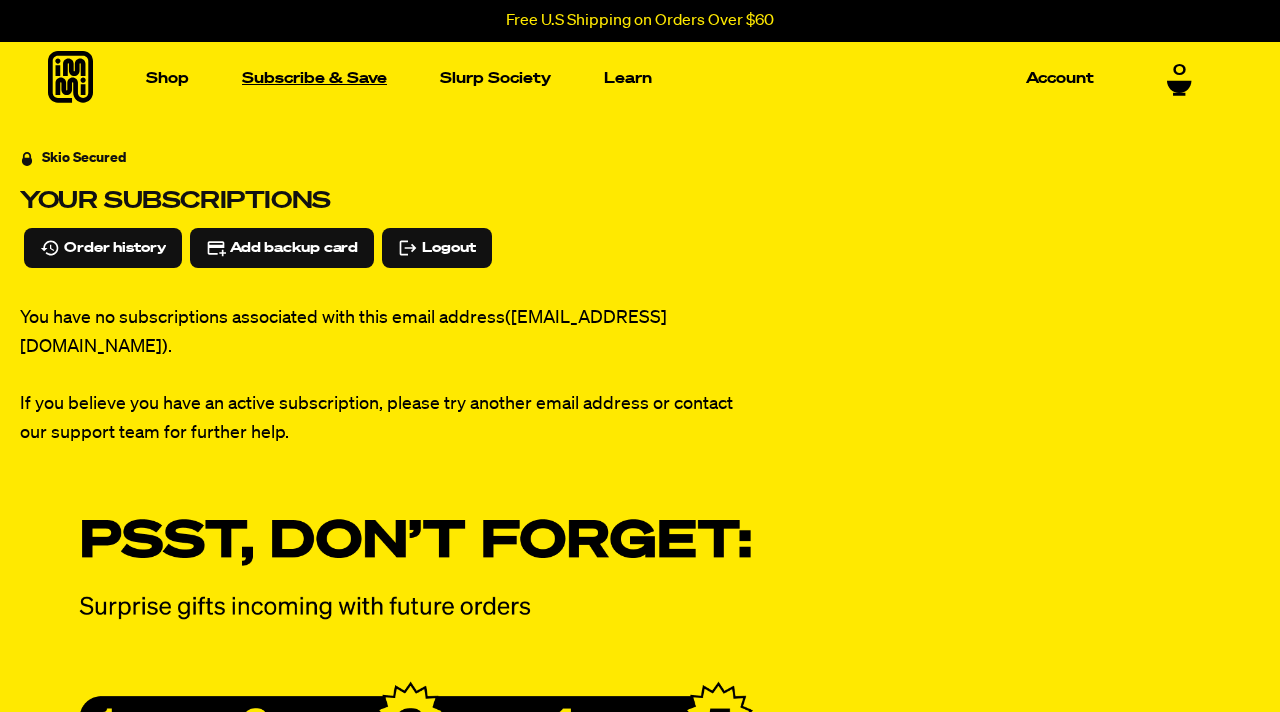 click on "Subscribe & Save" at bounding box center [314, 78] 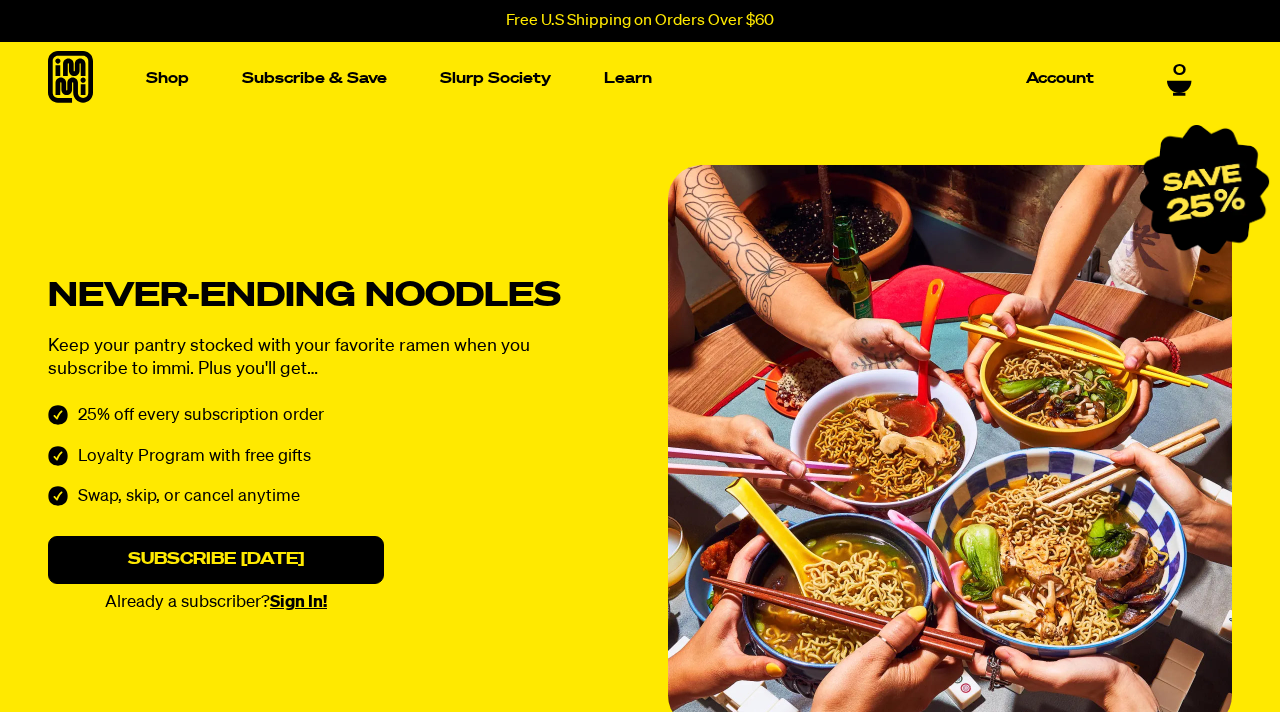 scroll, scrollTop: 0, scrollLeft: 0, axis: both 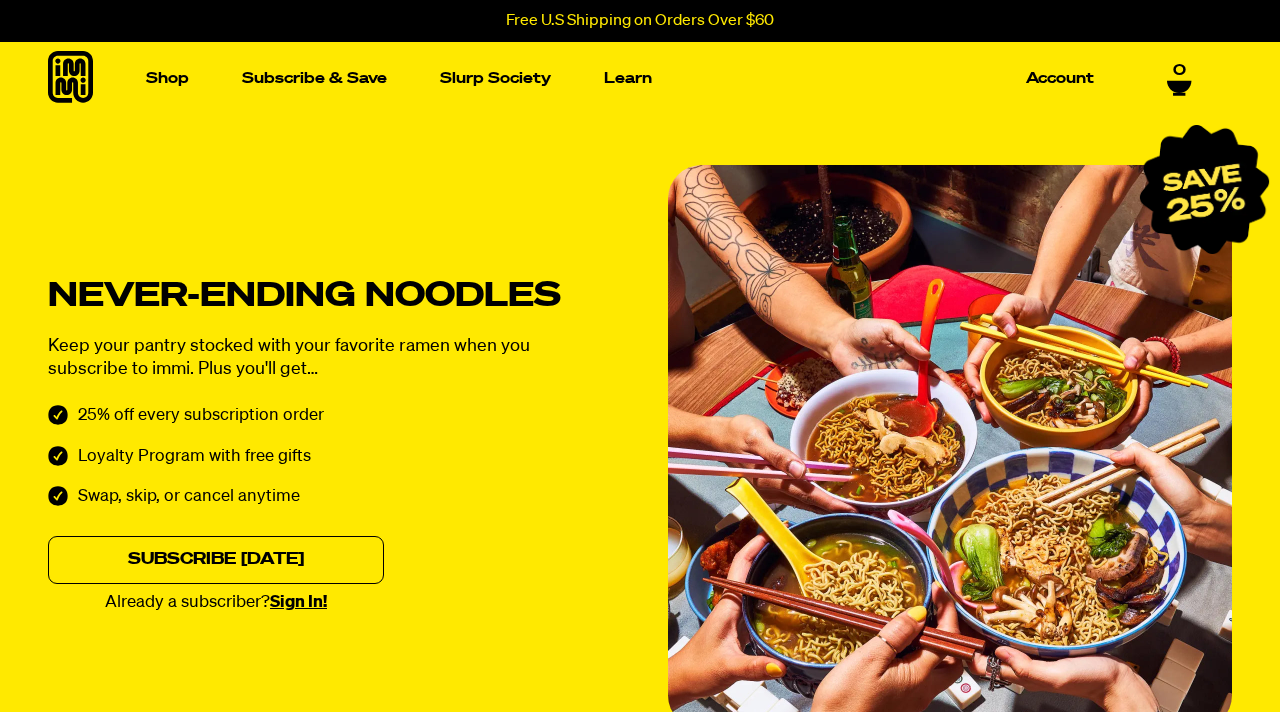 click on "Subscribe [DATE]" at bounding box center [216, 560] 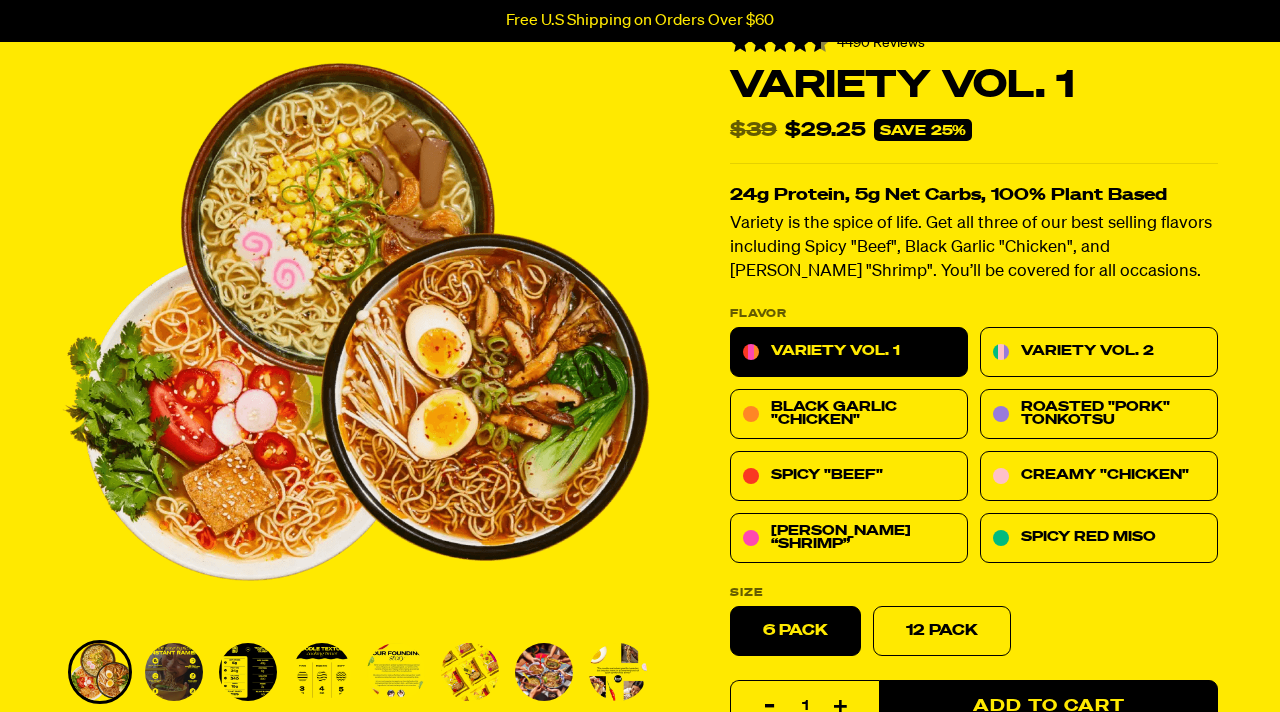 scroll, scrollTop: 798, scrollLeft: 0, axis: vertical 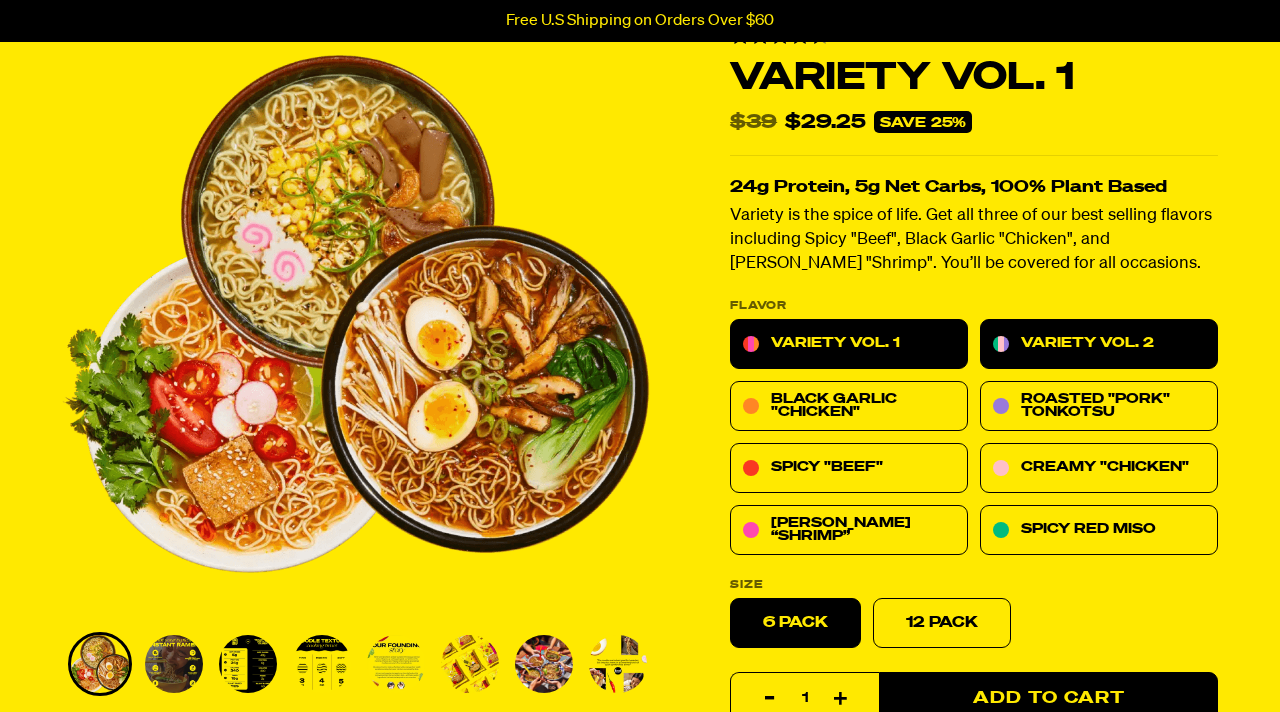 click on "Variety Vol. 2" at bounding box center (1087, 343) 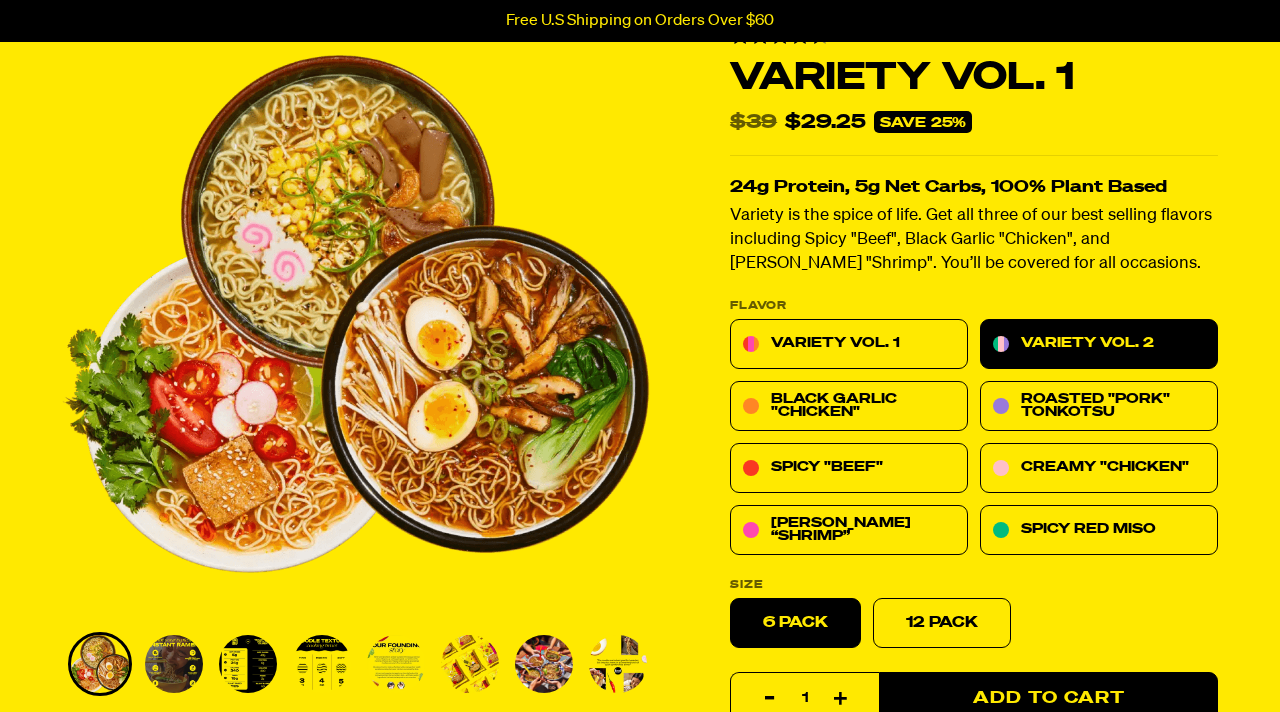 radio on "true" 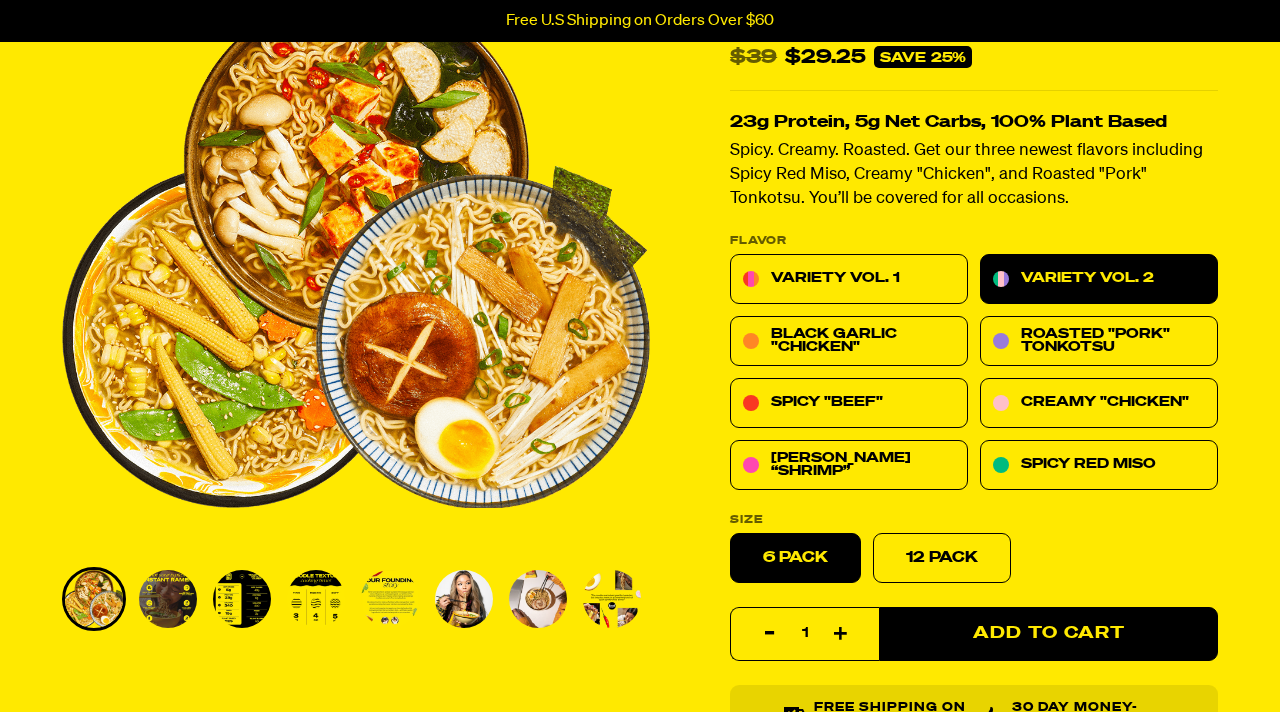 scroll, scrollTop: 876, scrollLeft: 0, axis: vertical 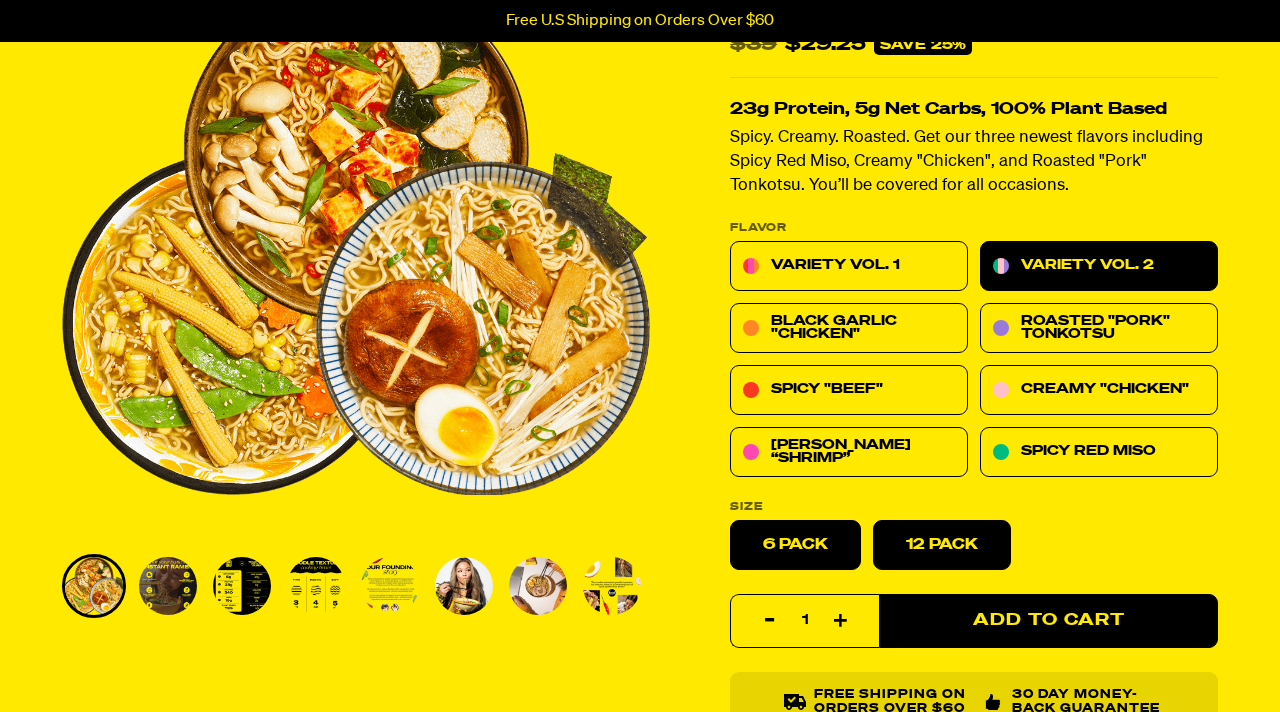 click on "12 Pack" at bounding box center [942, 544] 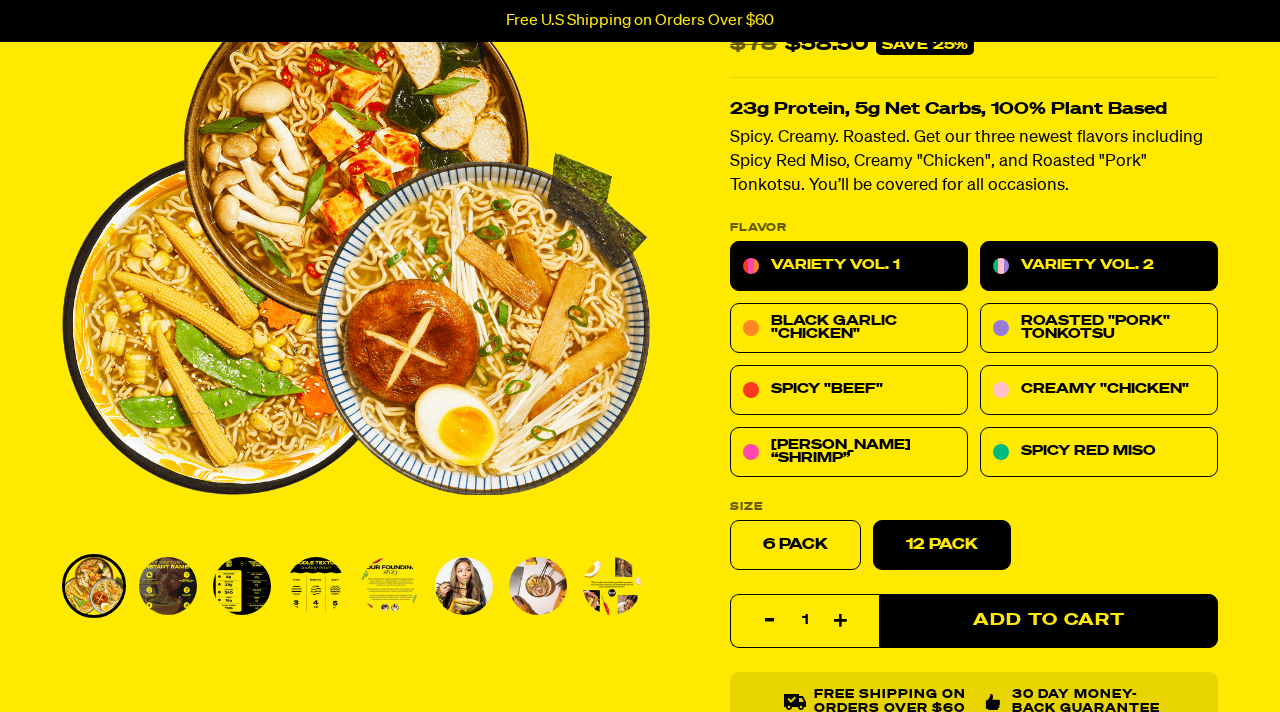 click on "Variety Vol. 1" at bounding box center [835, 265] 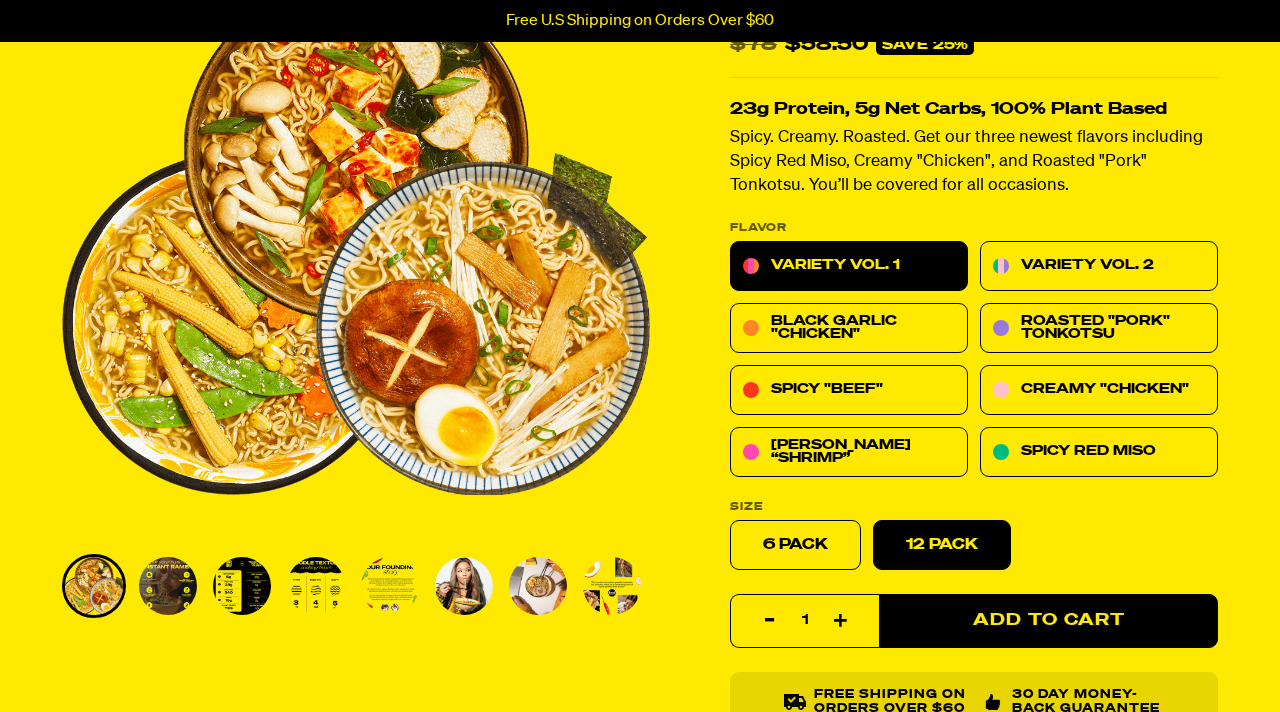 radio on "true" 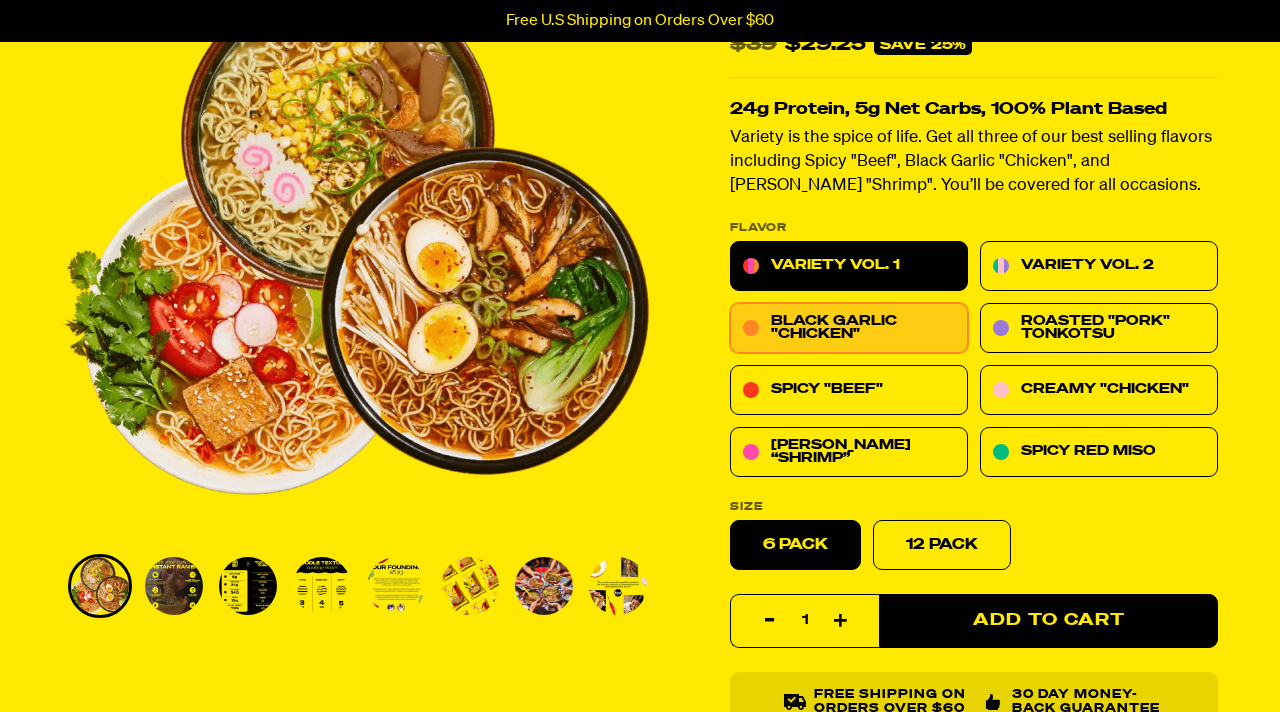 click on "Black Garlic "Chicken"" at bounding box center [863, 328] 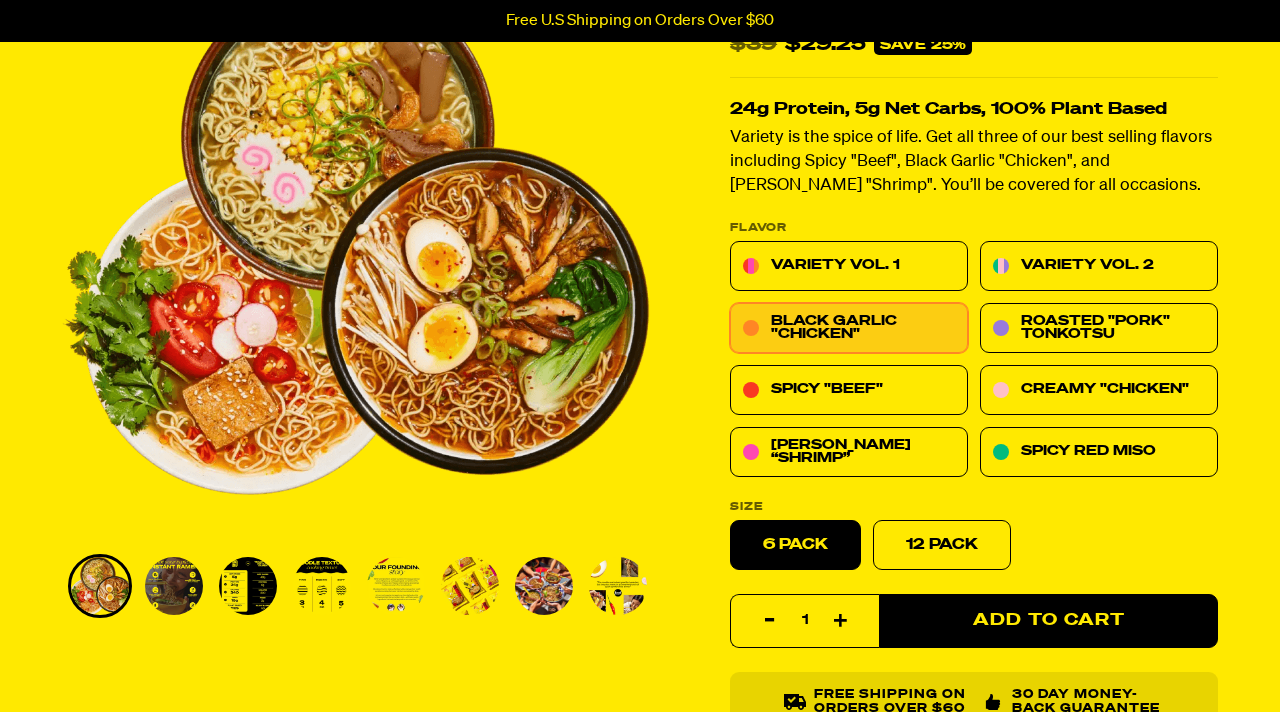 radio on "true" 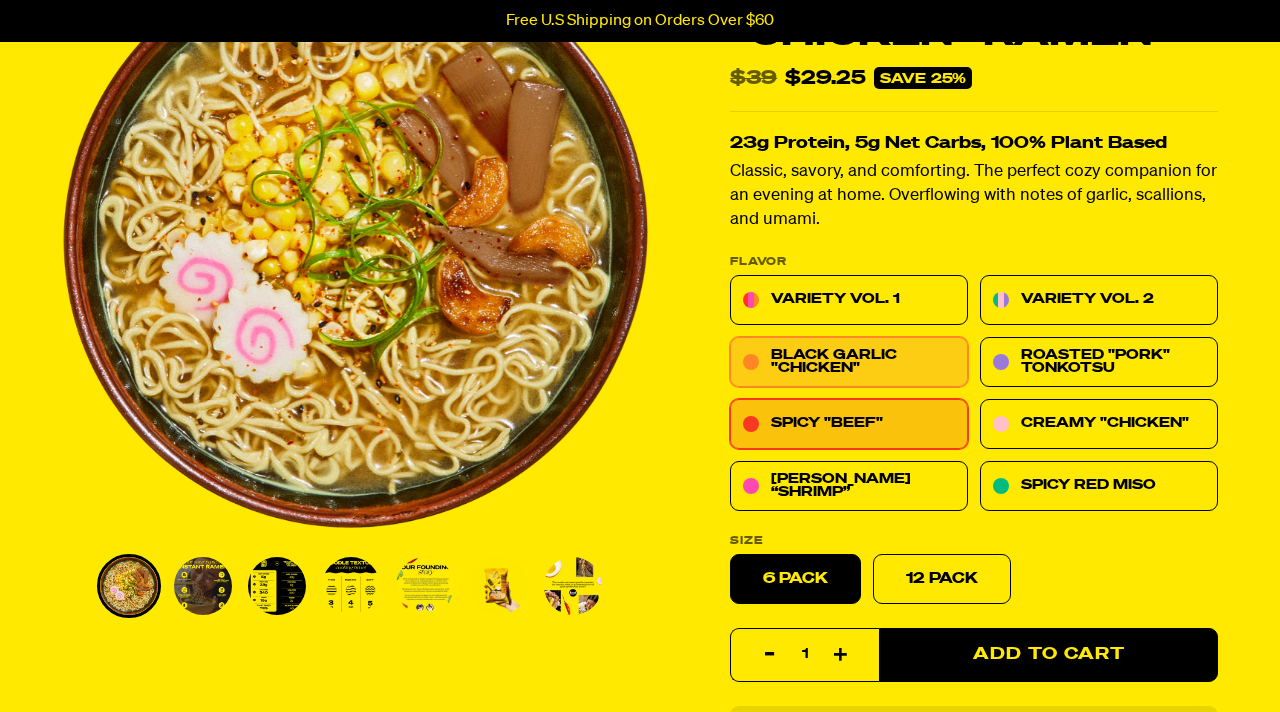 click on "Spicy "Beef"" at bounding box center (849, 424) 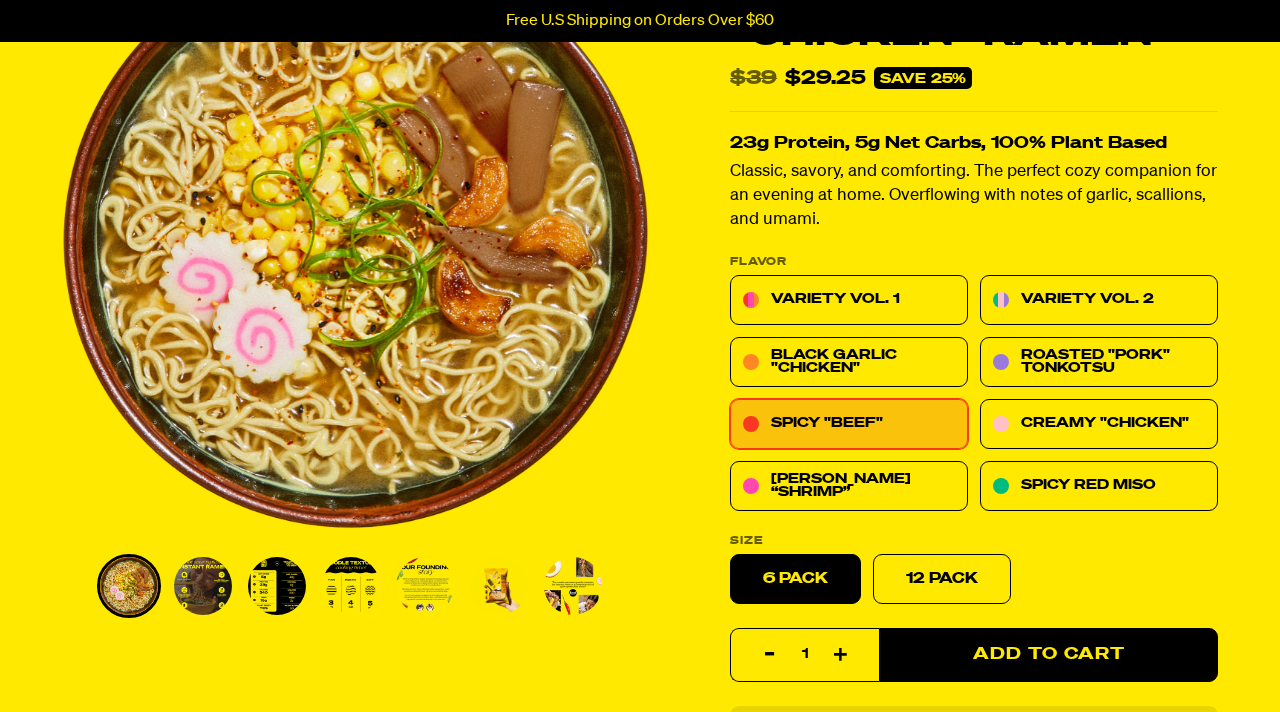 radio on "true" 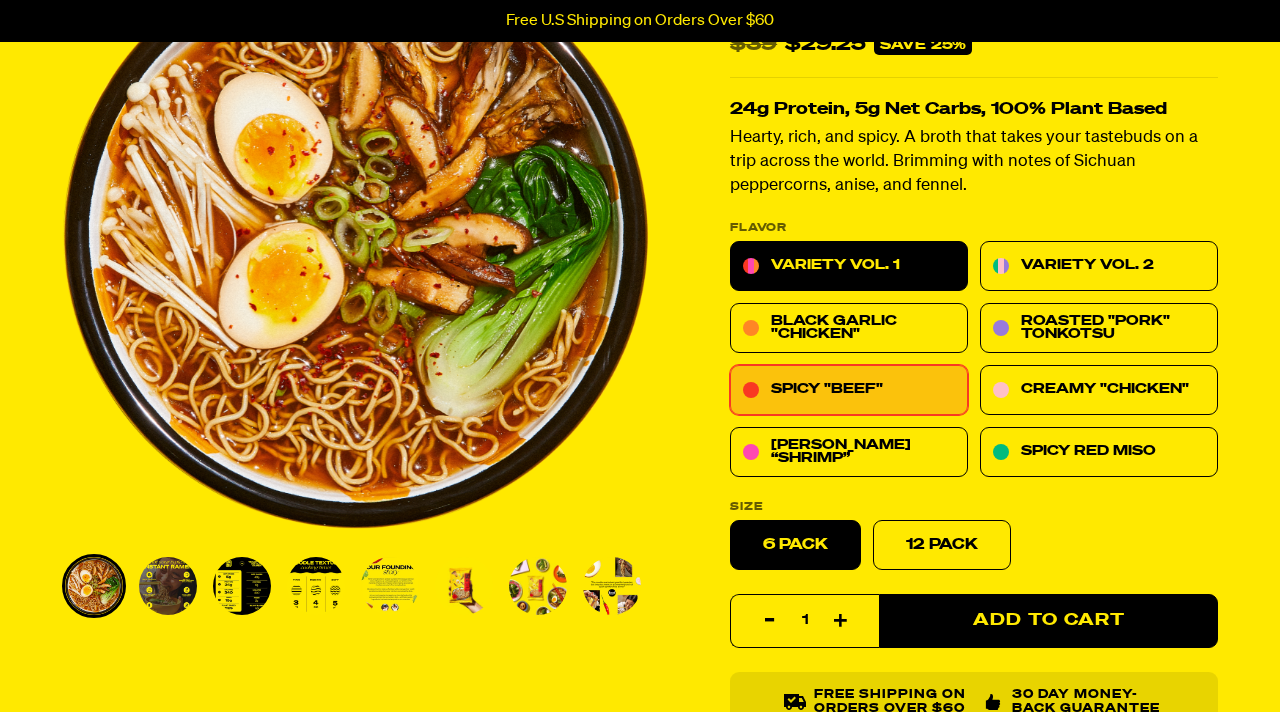 click on "Variety Vol. 1" at bounding box center [835, 265] 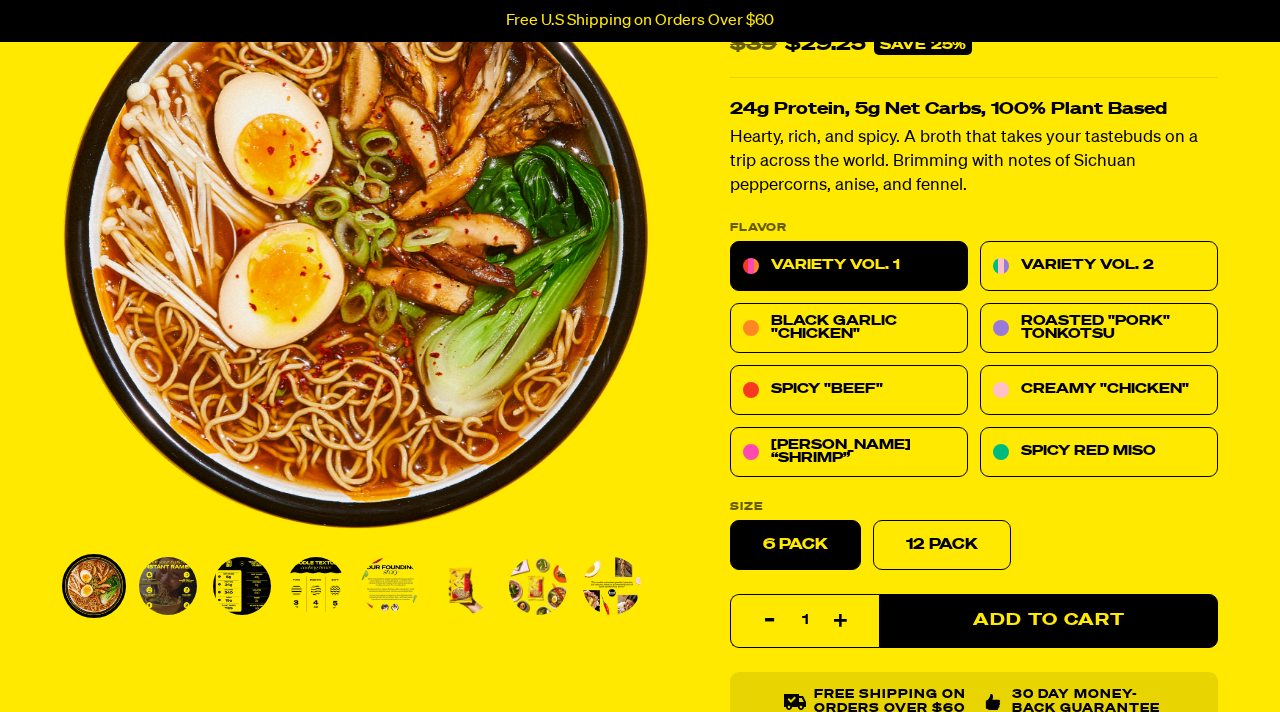 radio on "true" 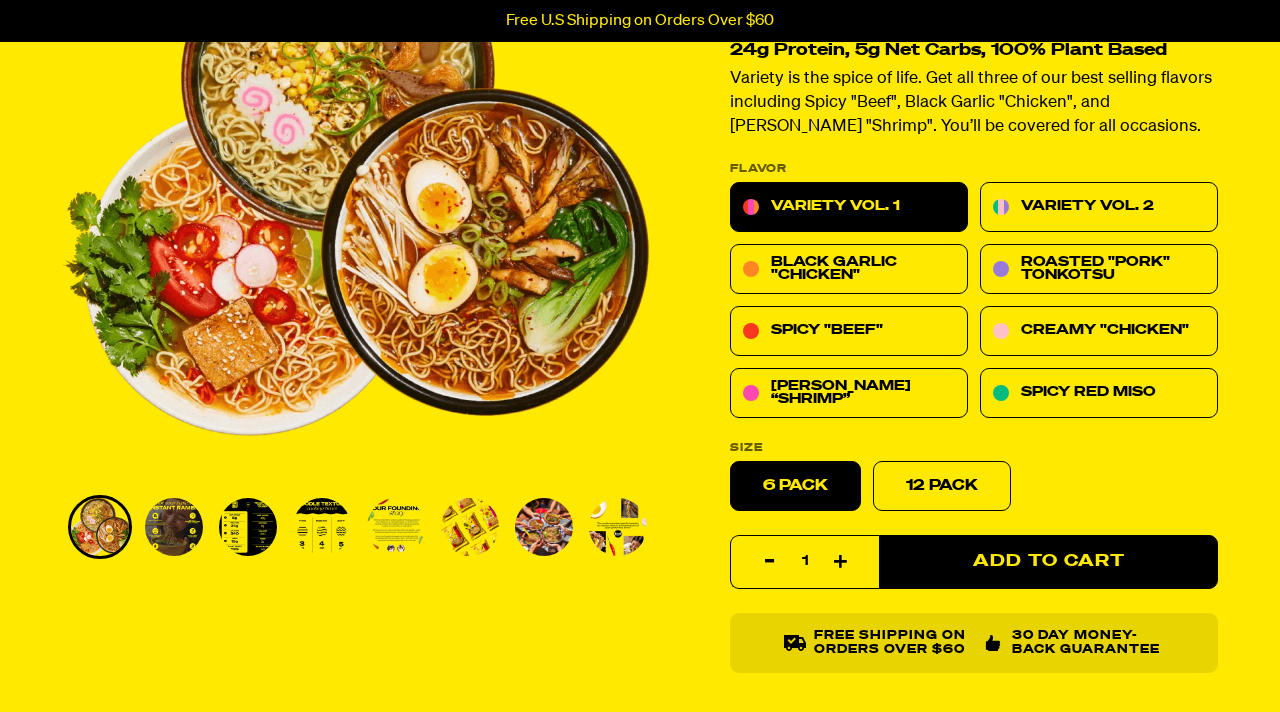 scroll, scrollTop: 989, scrollLeft: 0, axis: vertical 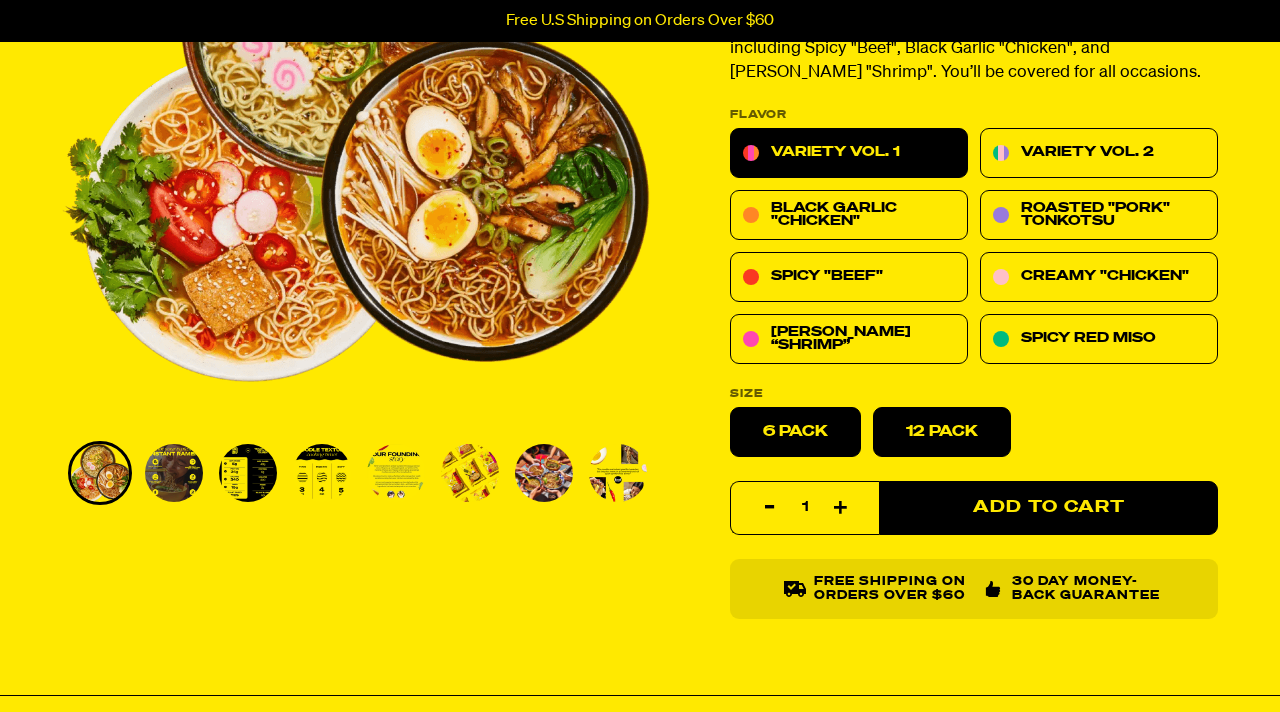 click on "12 Pack" at bounding box center (942, 431) 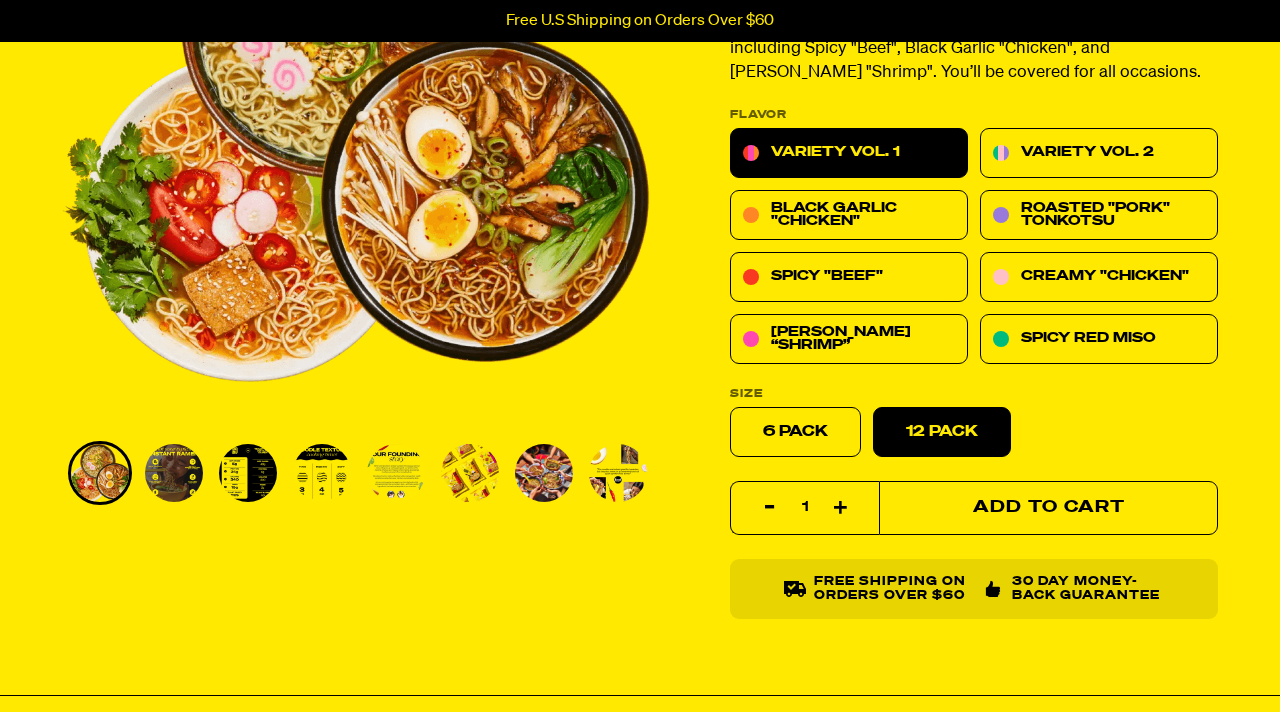 click on "Add to Cart" at bounding box center [1048, 508] 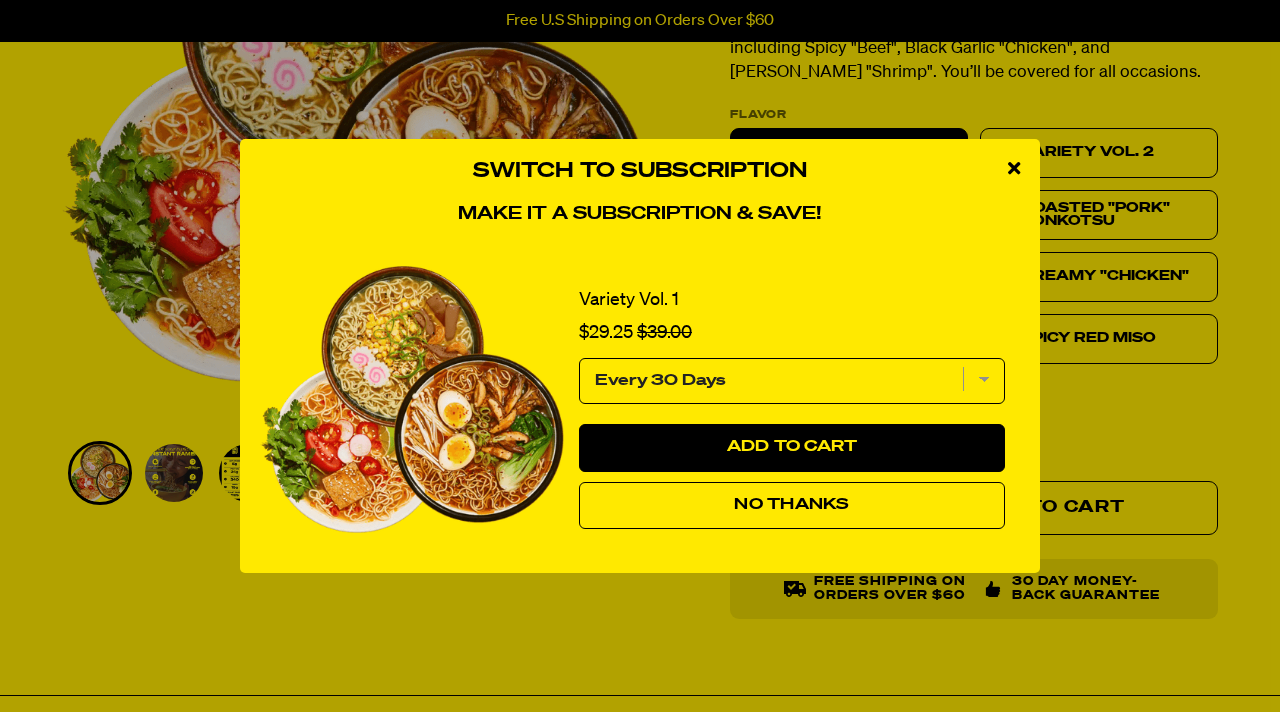 select on "Every 30 Days" 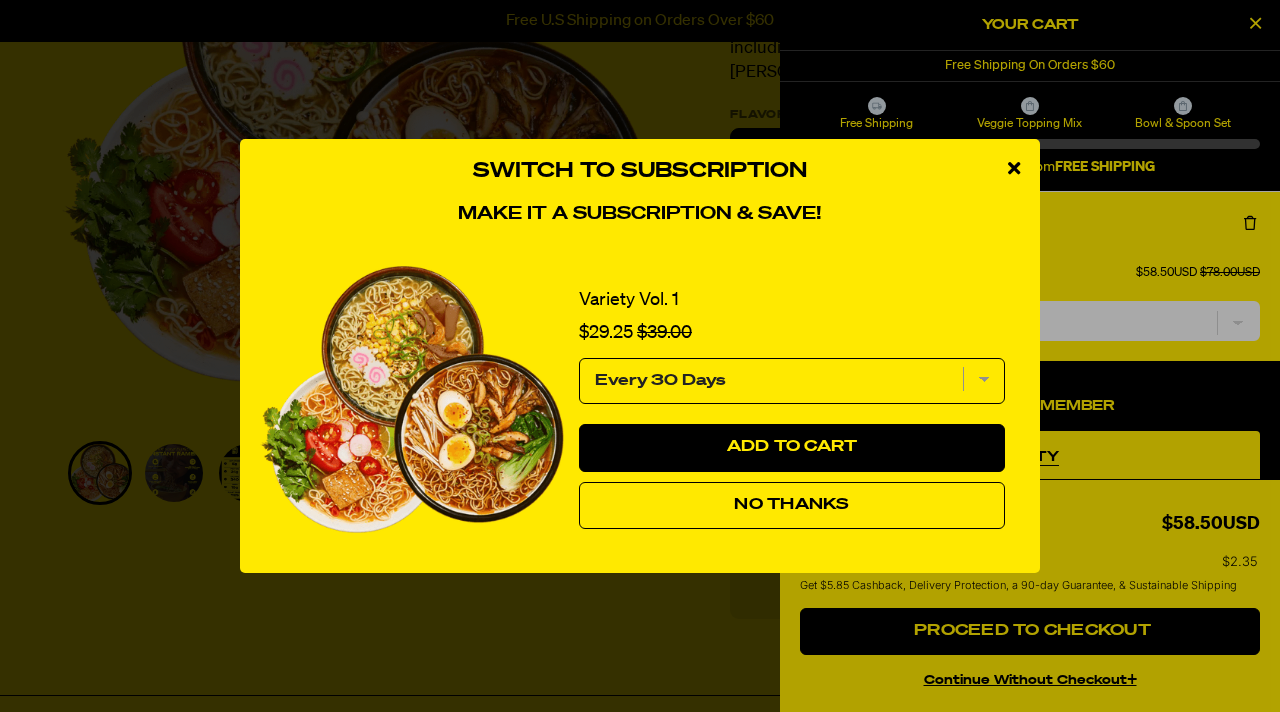 click on "Every 30 Days" at bounding box center [792, 381] 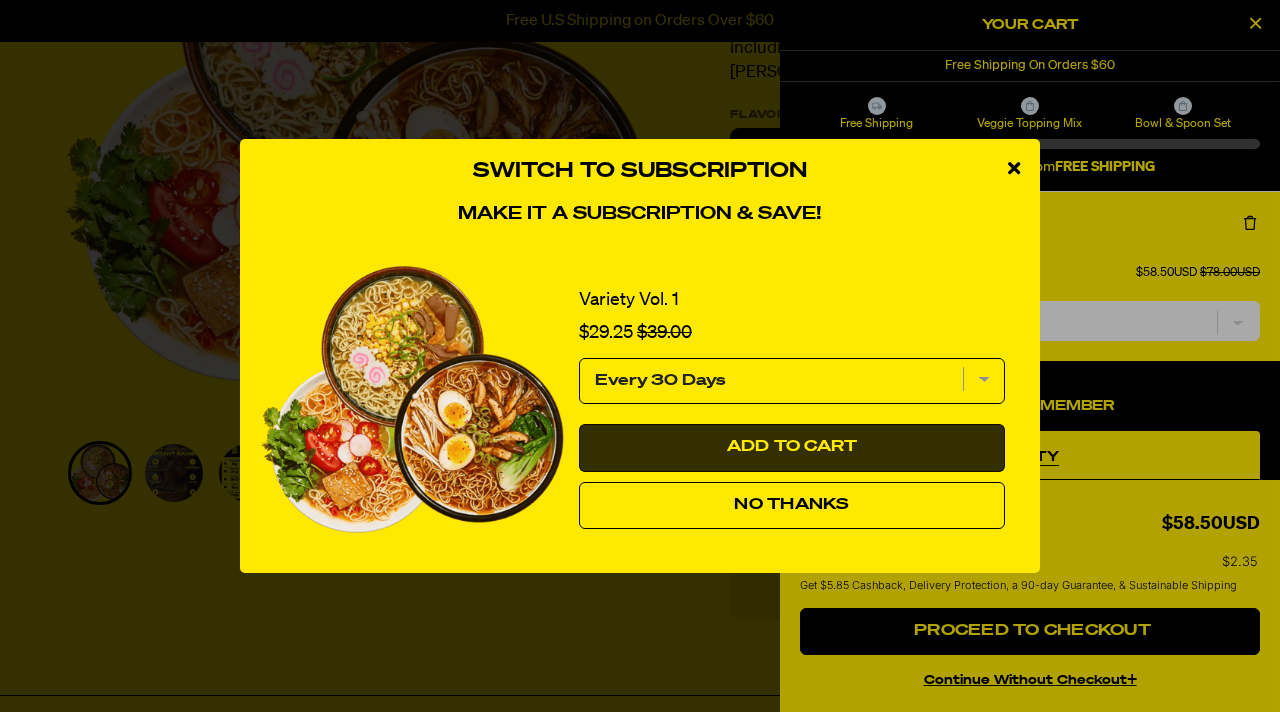 click on "Add to Cart" at bounding box center [792, 447] 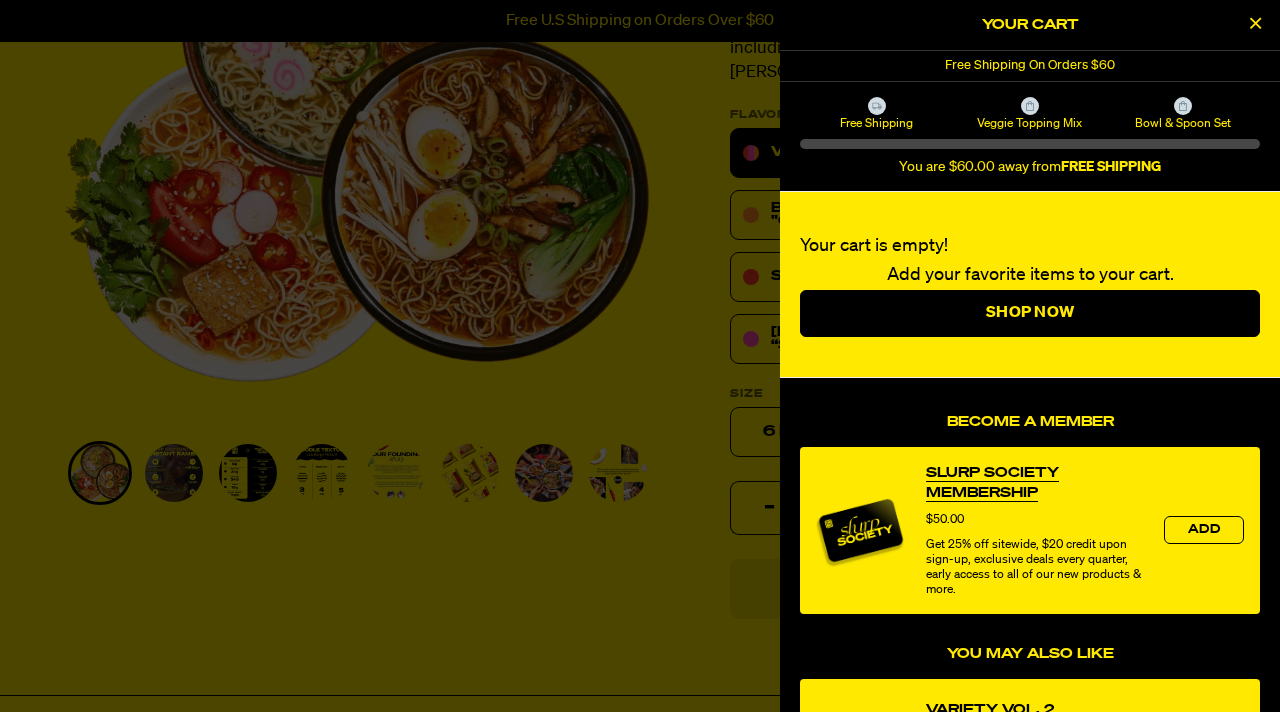 select on "Every 30 Days" 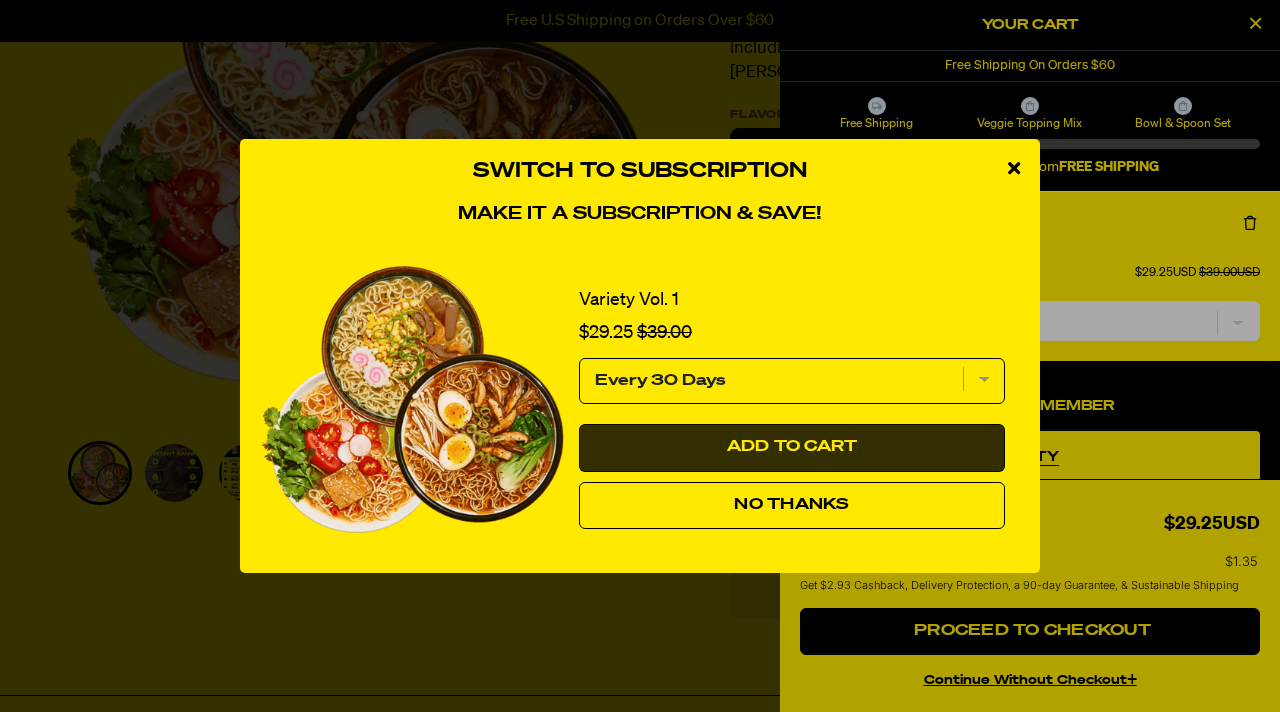 click on "Add to Cart" at bounding box center (792, 447) 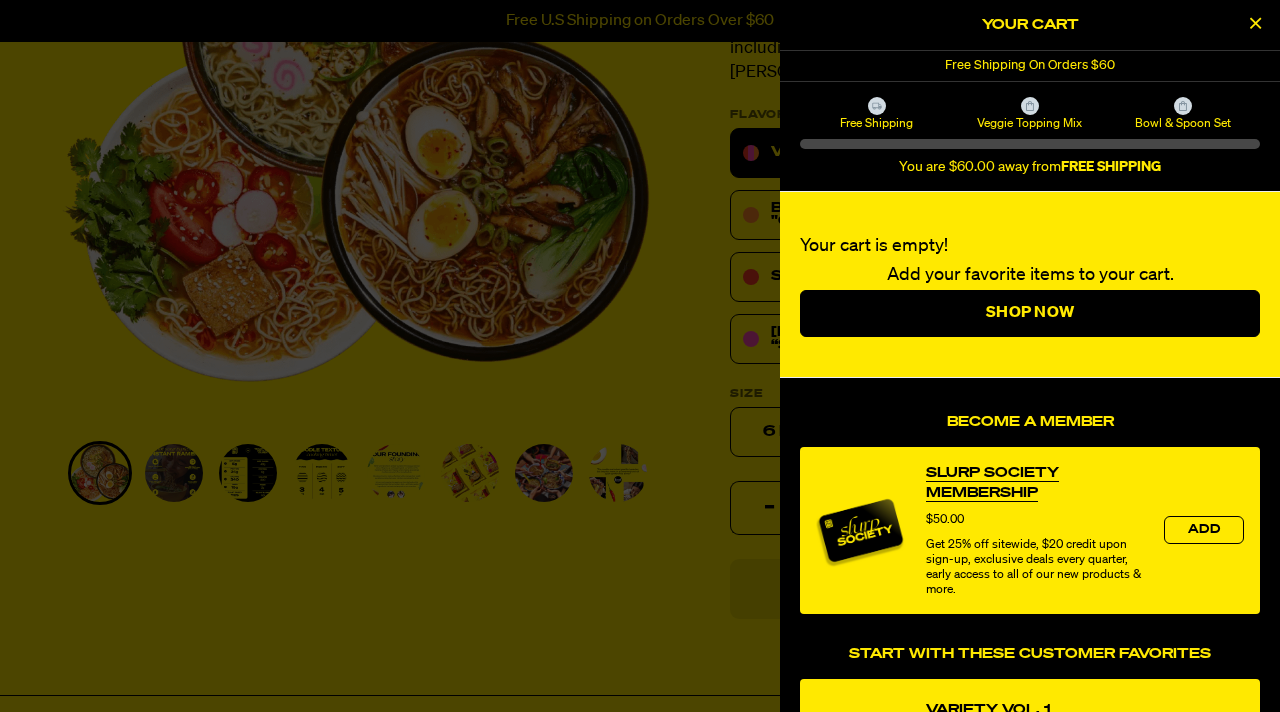 select on "Every 30 Days" 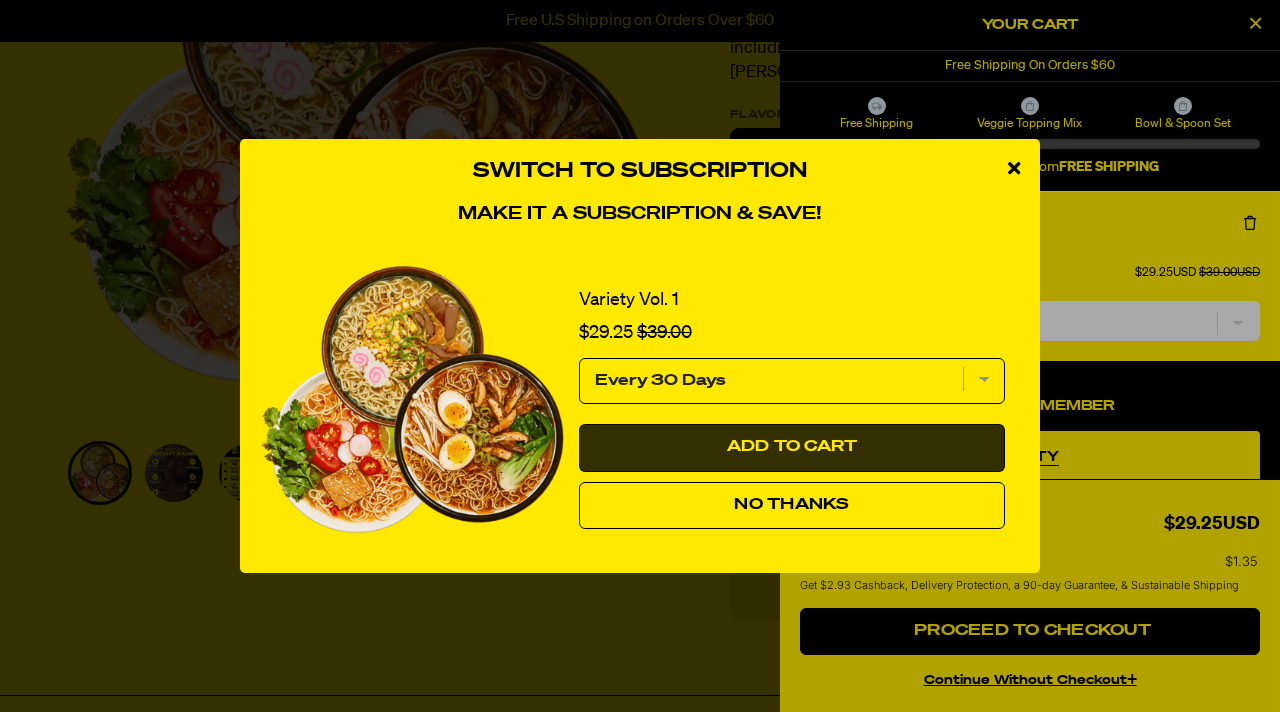 click on "Add to Cart" at bounding box center (792, 447) 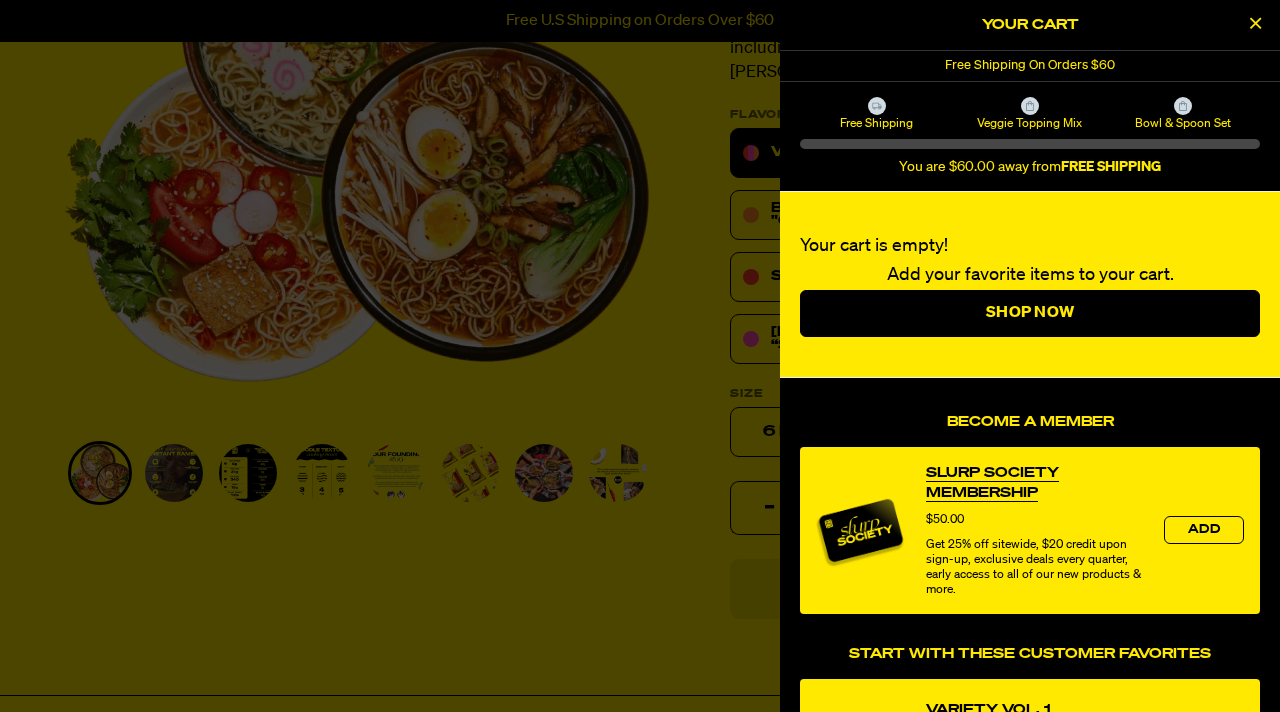 select on "Every 30 Days" 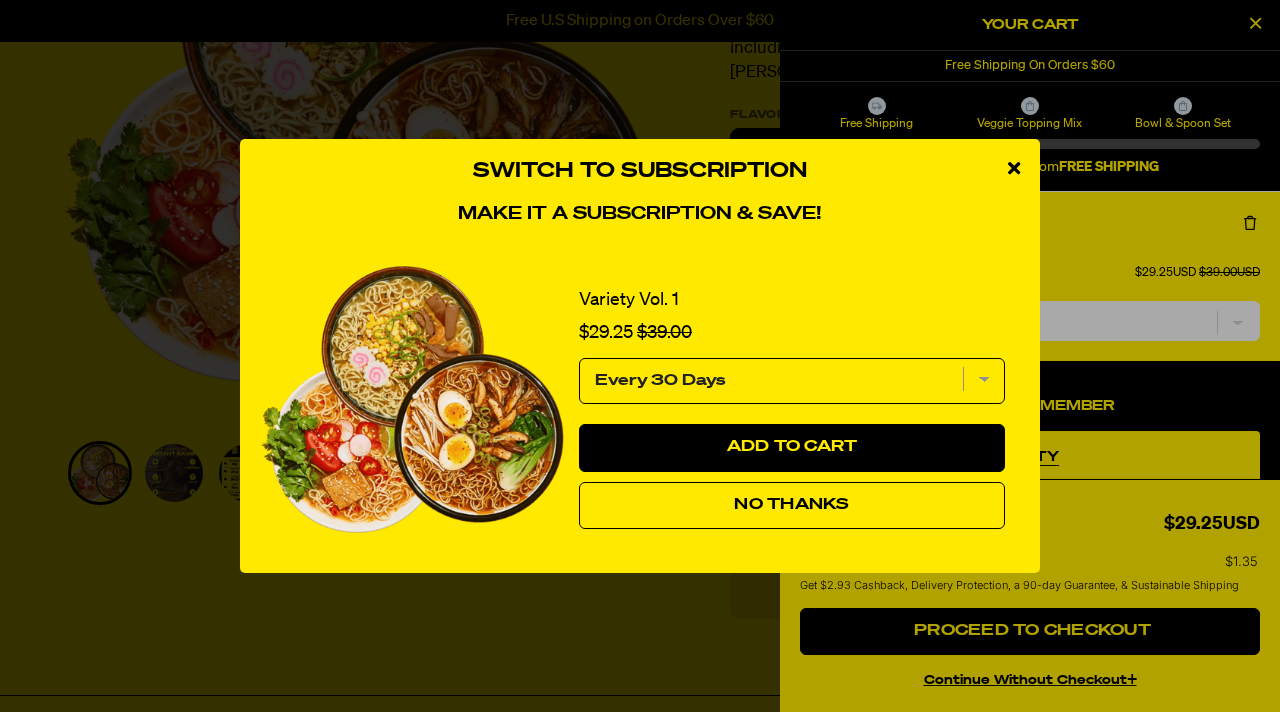 click at bounding box center [1014, 168] 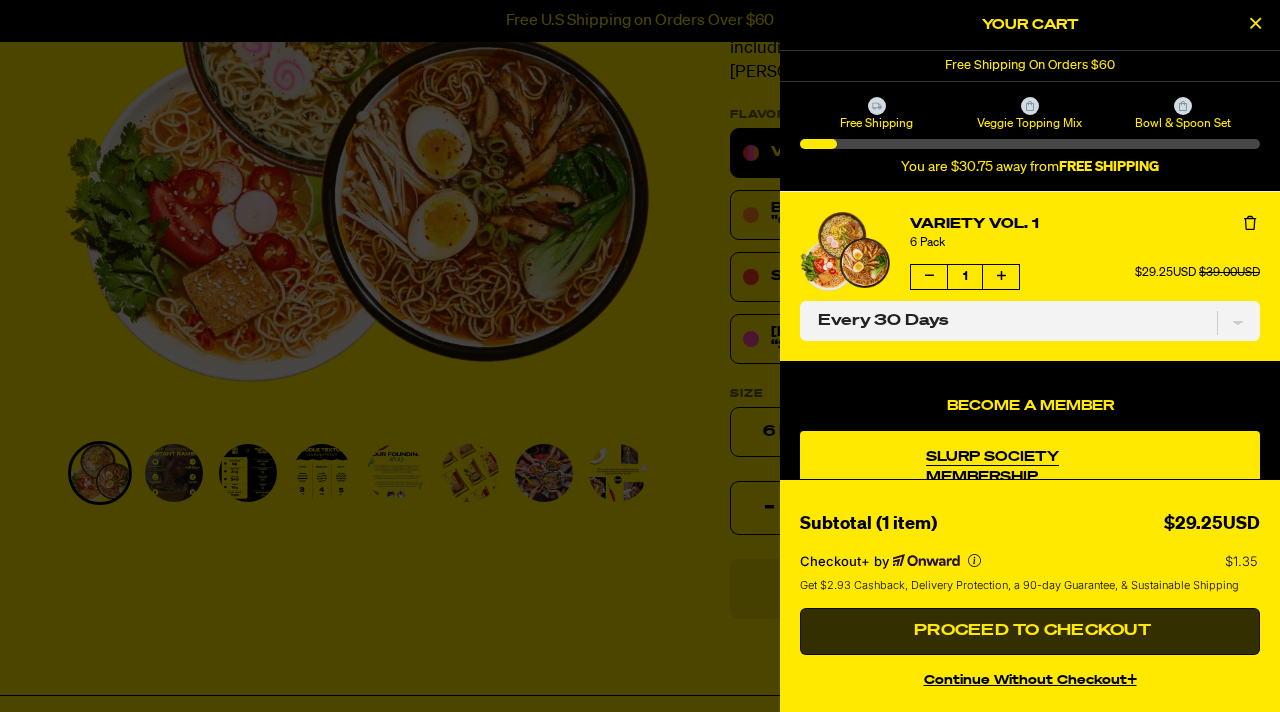 click on "Proceed to Checkout" at bounding box center (1030, 631) 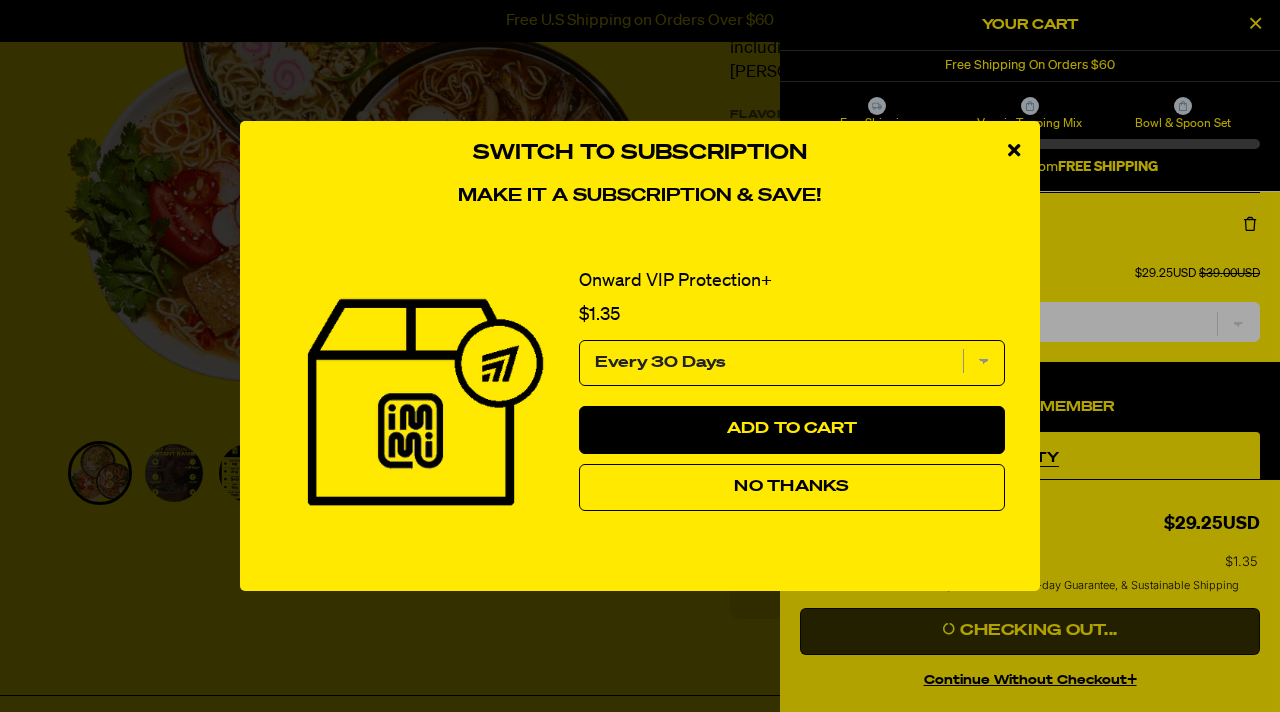 click on "Switch to Subscription   Make it a  subscription & save!       Onward VIP Protection+         Price   $1.35       Every 30 Days Every 14 days Every 30 Days Every 45 Days Every 60 Days   Add to Cart   No Thanks
Powered by Rebuy" at bounding box center (640, 356) 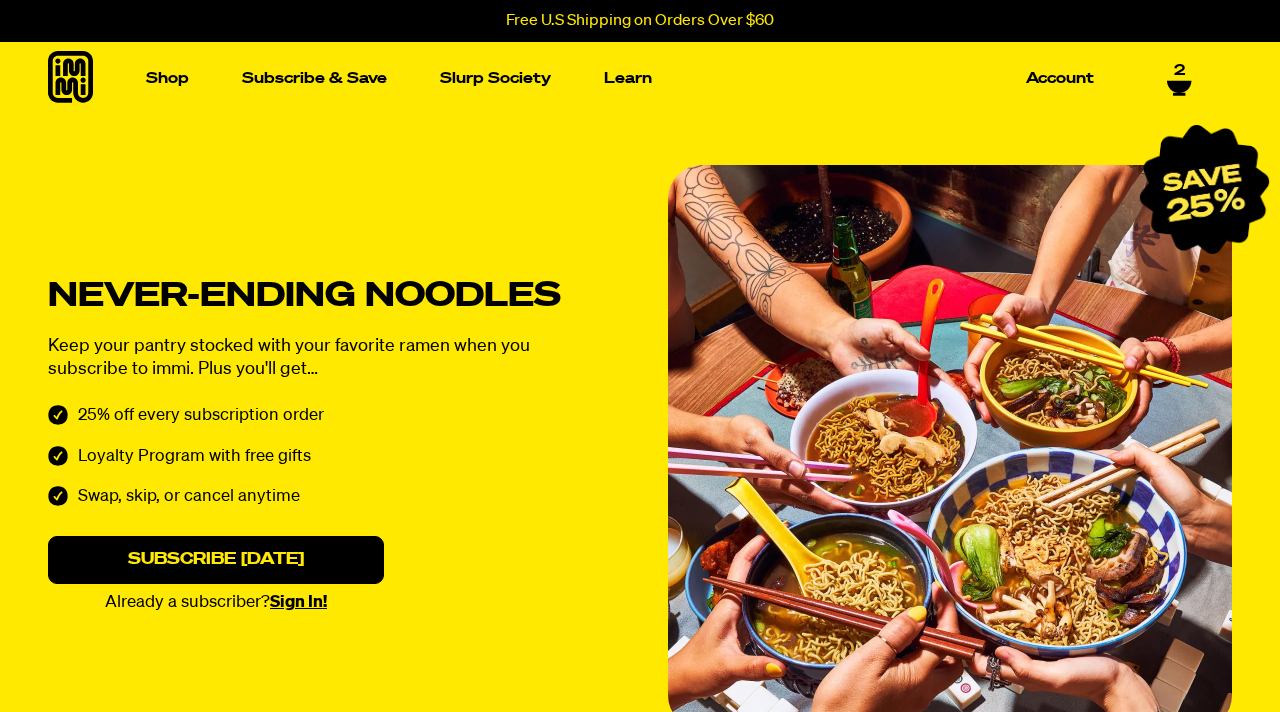 select on "Every 30 Days" 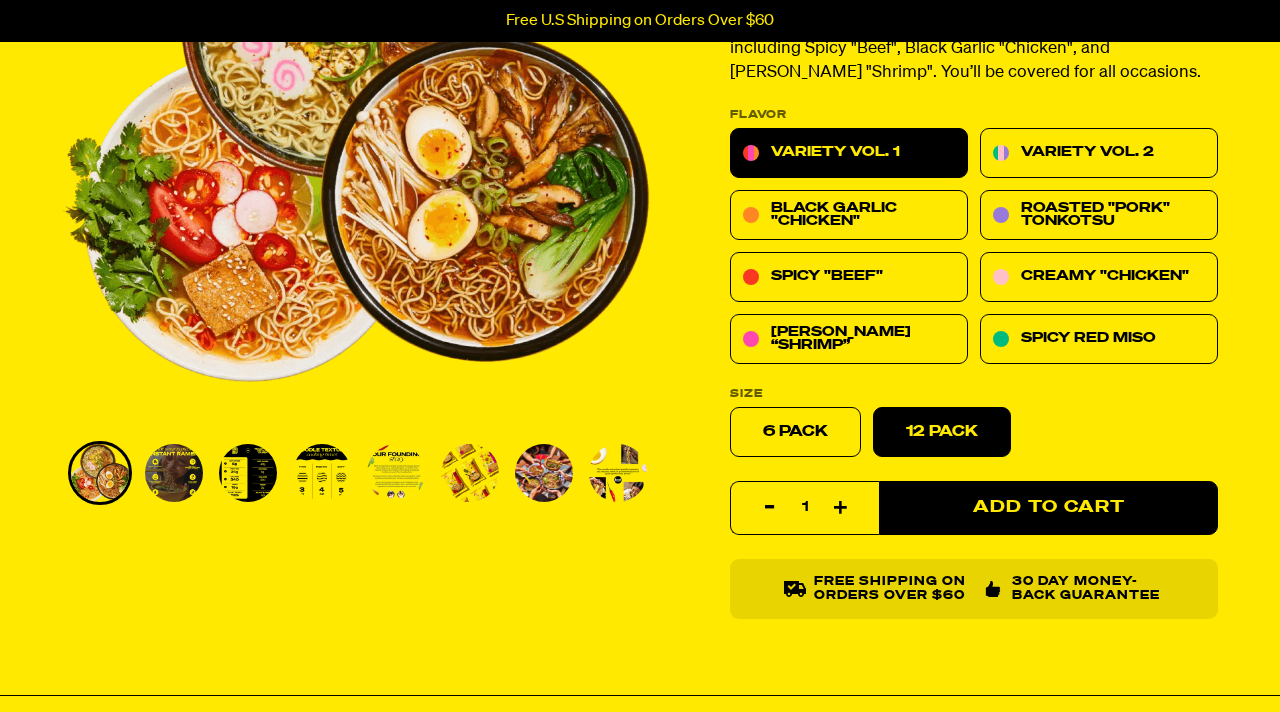 scroll, scrollTop: 0, scrollLeft: 0, axis: both 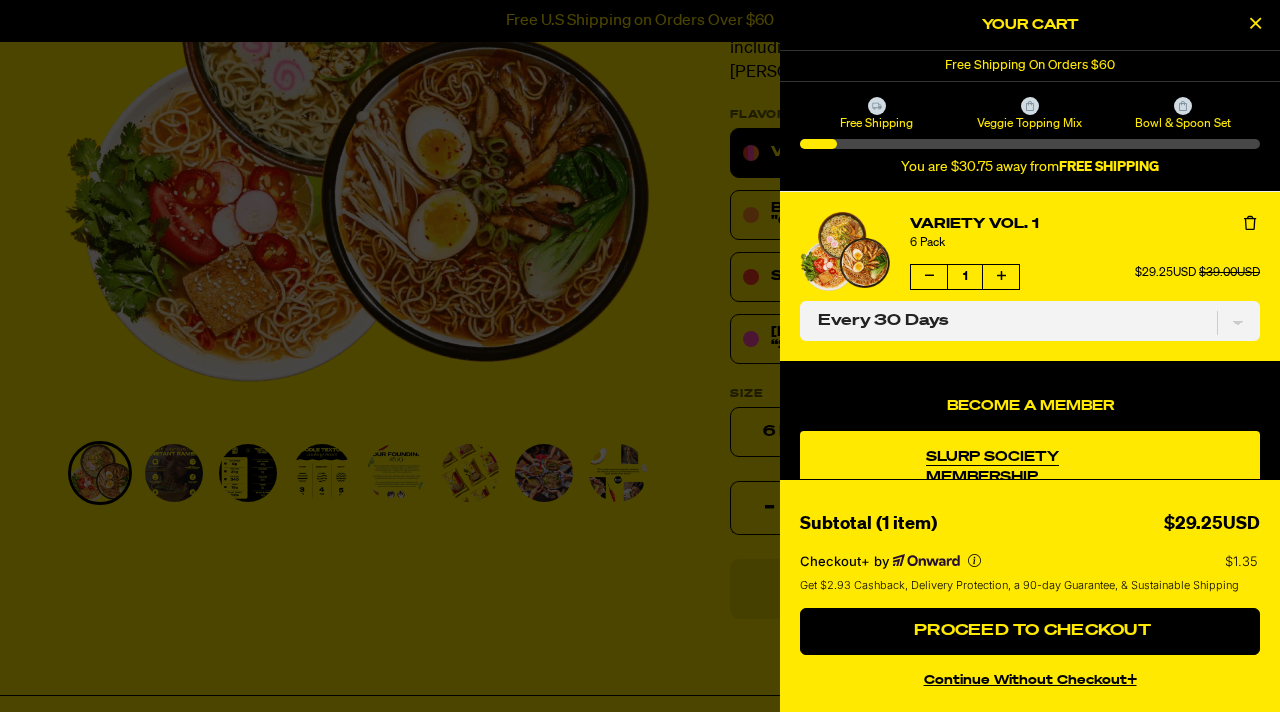 click on "Slurp Society Membership" at bounding box center (1035, 467) 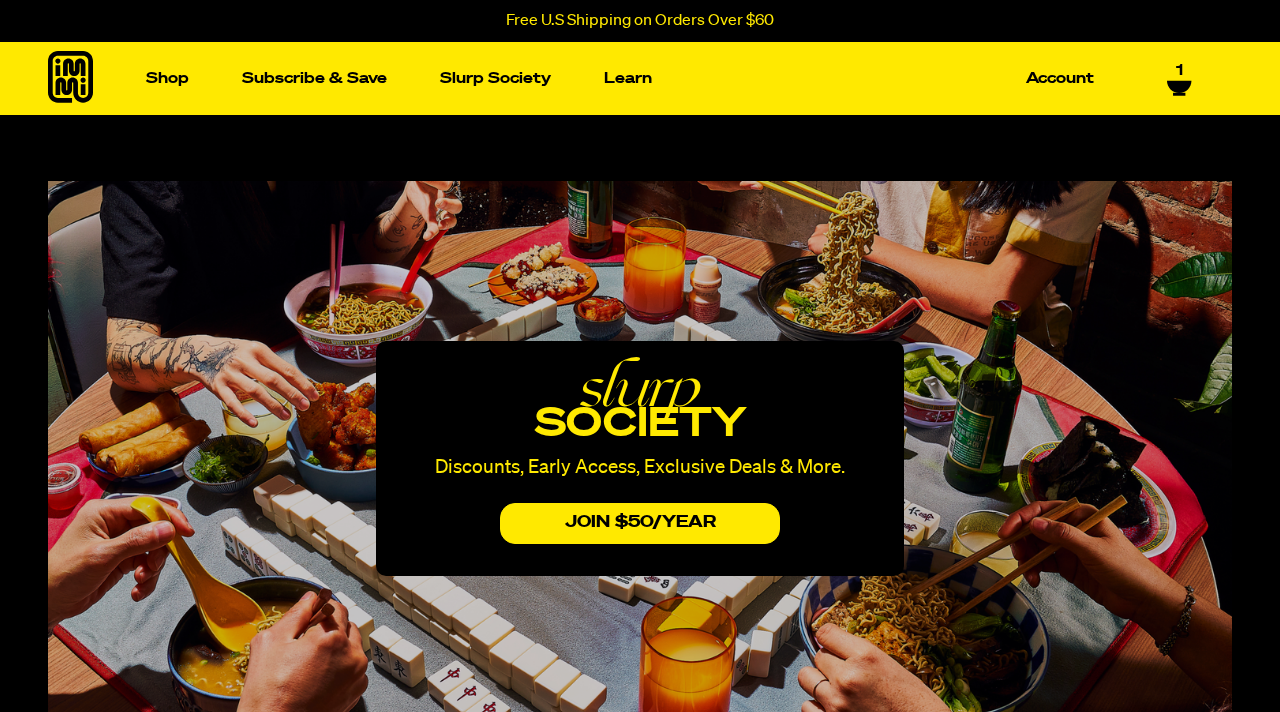 scroll, scrollTop: 0, scrollLeft: 0, axis: both 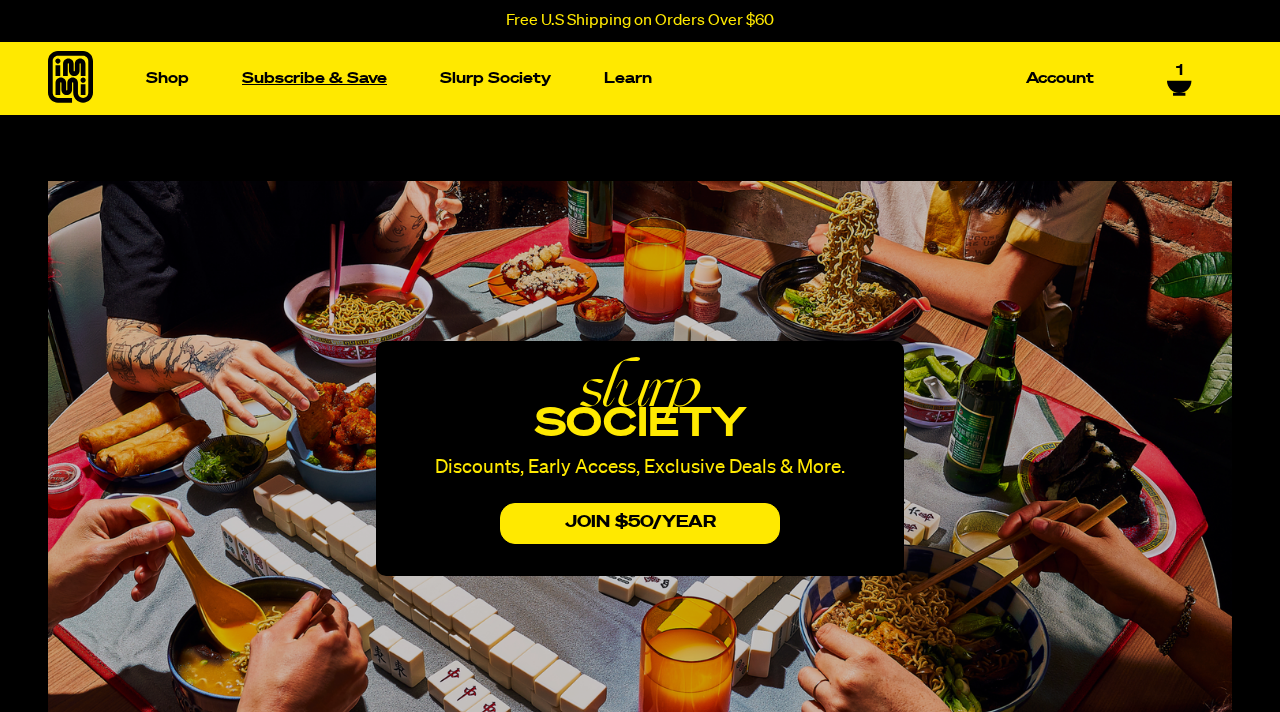 click on "Subscribe & Save" at bounding box center (314, 78) 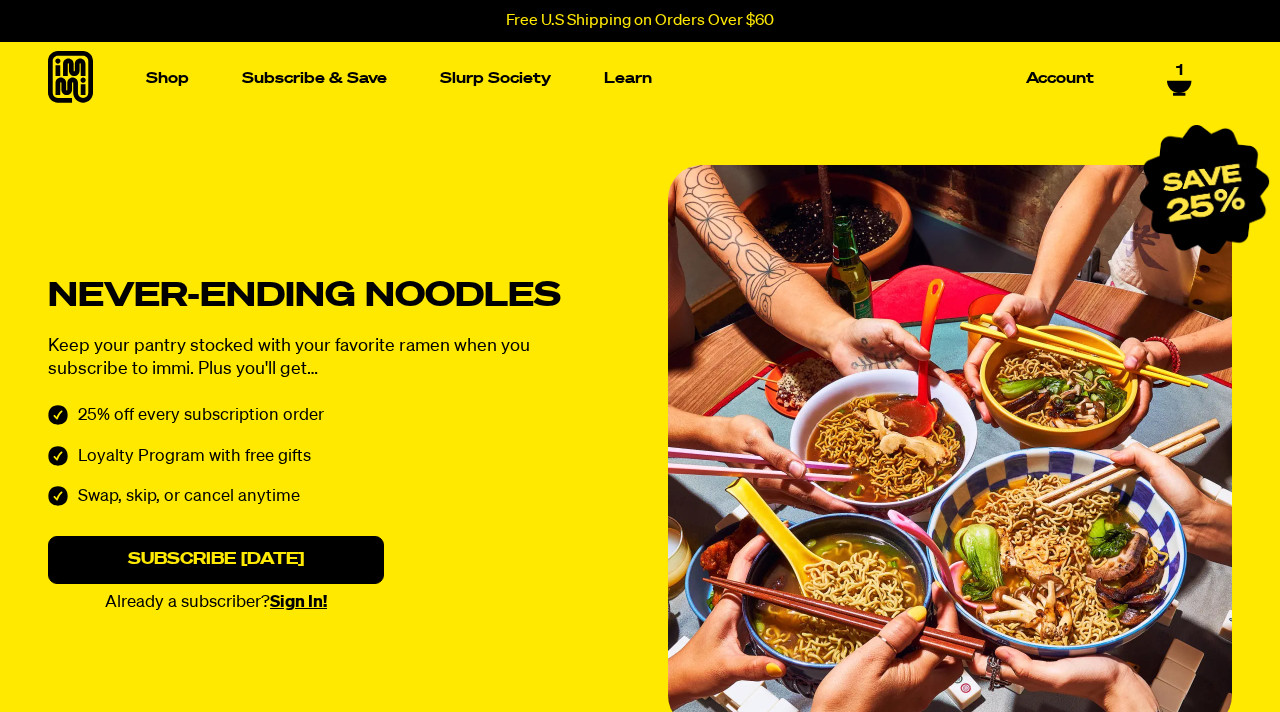 scroll, scrollTop: 0, scrollLeft: 0, axis: both 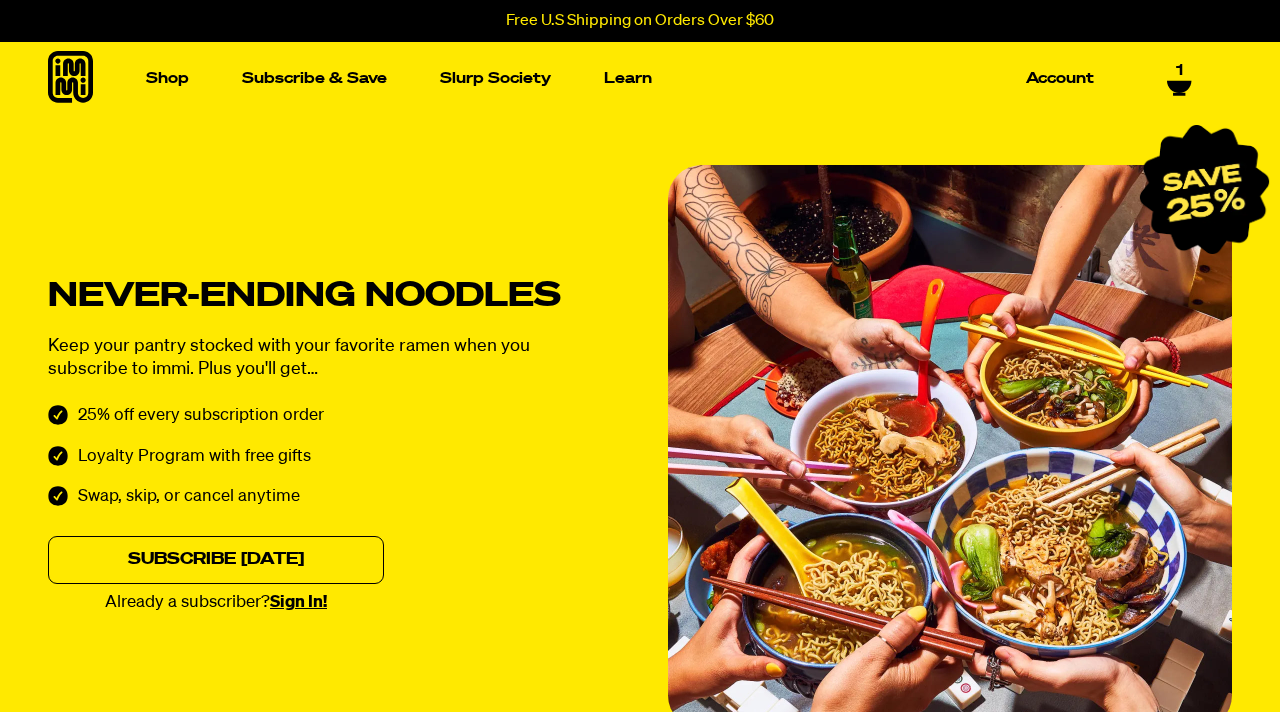 click on "Subscribe [DATE]" at bounding box center [216, 560] 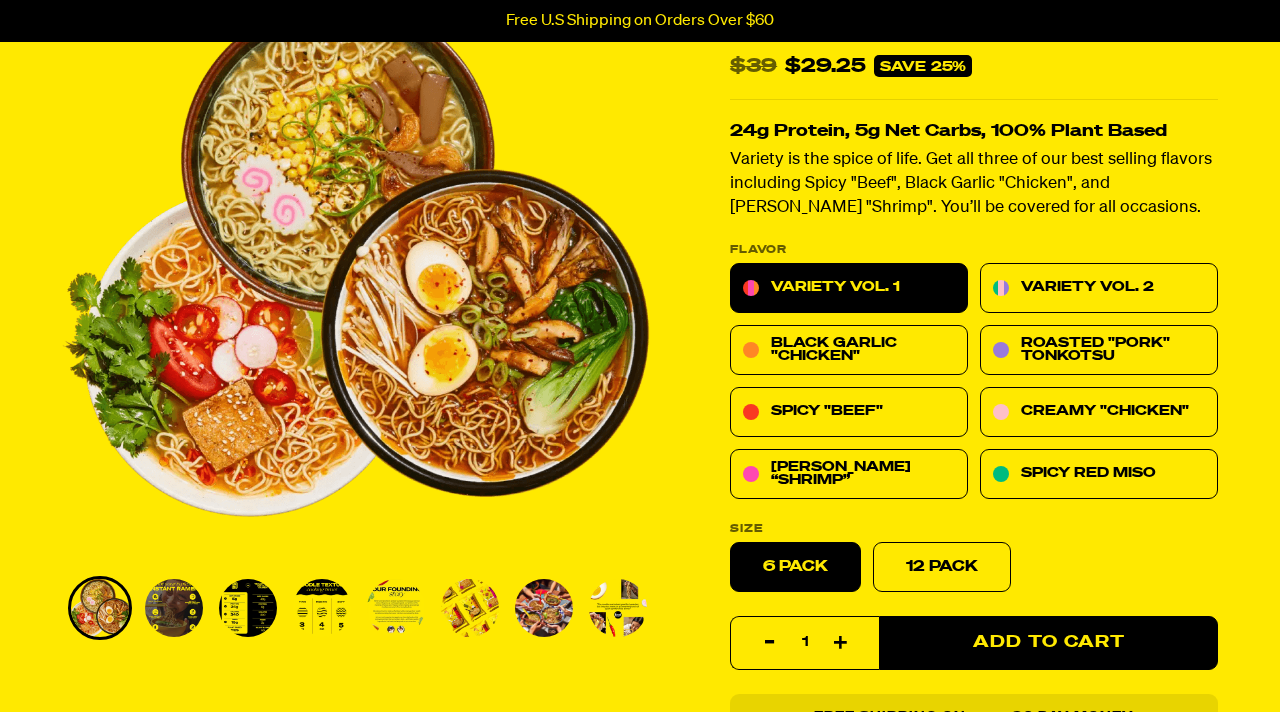 scroll, scrollTop: 862, scrollLeft: 0, axis: vertical 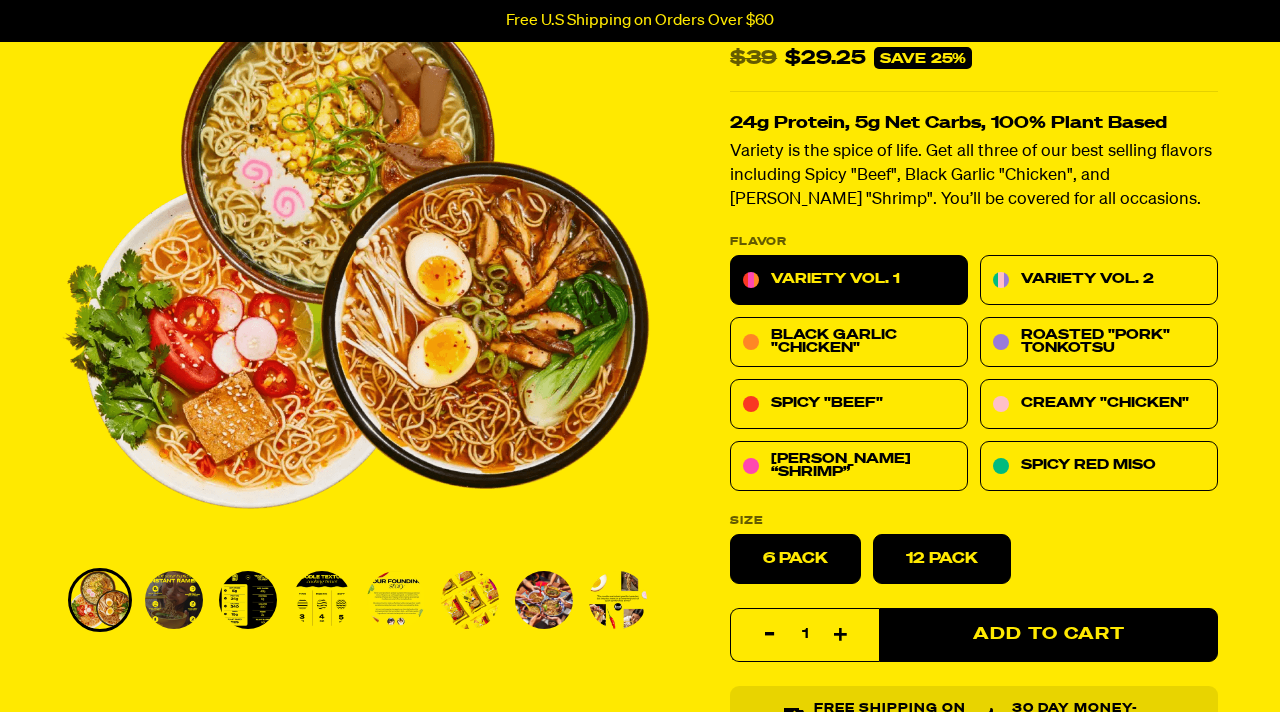 click on "12 Pack" at bounding box center (942, 558) 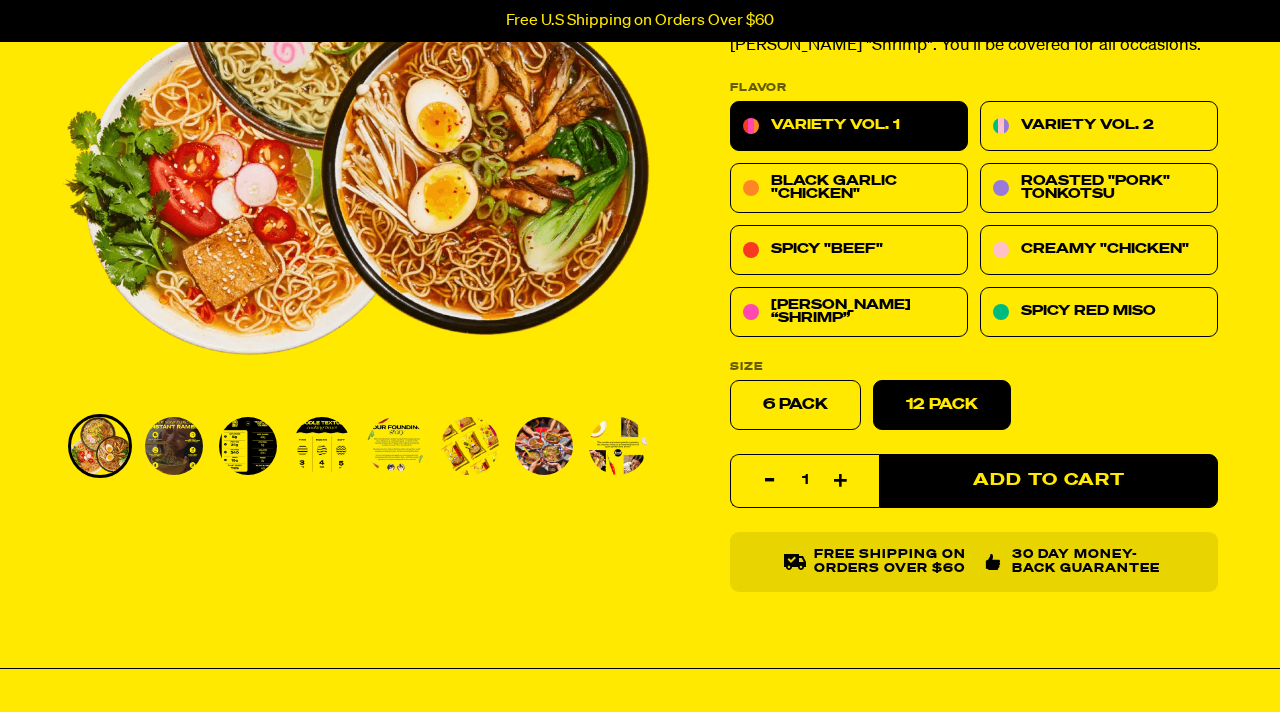scroll, scrollTop: 1019, scrollLeft: 0, axis: vertical 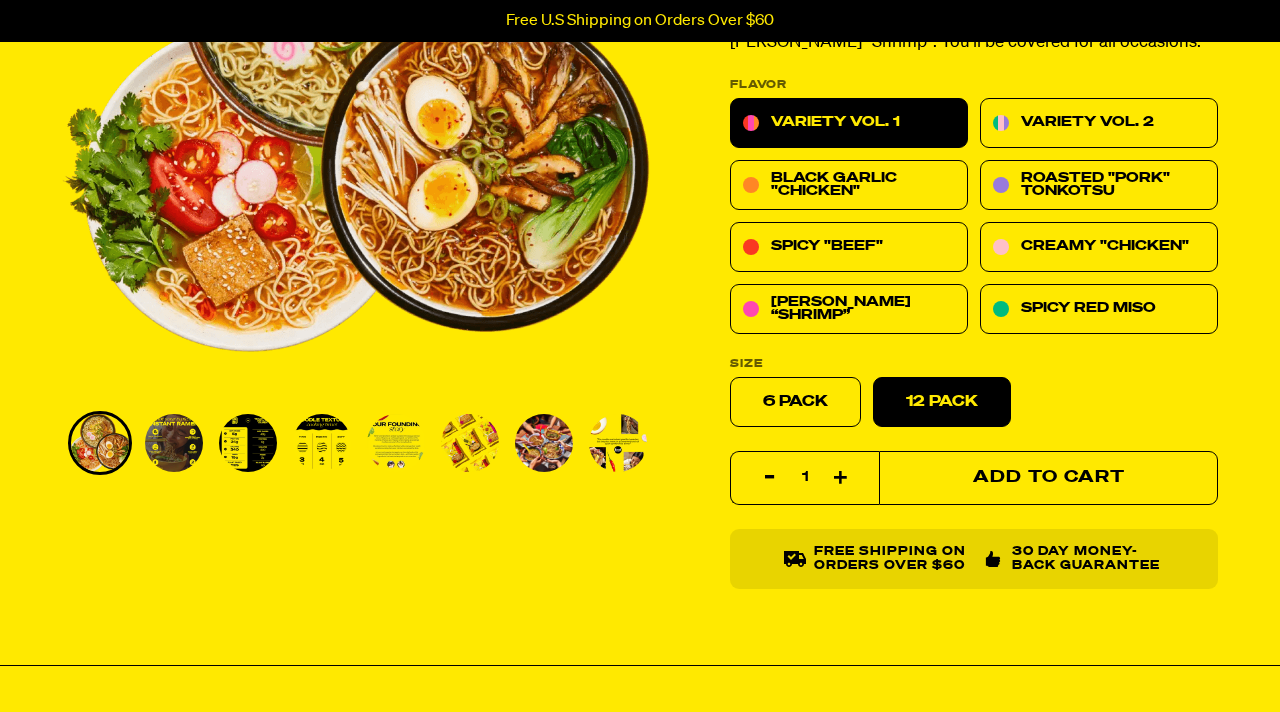 click on "Add to Cart" at bounding box center [1048, 478] 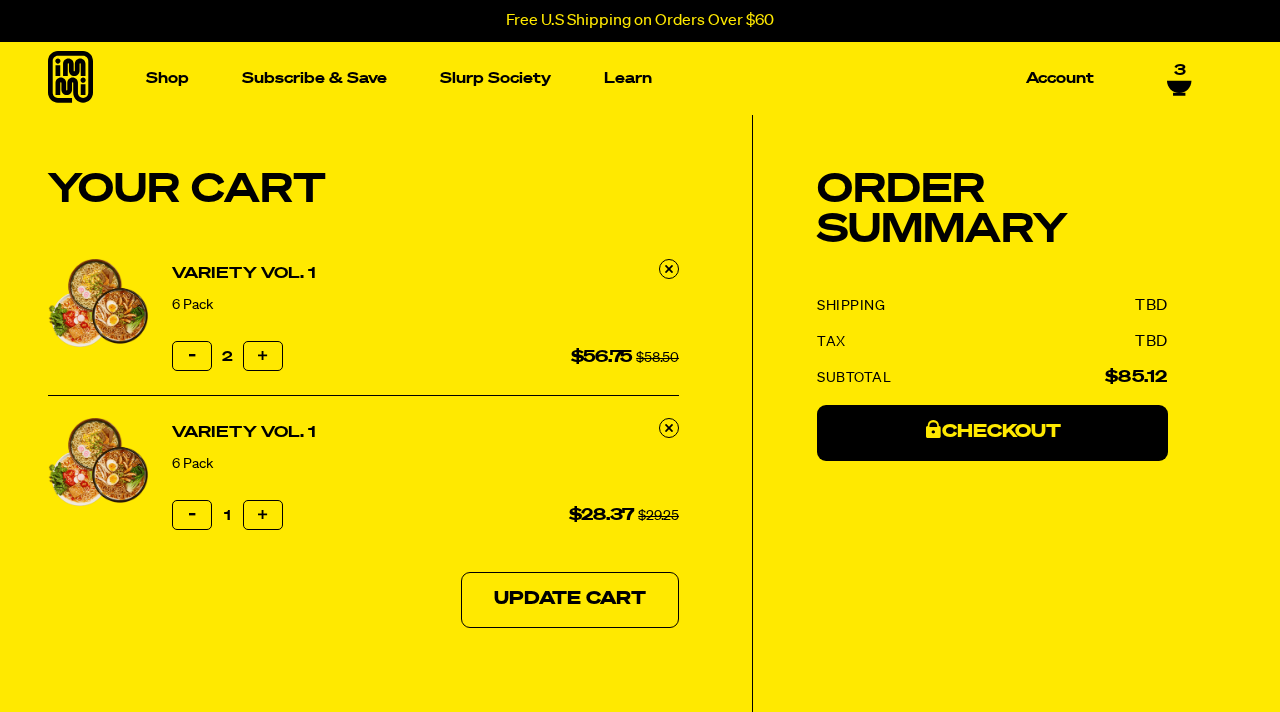 scroll, scrollTop: 0, scrollLeft: 0, axis: both 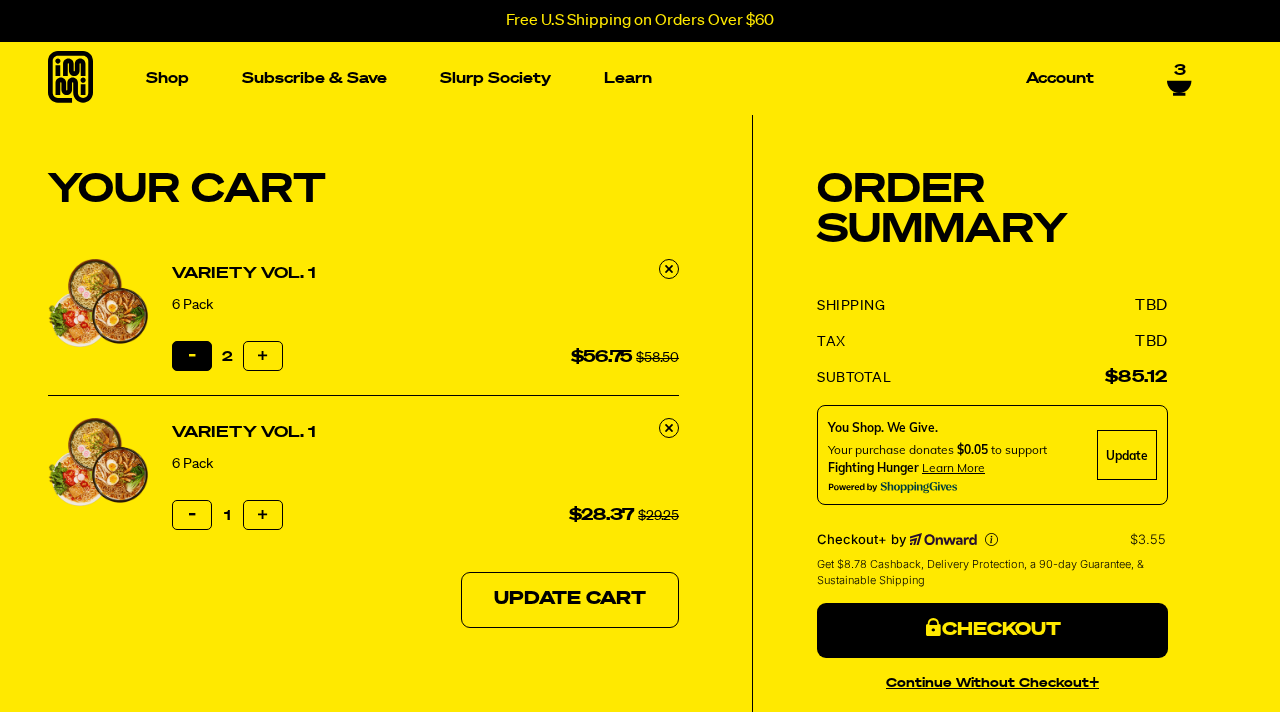 click on "Reduce item quantity by one" at bounding box center [192, 356] 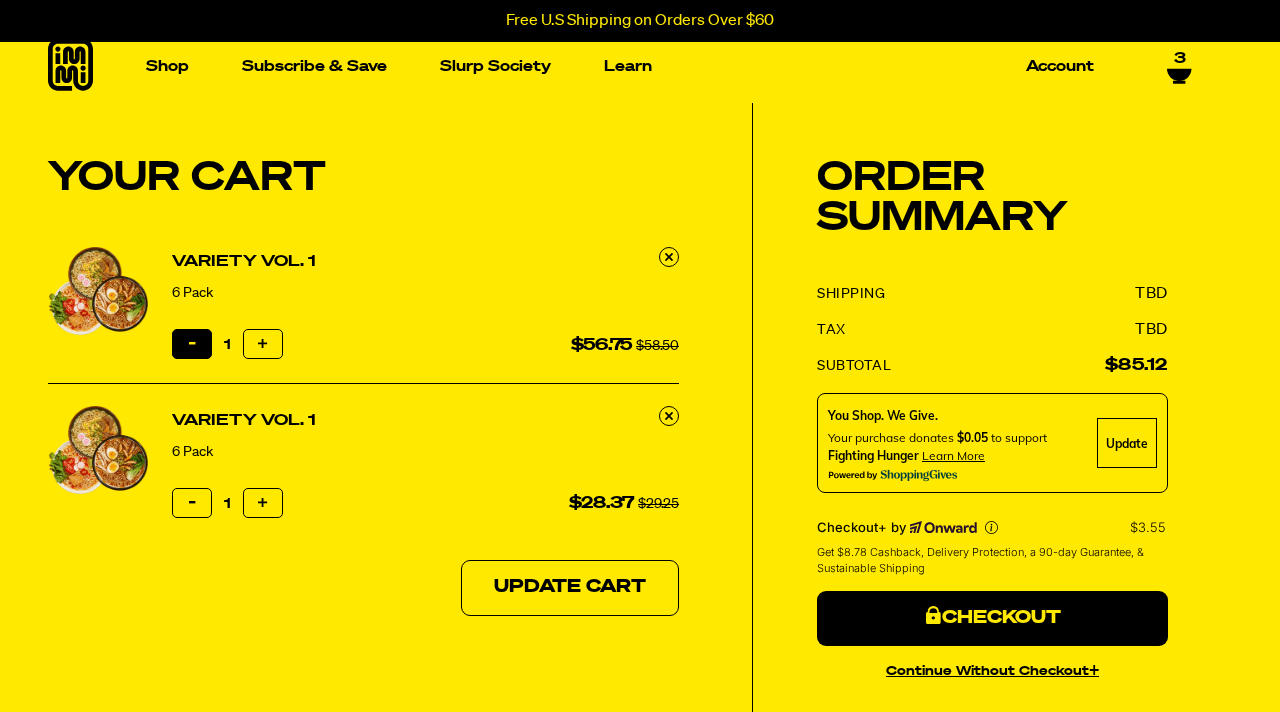 scroll, scrollTop: 73, scrollLeft: 0, axis: vertical 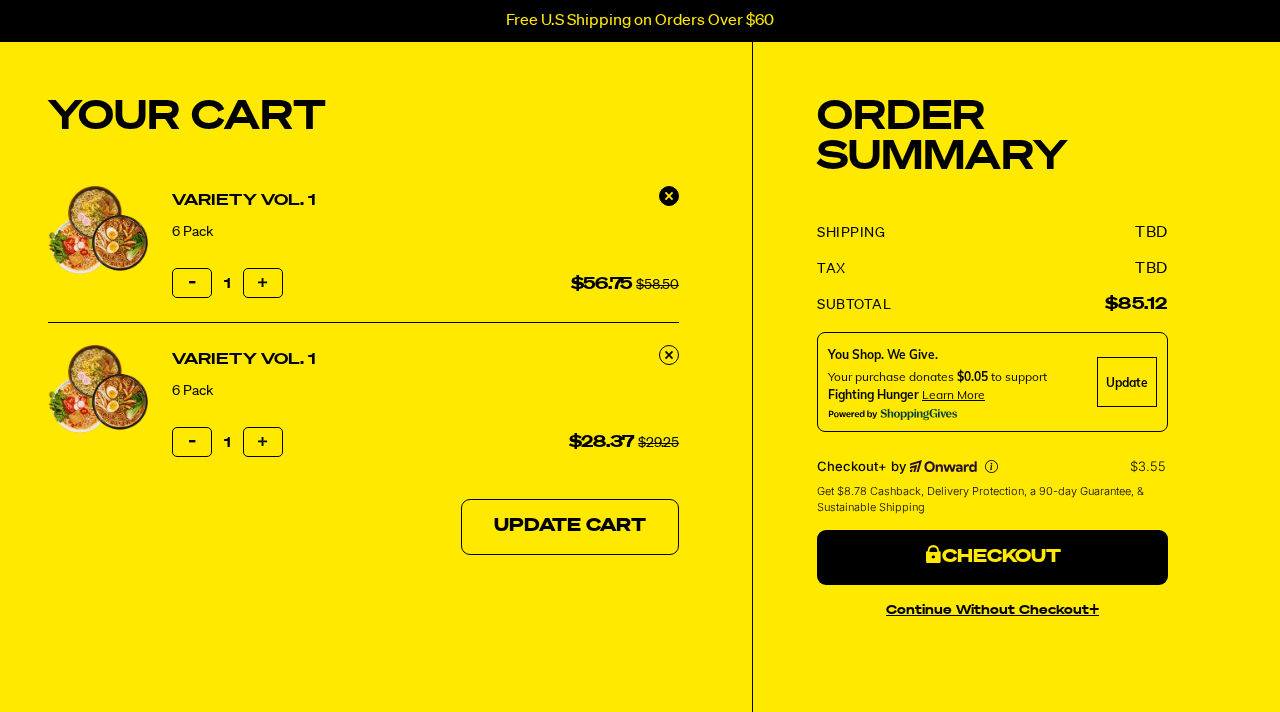 click at bounding box center (669, 196) 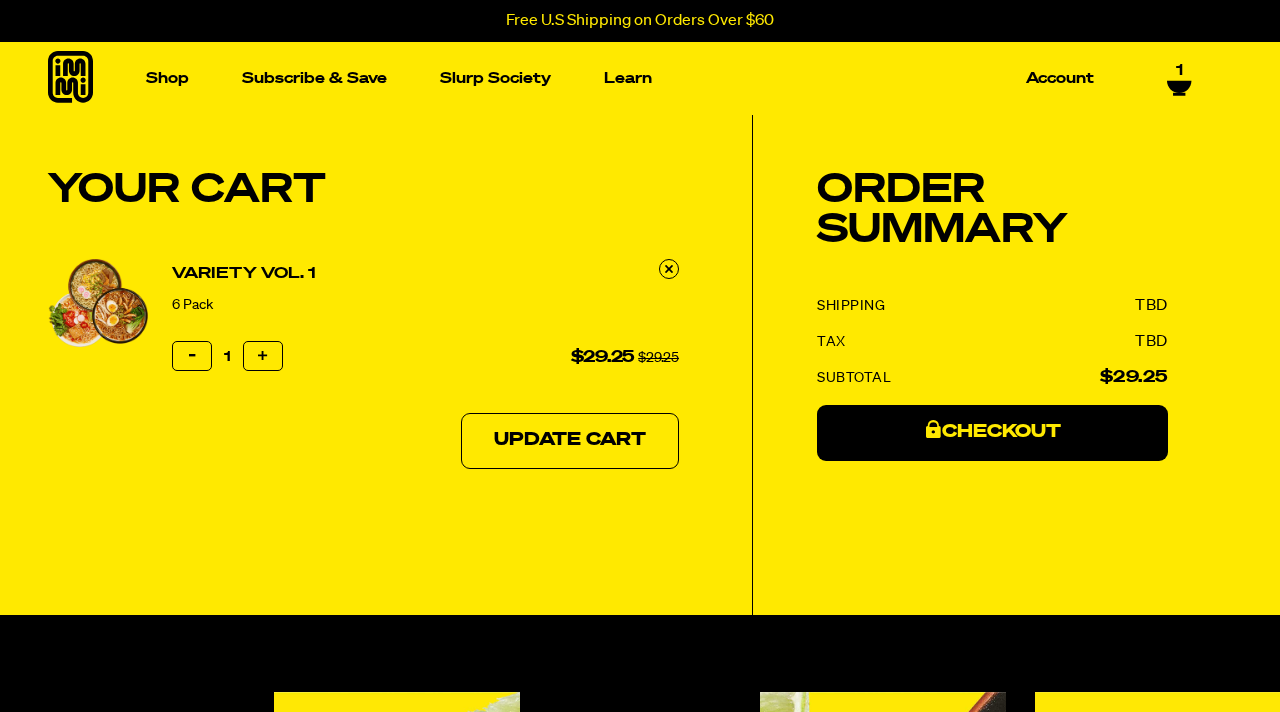 scroll, scrollTop: 0, scrollLeft: 0, axis: both 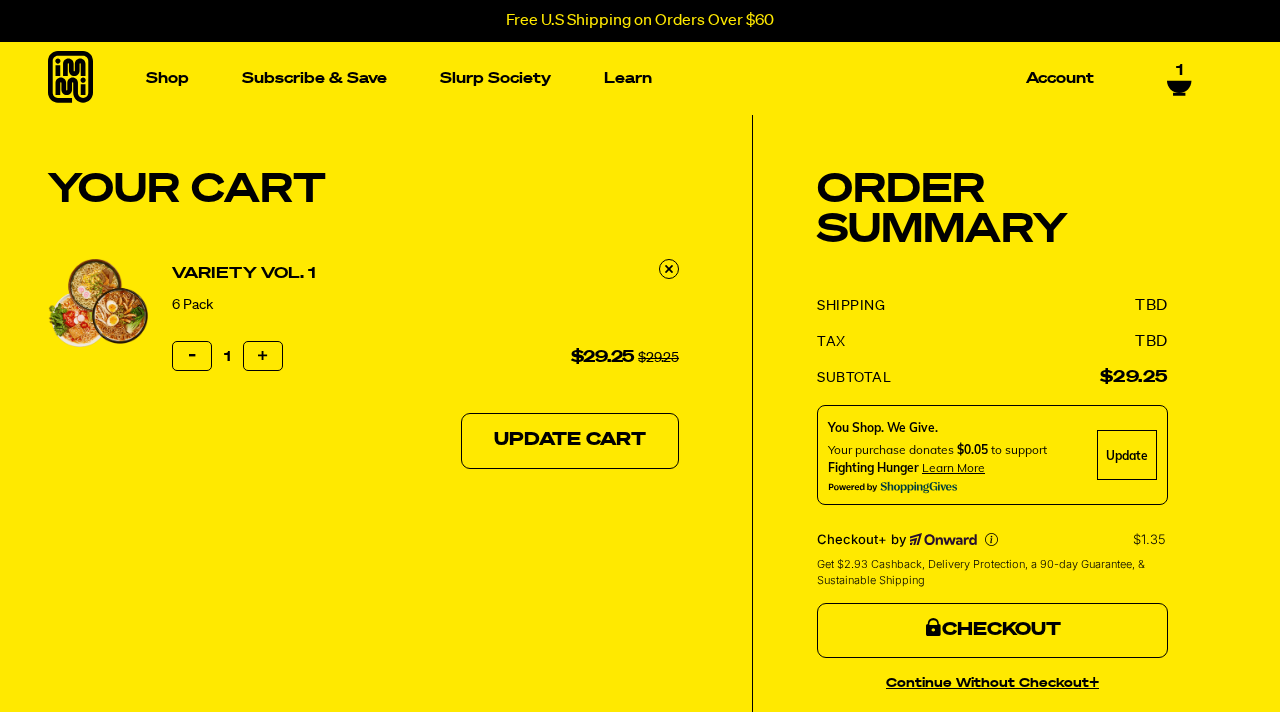 click on "Checkout" at bounding box center [992, 631] 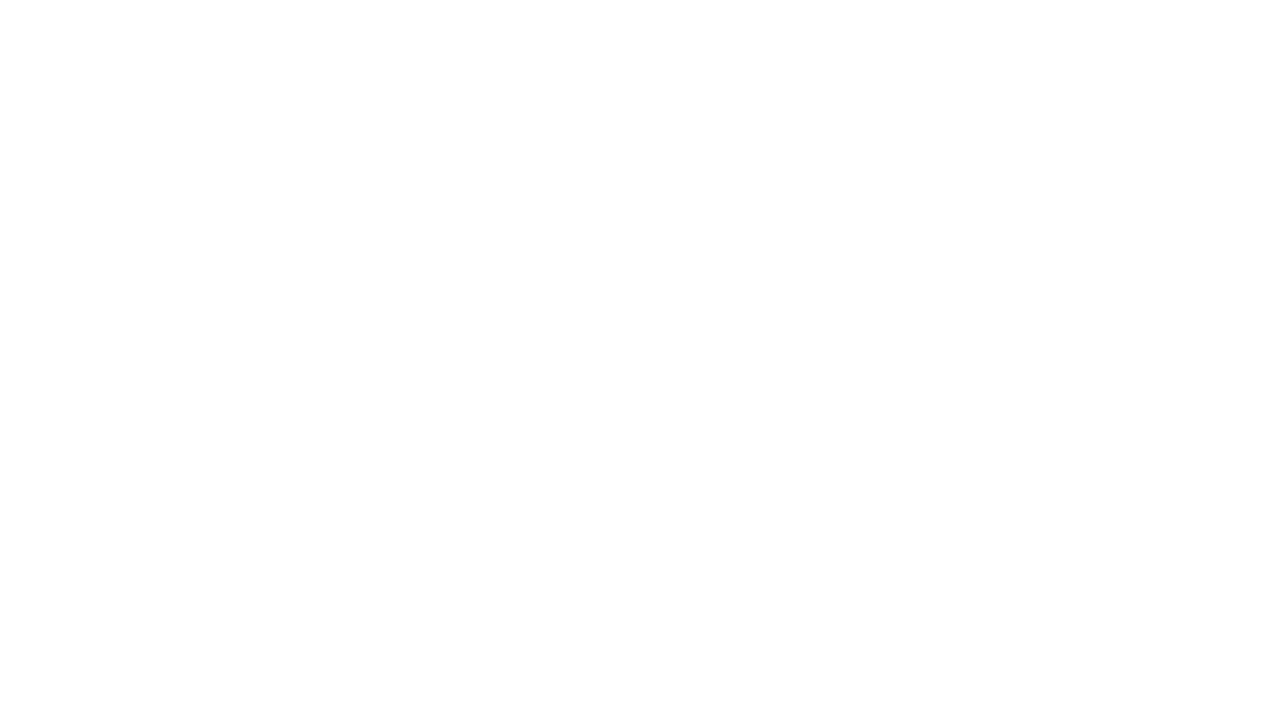 scroll, scrollTop: 0, scrollLeft: 0, axis: both 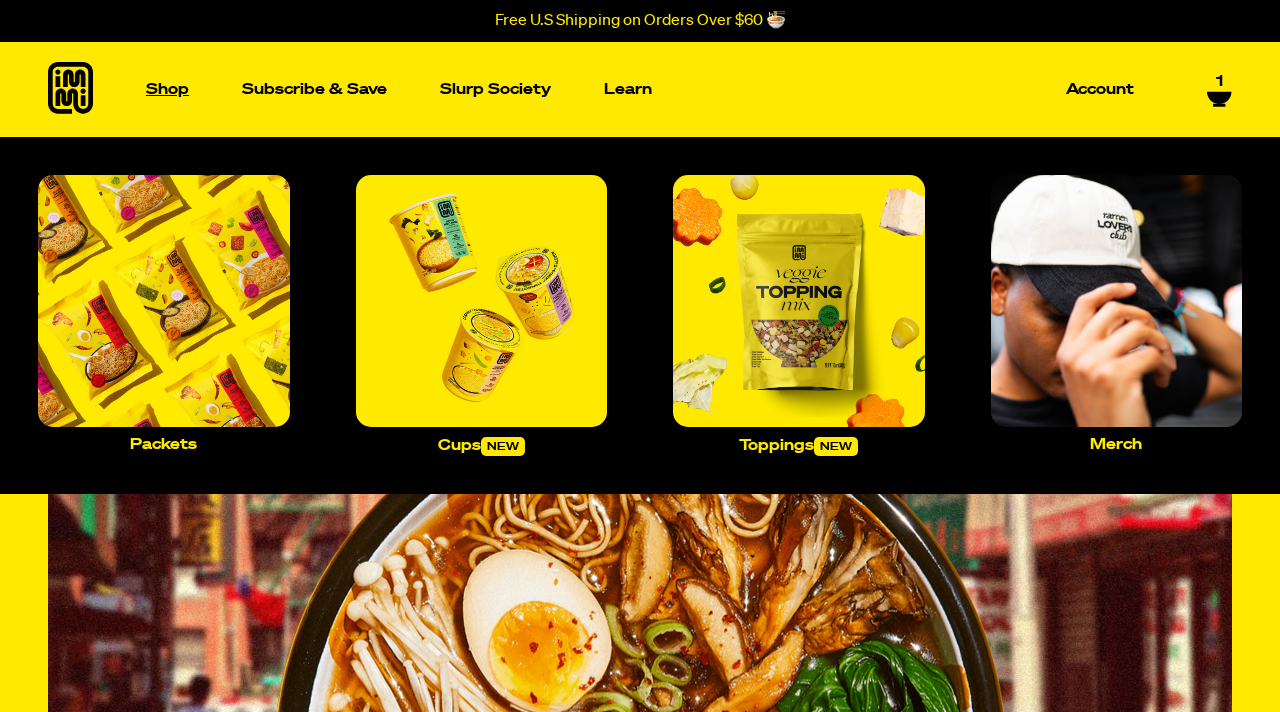click on "Shop" at bounding box center (167, 89) 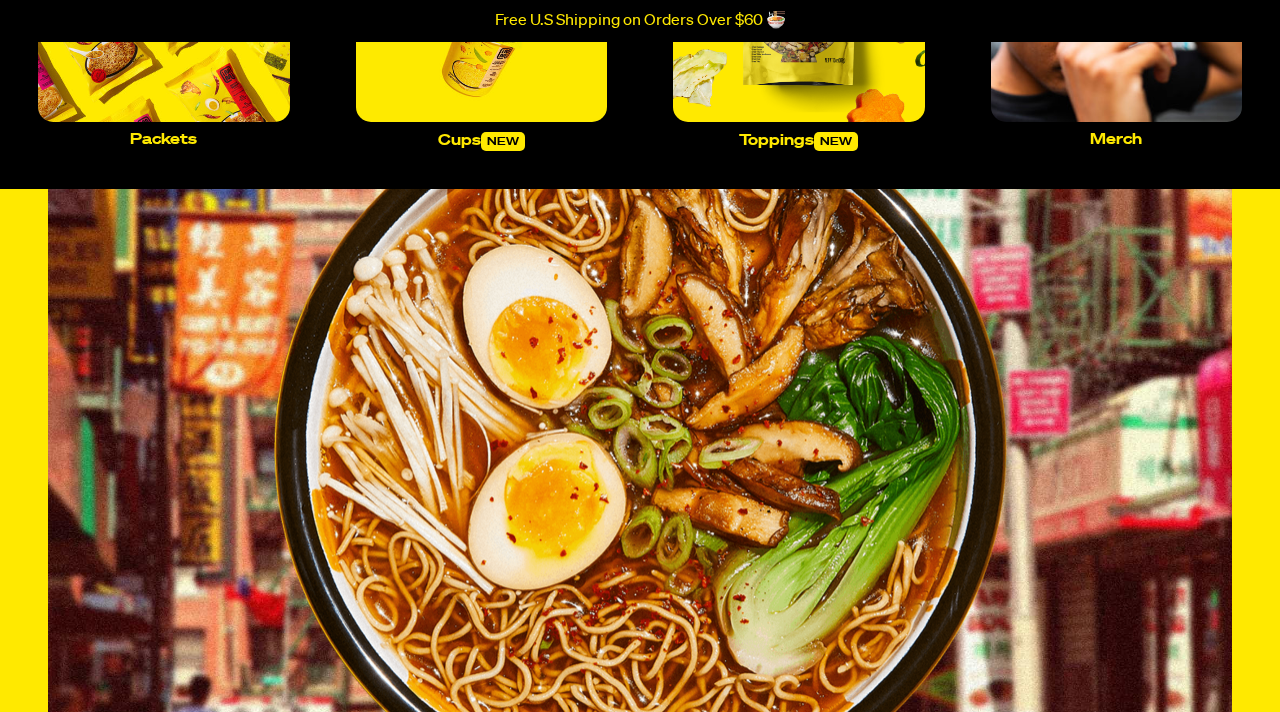 scroll, scrollTop: 0, scrollLeft: 0, axis: both 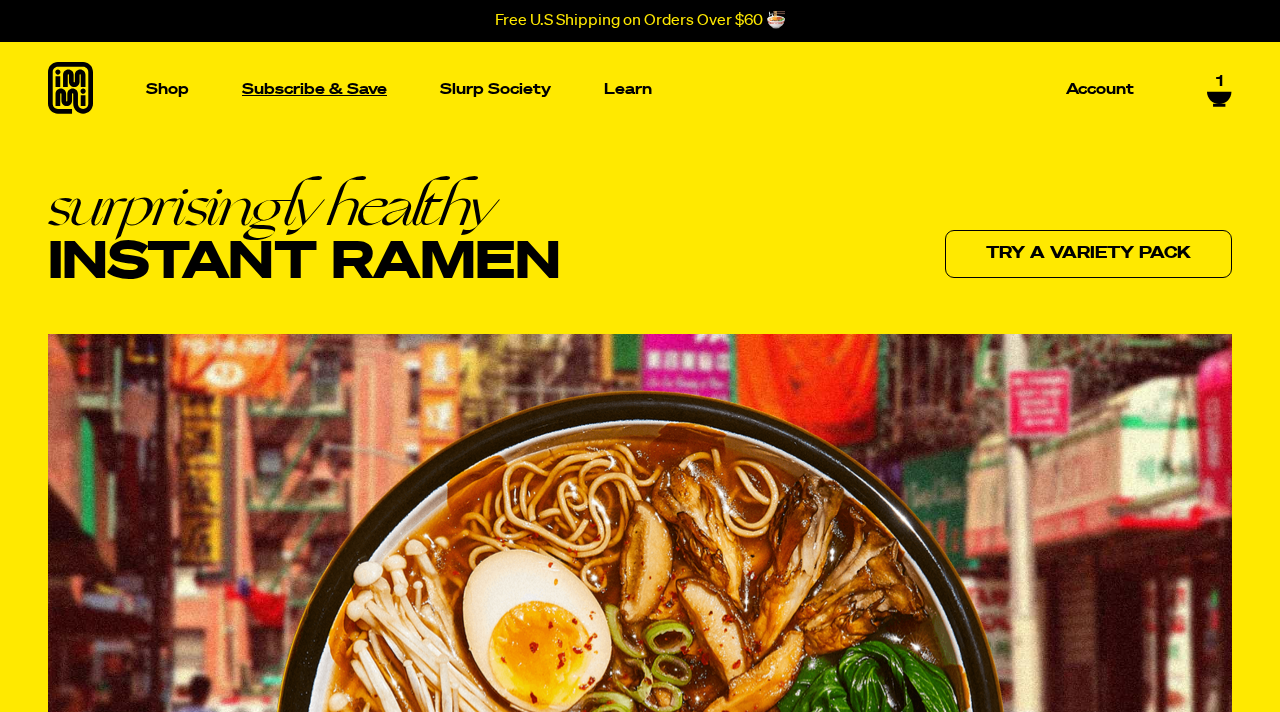 click on "Subscribe & Save" at bounding box center [314, 89] 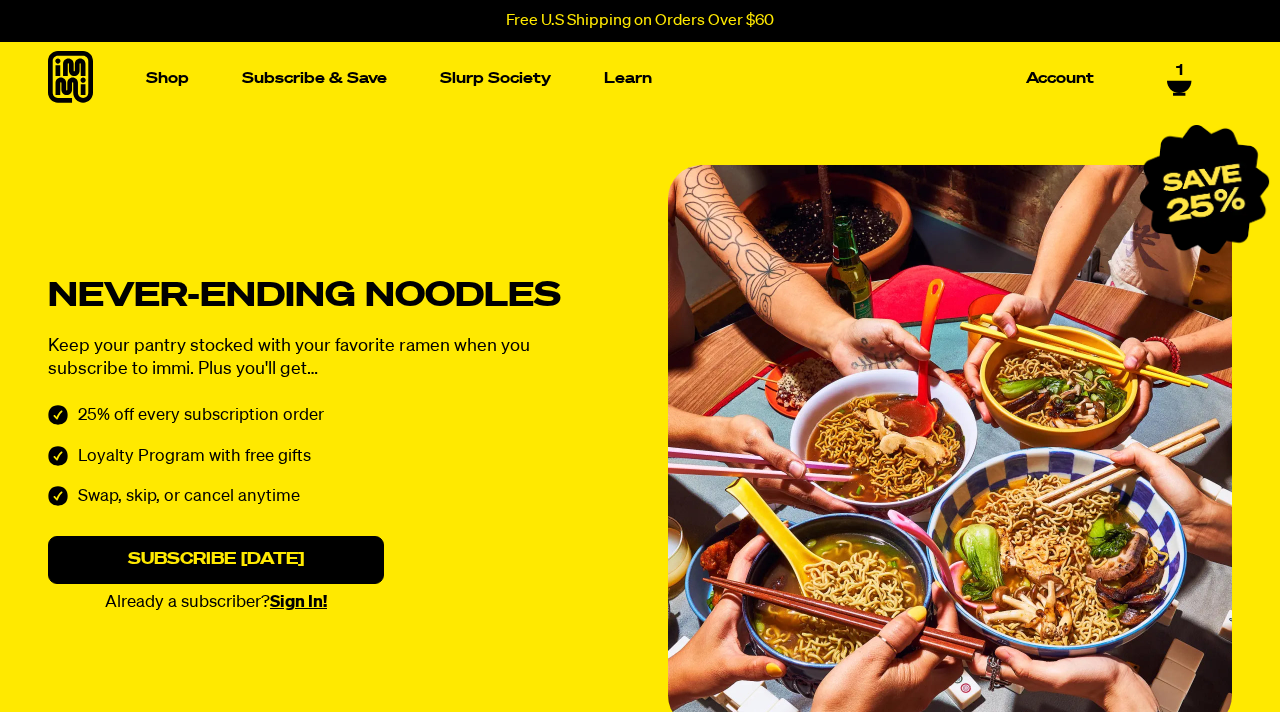 scroll, scrollTop: 0, scrollLeft: 0, axis: both 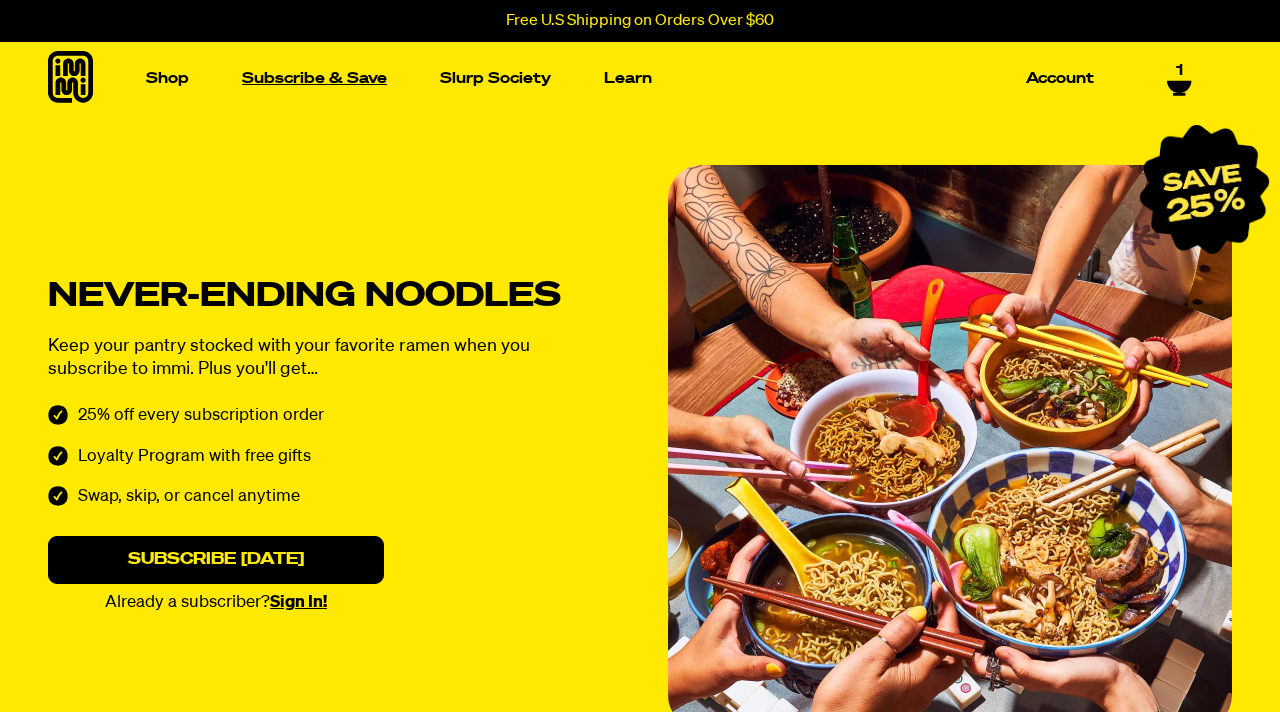 select on "Every 30 Days" 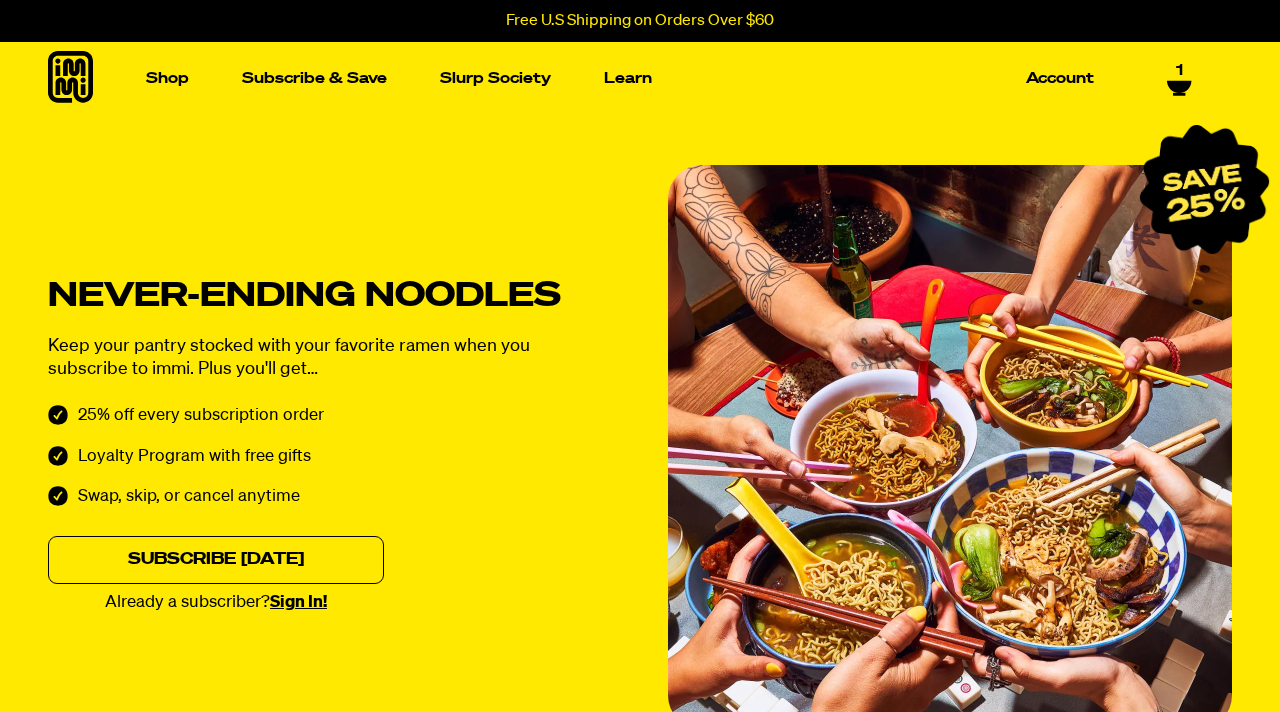 click on "Subscribe [DATE]" at bounding box center (216, 560) 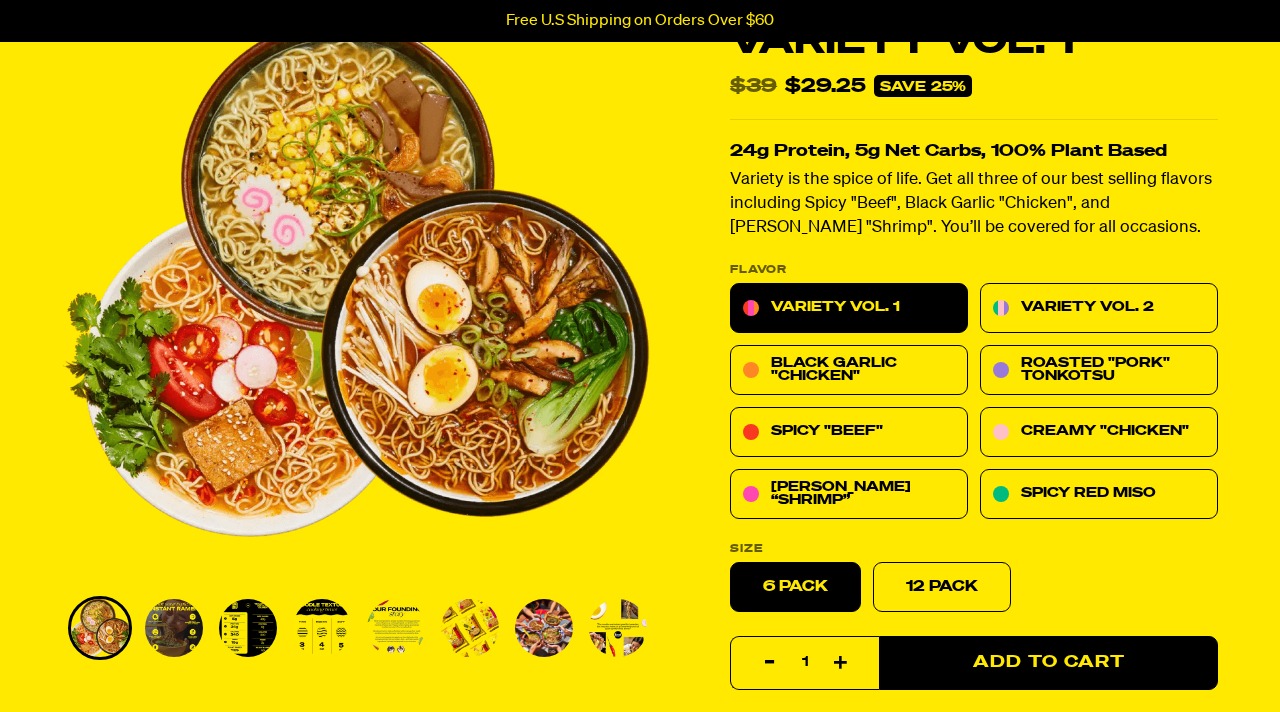 scroll, scrollTop: 903, scrollLeft: 0, axis: vertical 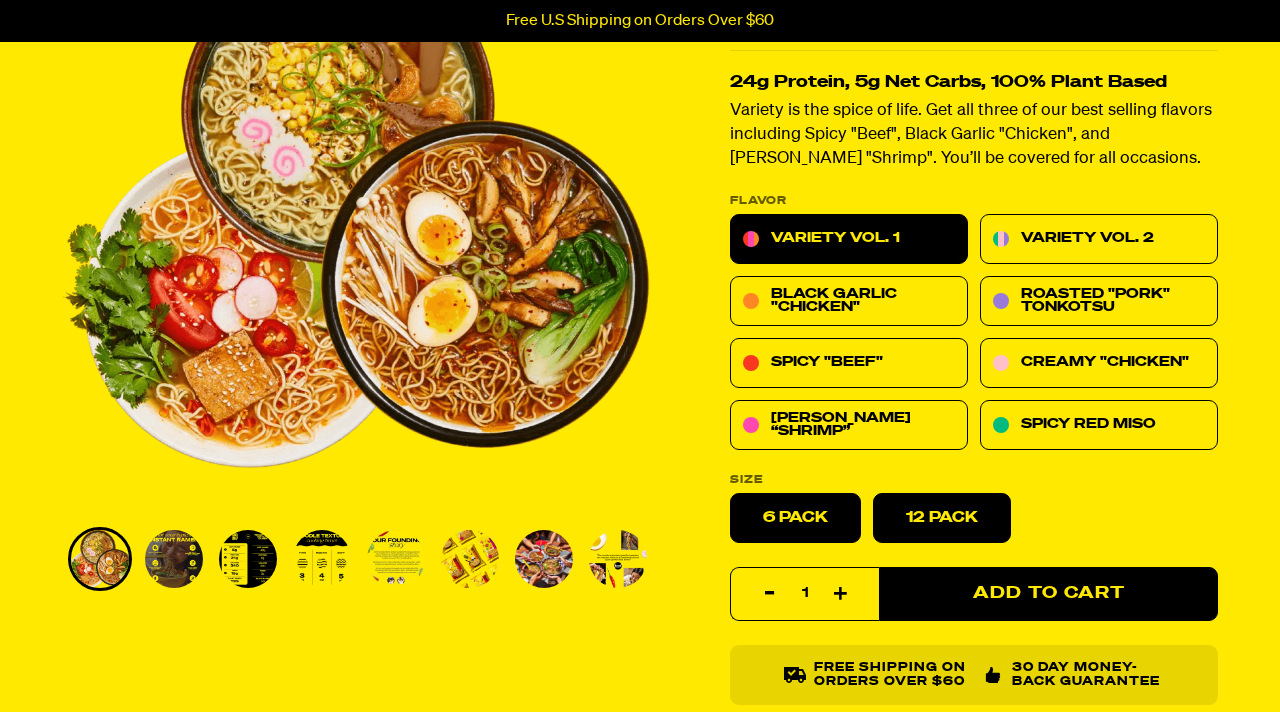 click on "12 Pack" at bounding box center (942, 517) 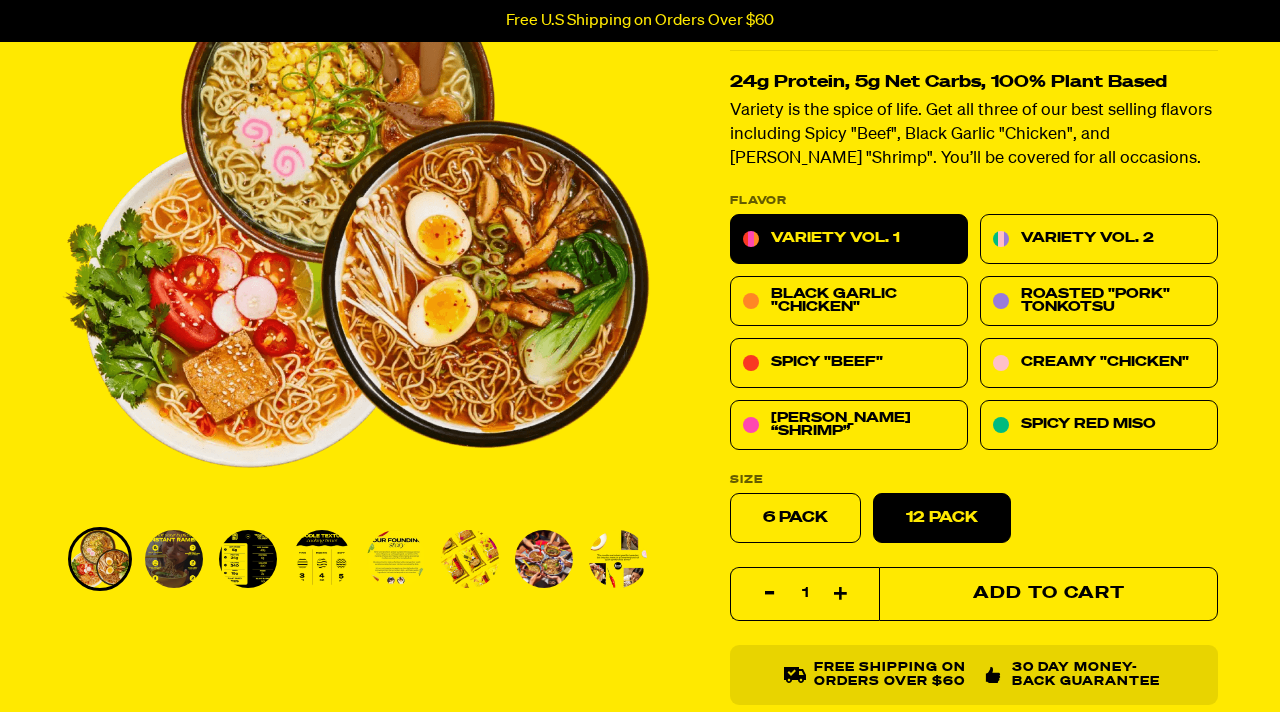 click on "Add to Cart" at bounding box center (1048, 594) 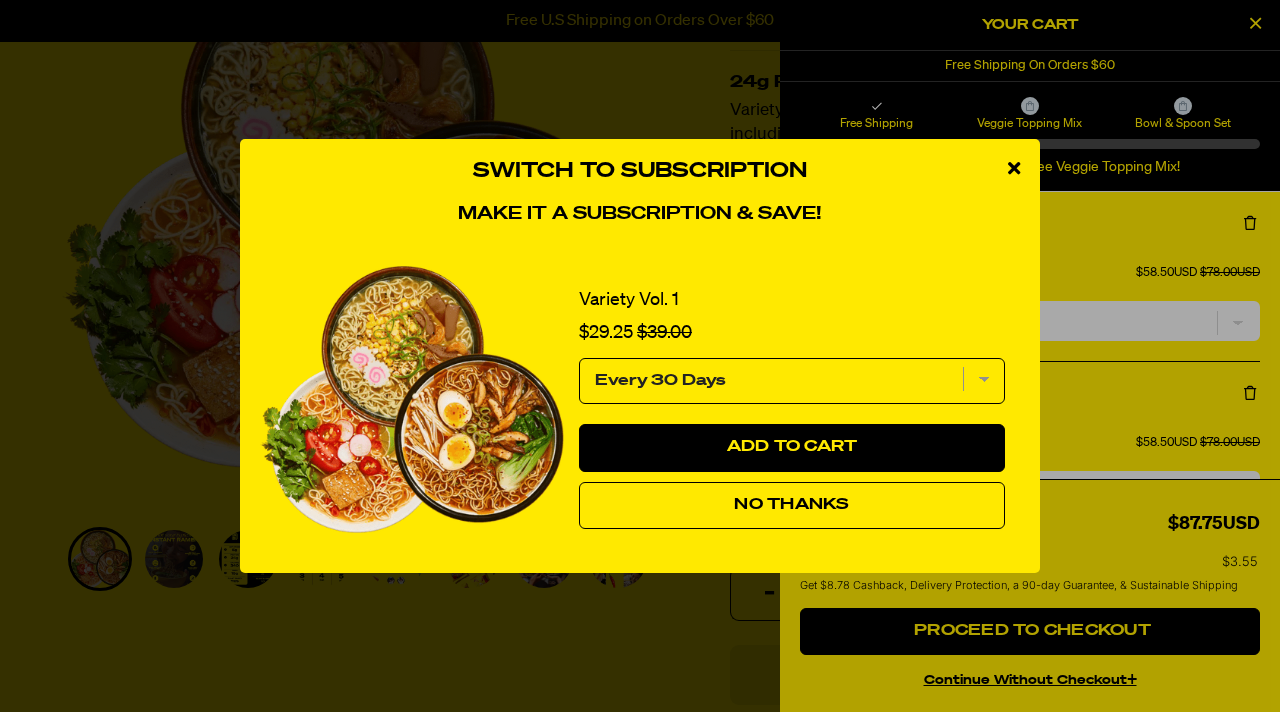click on "Every 30 Days" at bounding box center [792, 381] 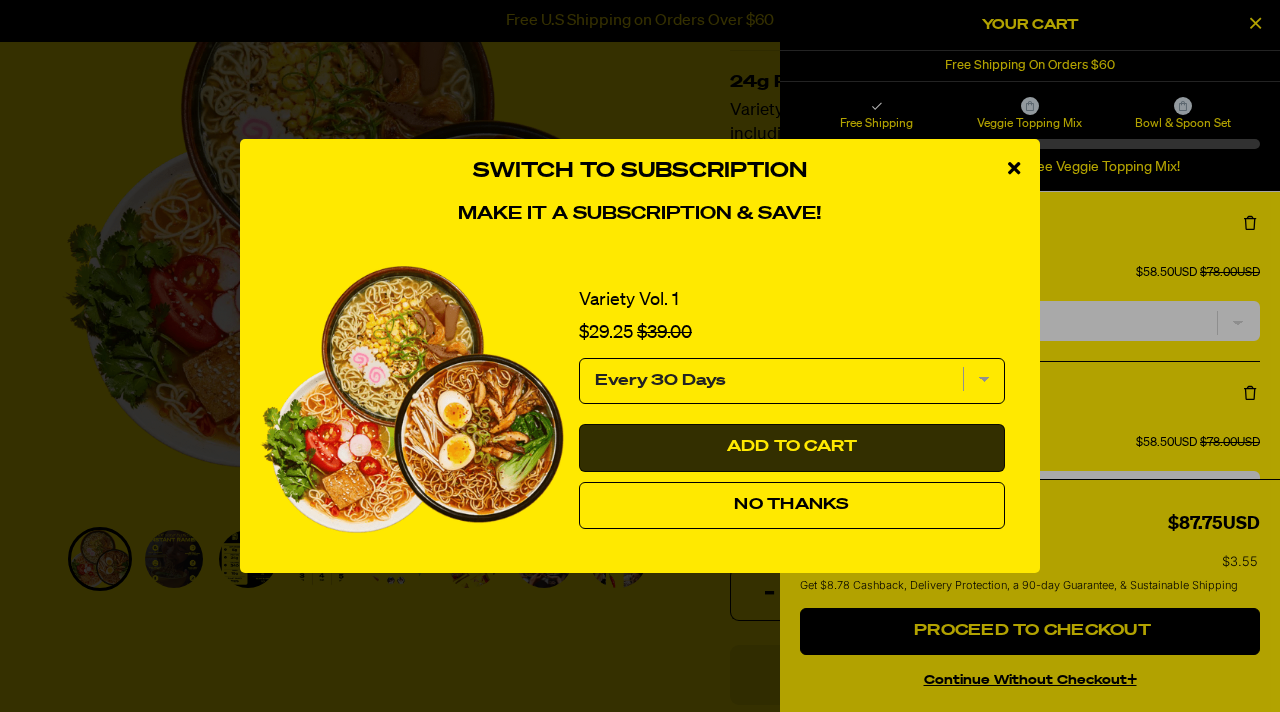 click on "Add to Cart" at bounding box center (792, 447) 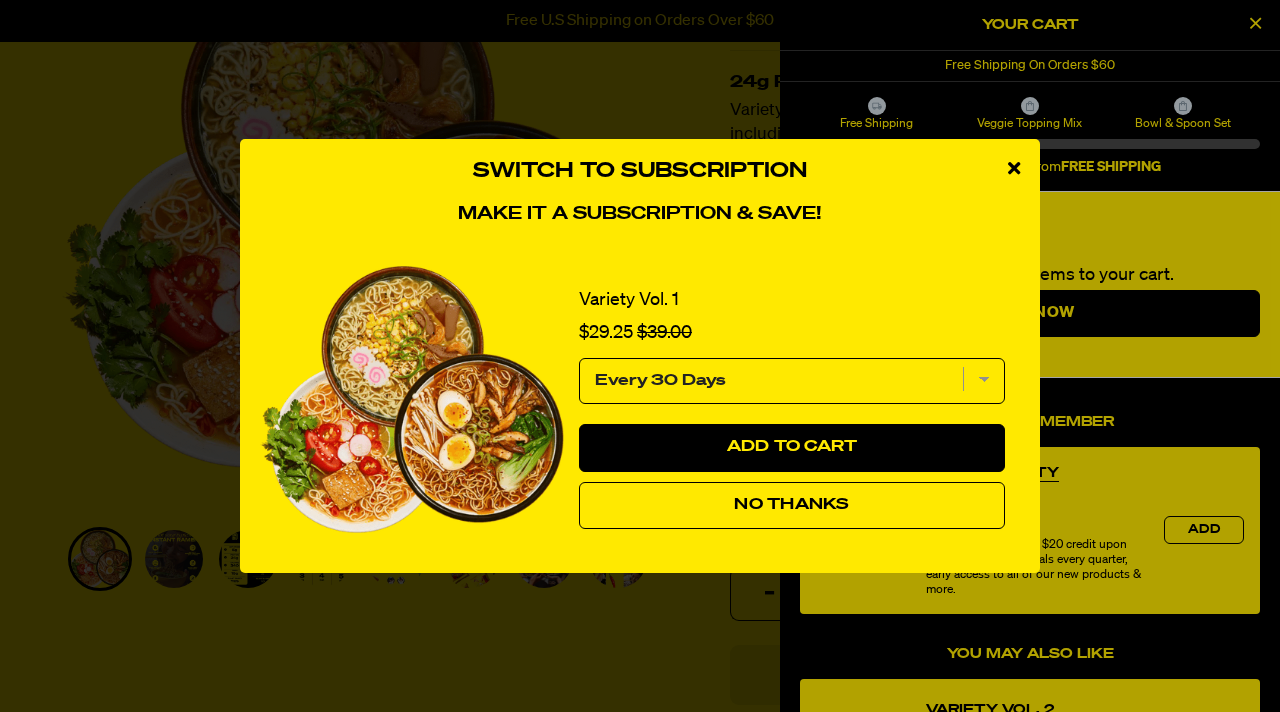 select on "Every 30 Days" 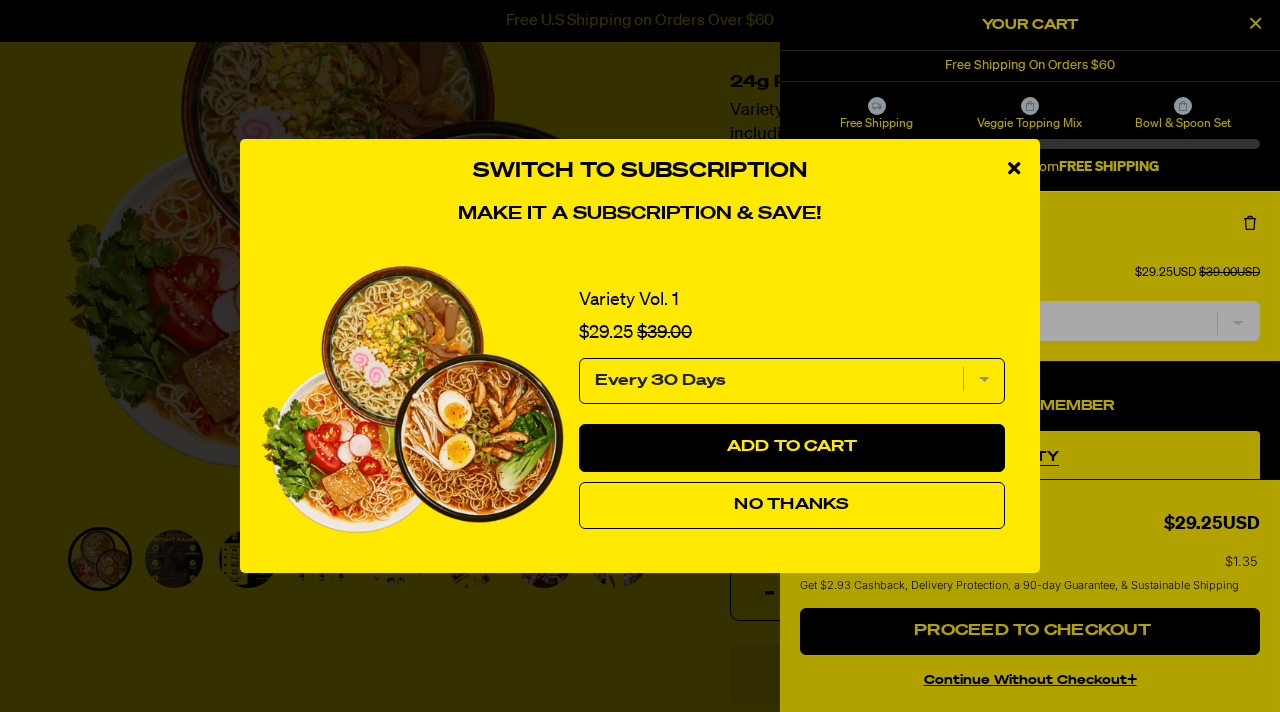 click at bounding box center (1014, 168) 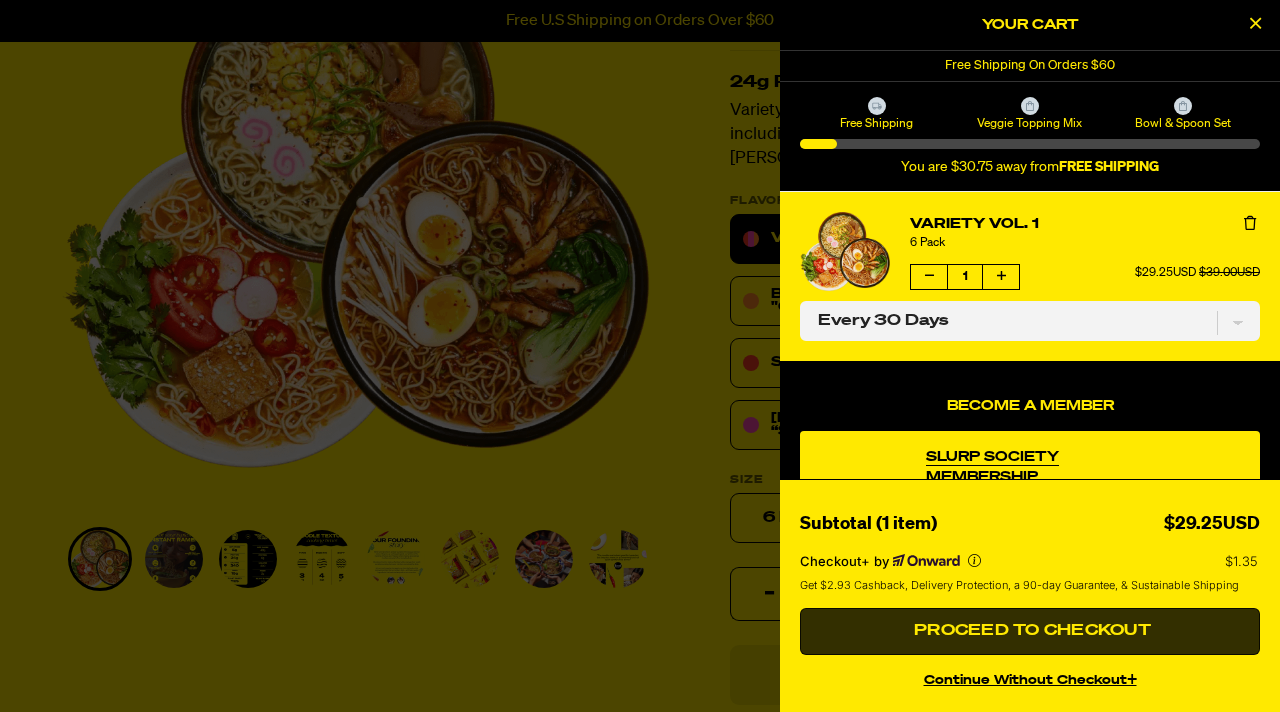 click on "Proceed to Checkout" at bounding box center (1030, 631) 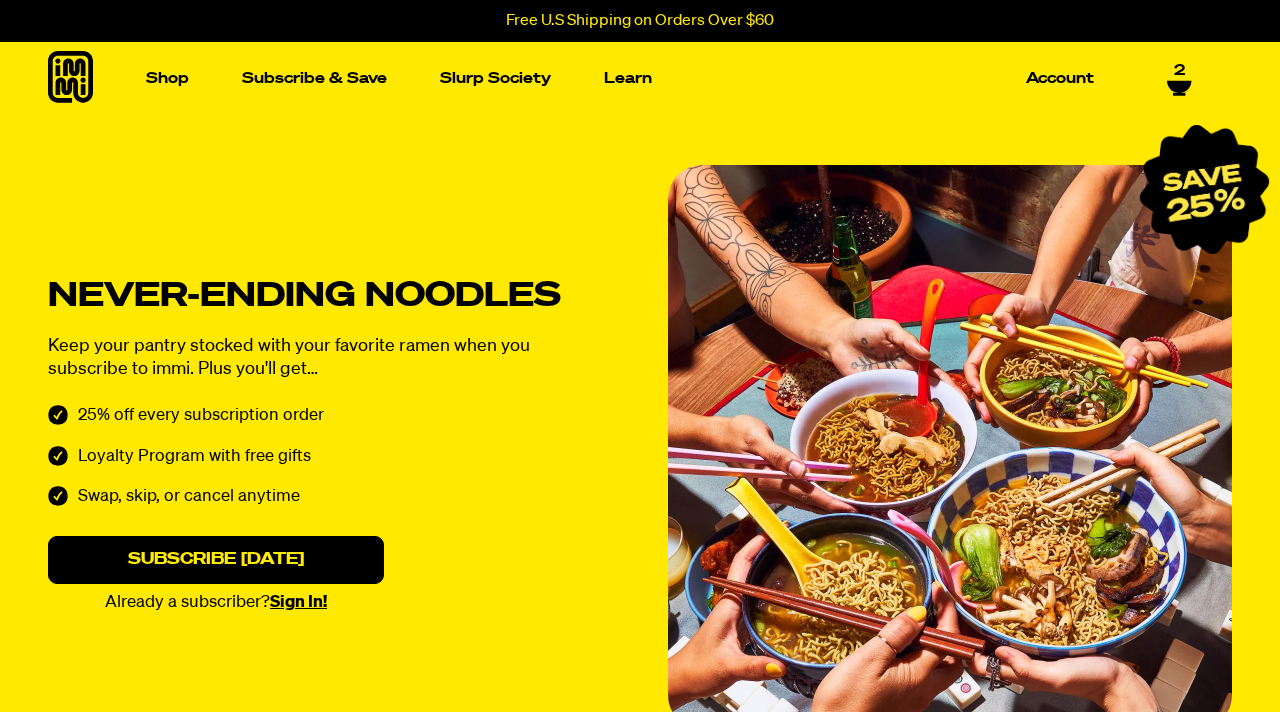 select on "Every 30 Days" 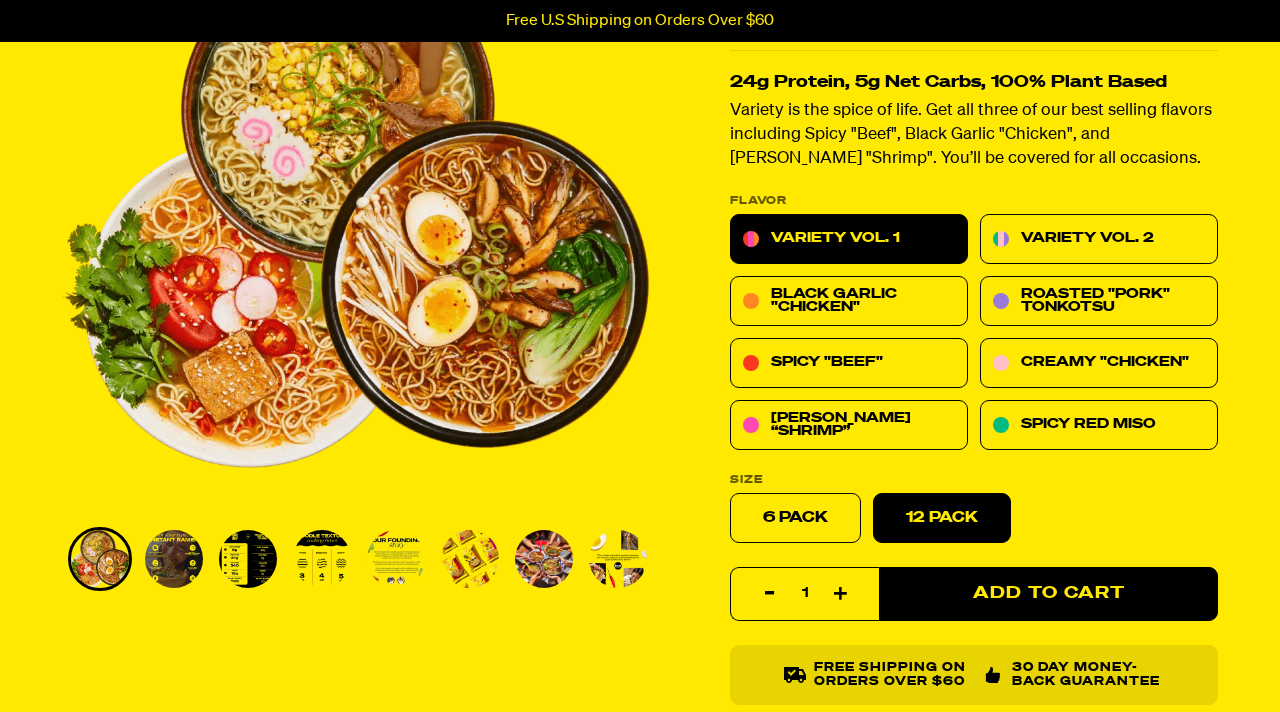 scroll, scrollTop: 0, scrollLeft: 0, axis: both 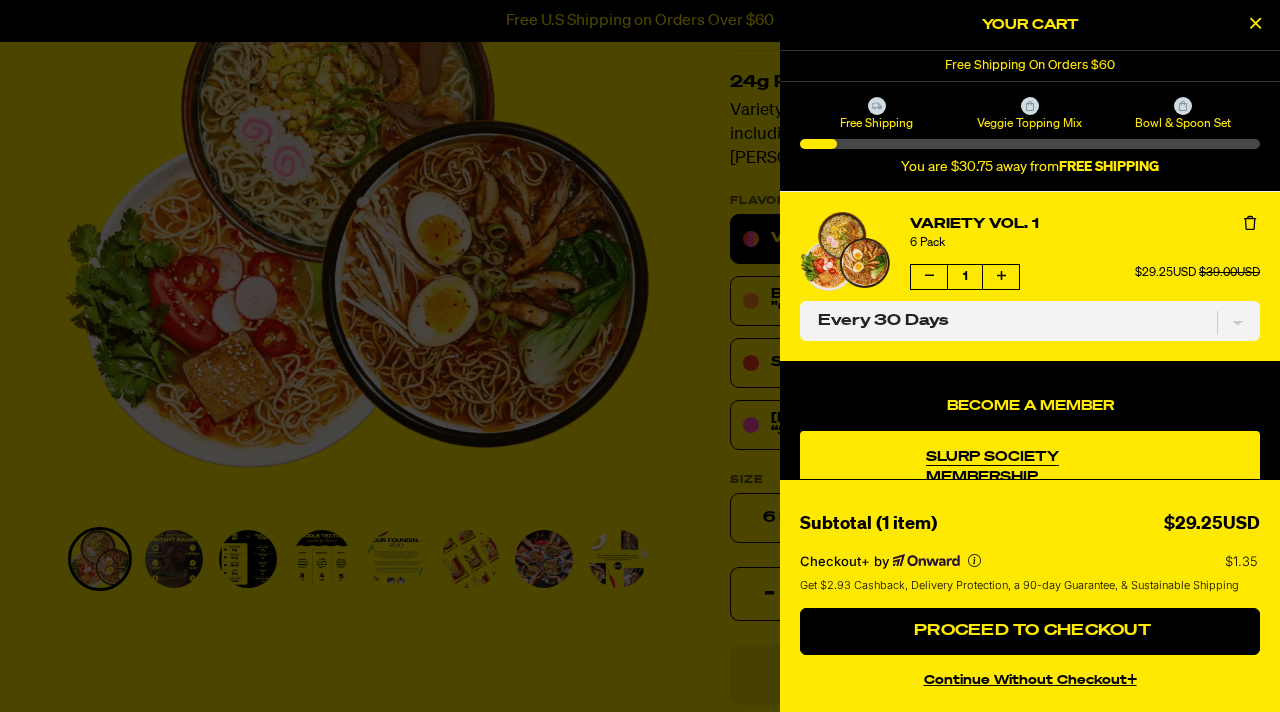 click at bounding box center (640, 356) 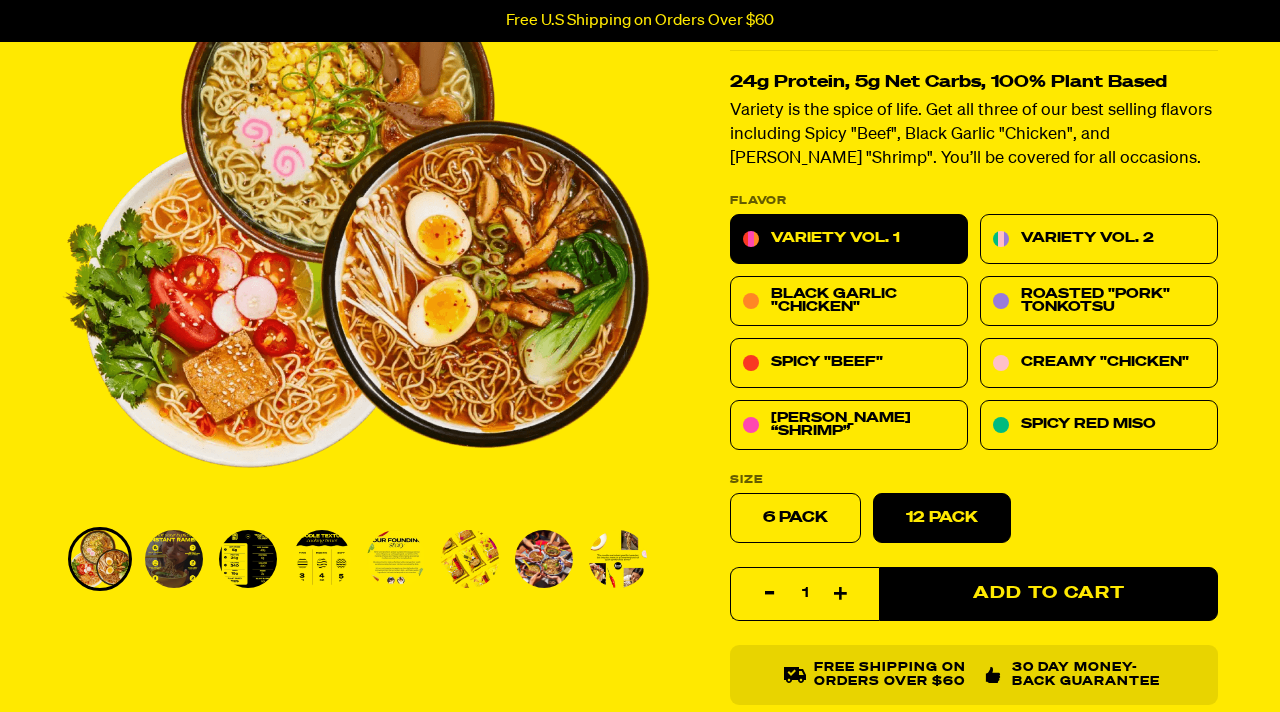 click on "12 Pack" at bounding box center [942, 517] 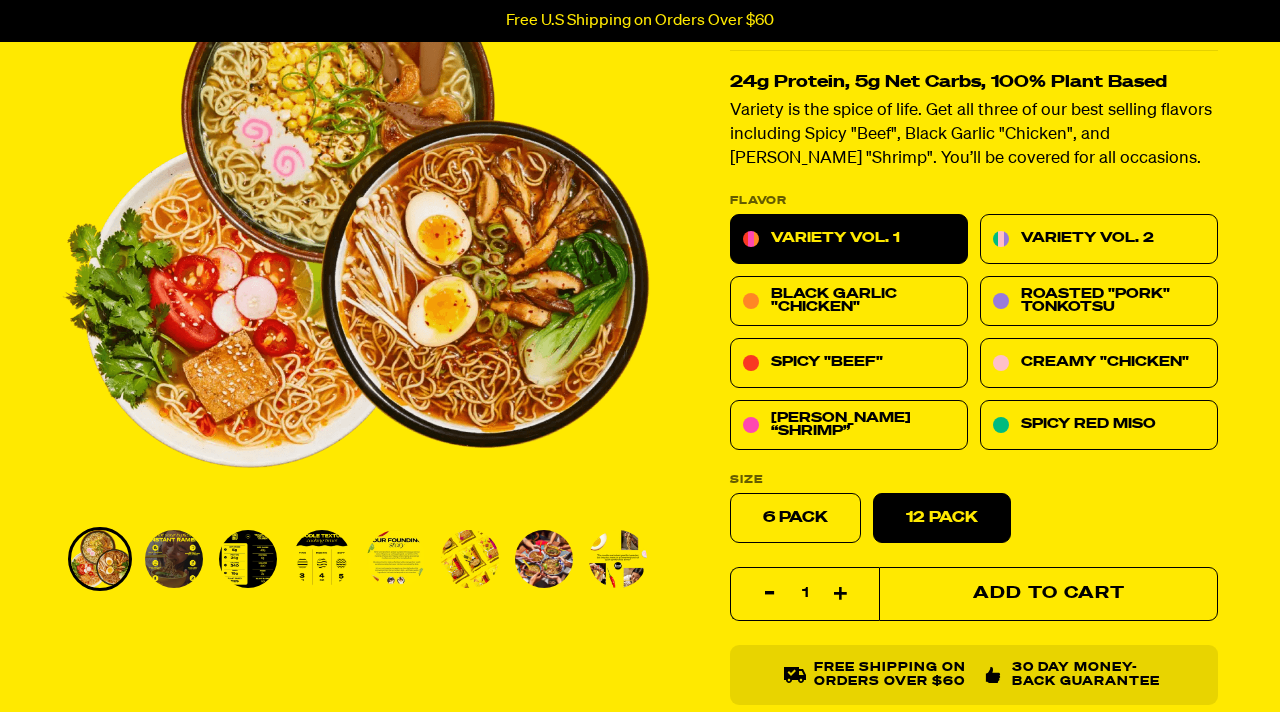 click on "Add to Cart" at bounding box center (1048, 594) 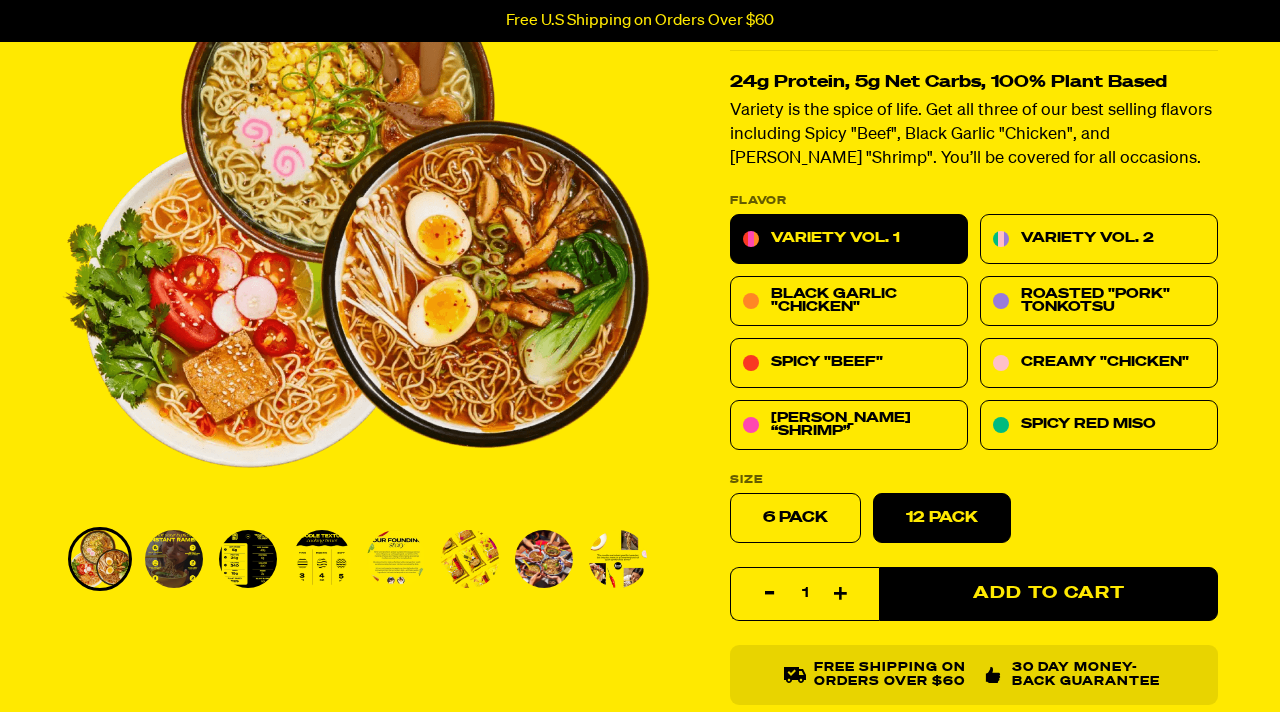 select on "Every 30 Days" 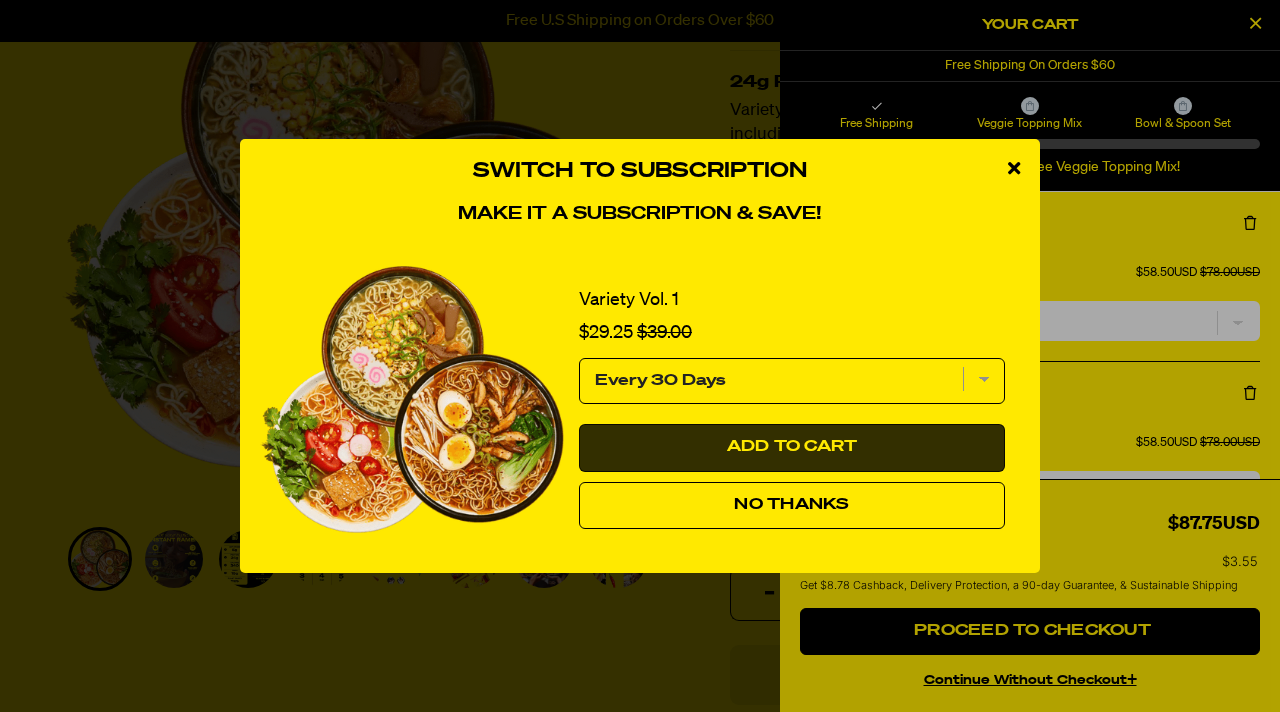 click on "Add to Cart" at bounding box center (792, 448) 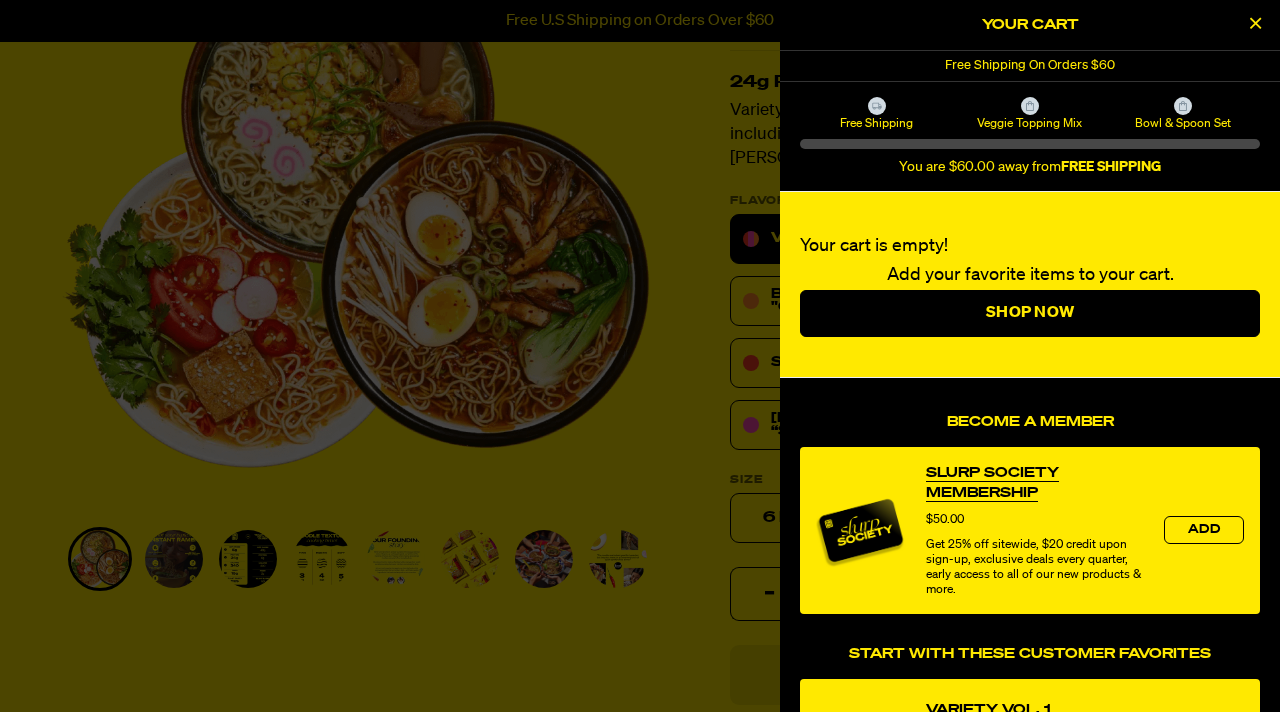 select on "Every 30 Days" 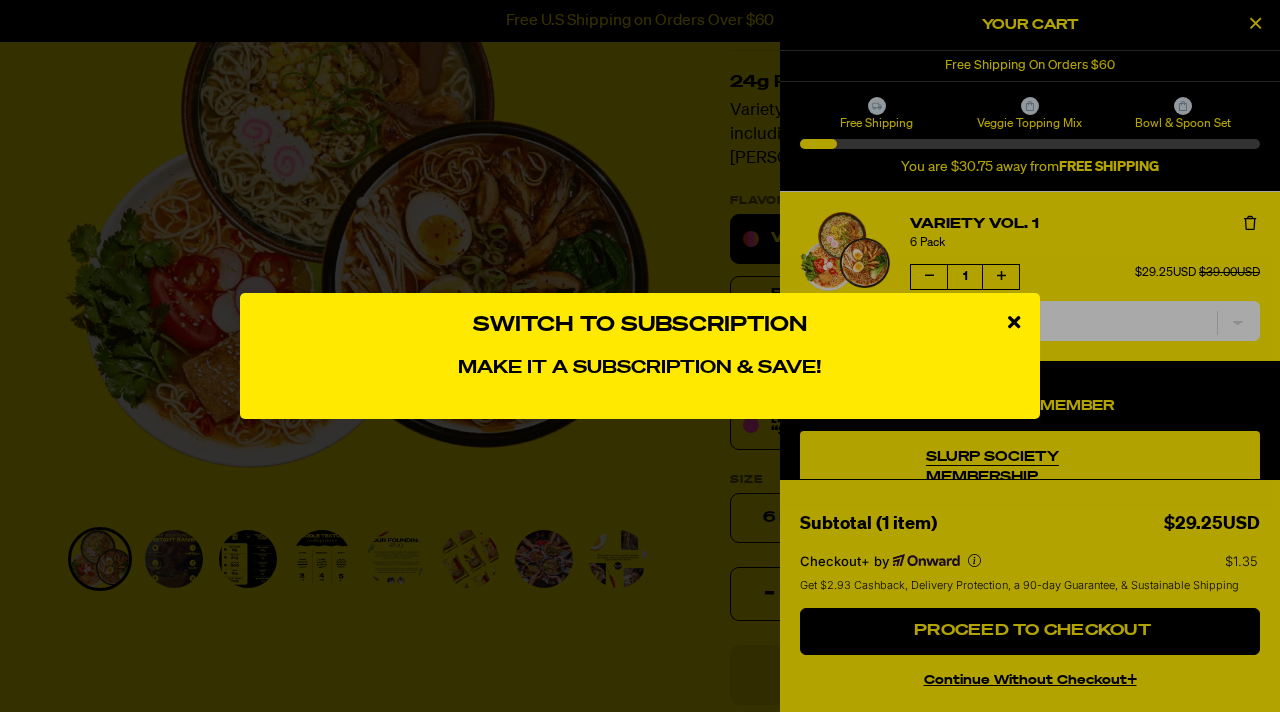 click on "Switch to Subscription   Make it a  subscription & save!       Variety Vol. 1       Sale price   $29.25   Original price   $39.00         Every 30 Days   Add to Cart   No Thanks
Powered by Rebuy" at bounding box center [640, 356] 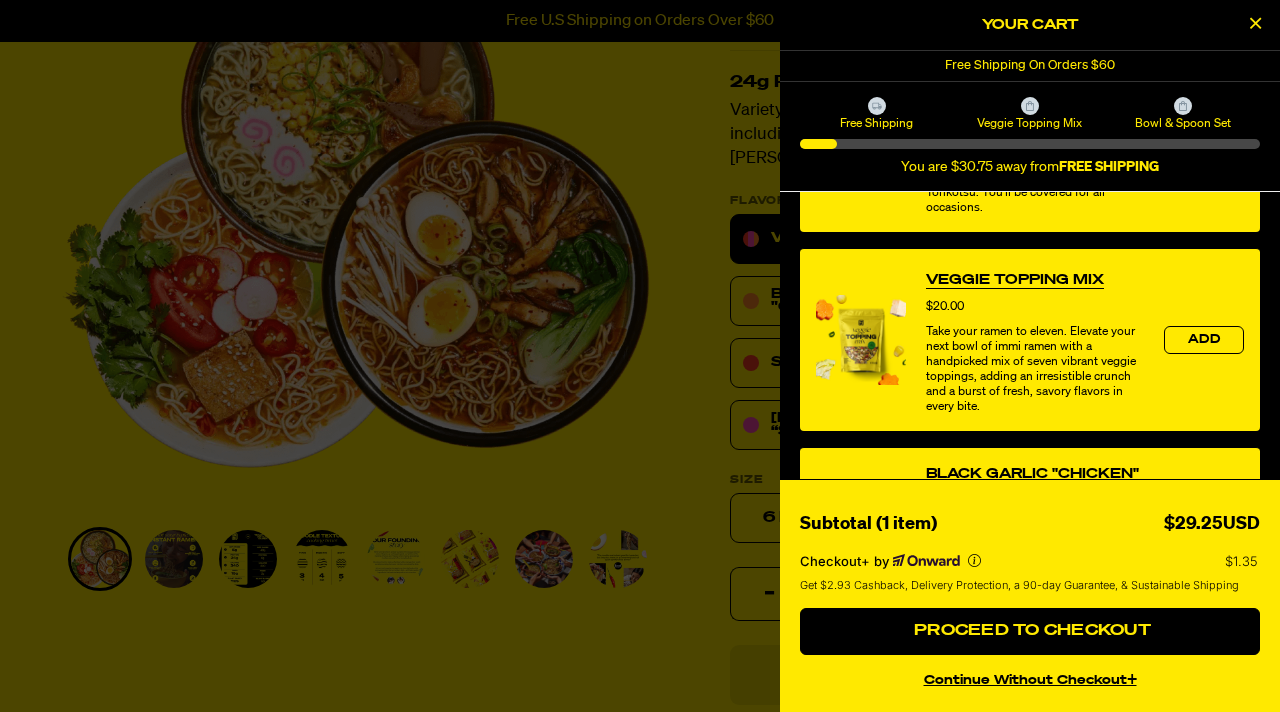 scroll, scrollTop: 0, scrollLeft: 0, axis: both 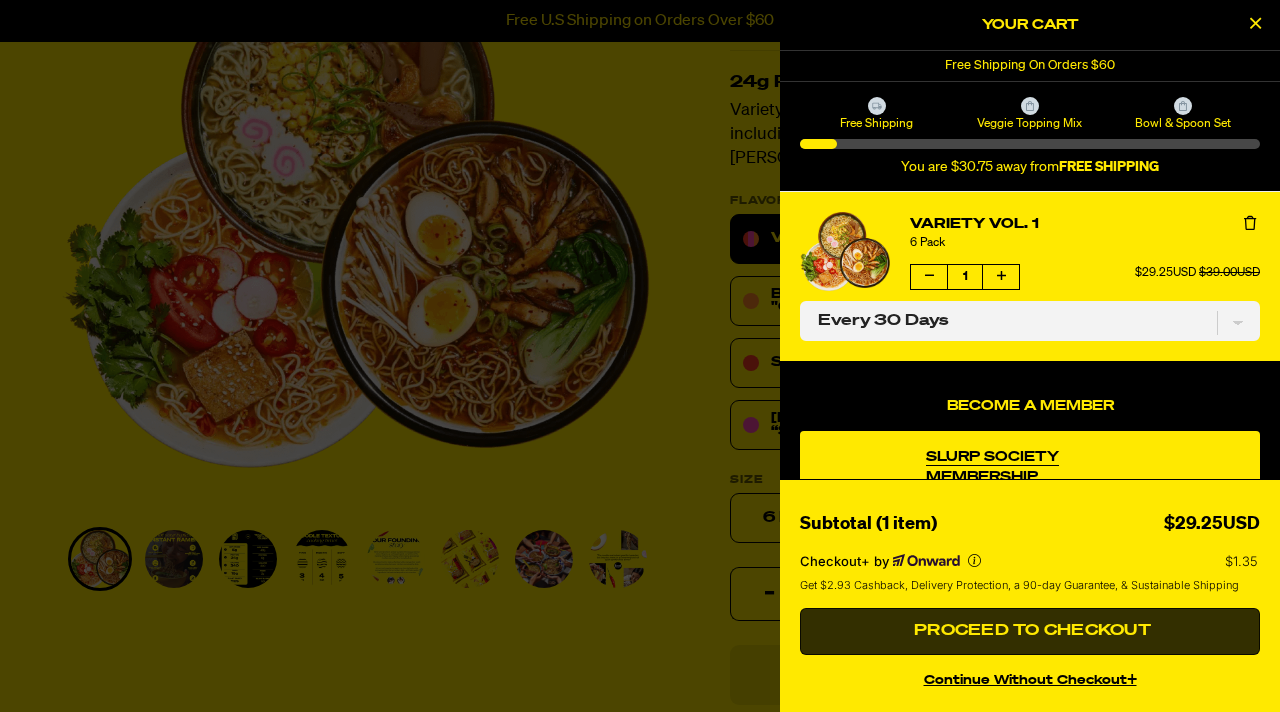 click on "Proceed to Checkout" at bounding box center (1030, 631) 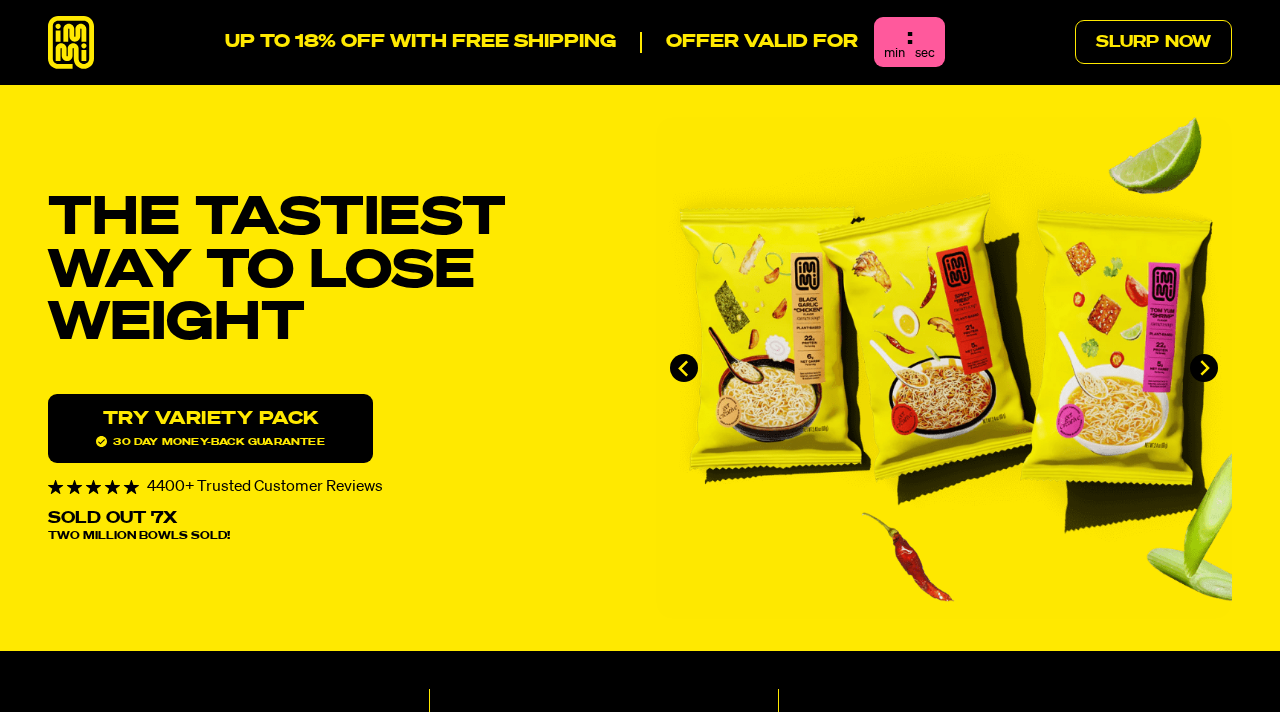 scroll, scrollTop: 0, scrollLeft: 0, axis: both 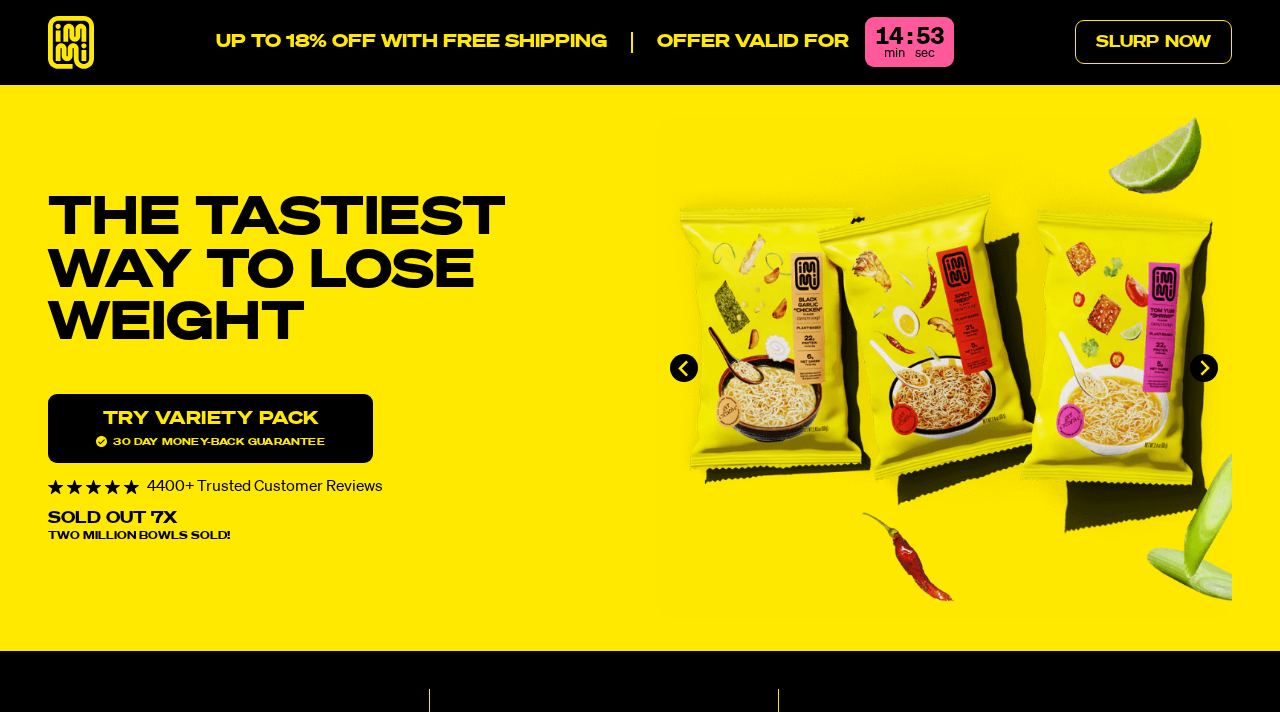 click 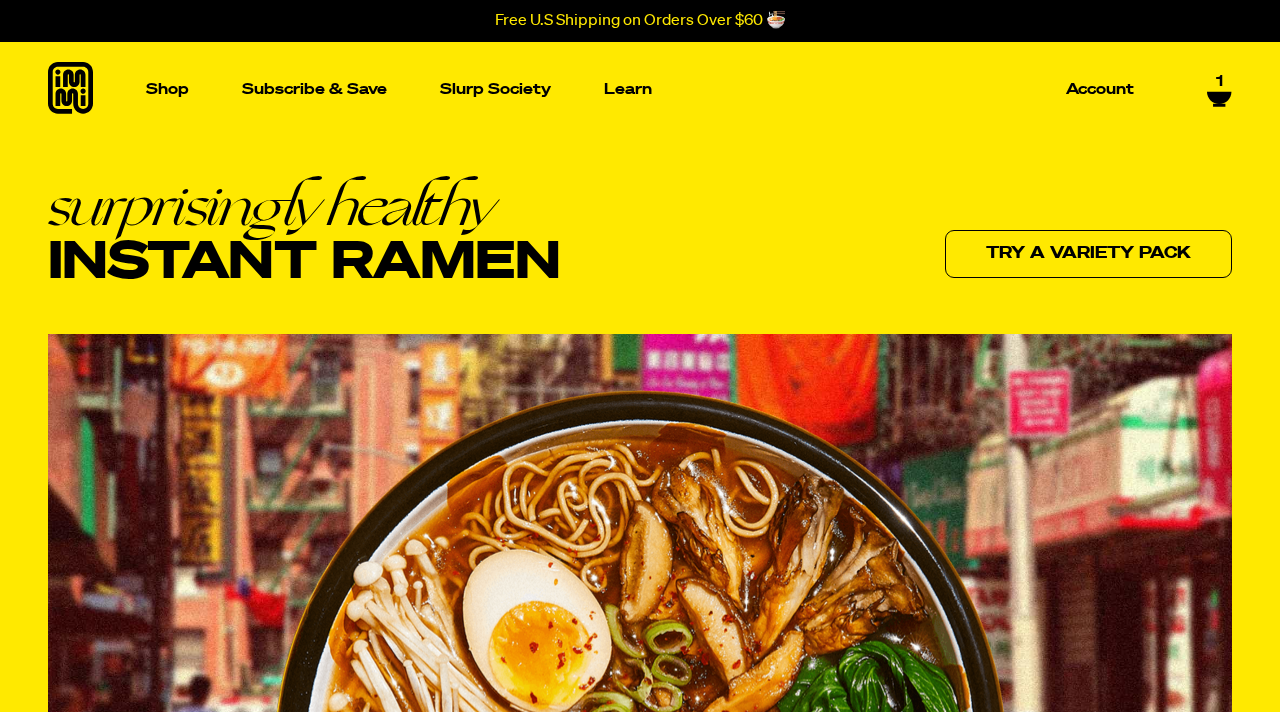 scroll, scrollTop: 0, scrollLeft: 0, axis: both 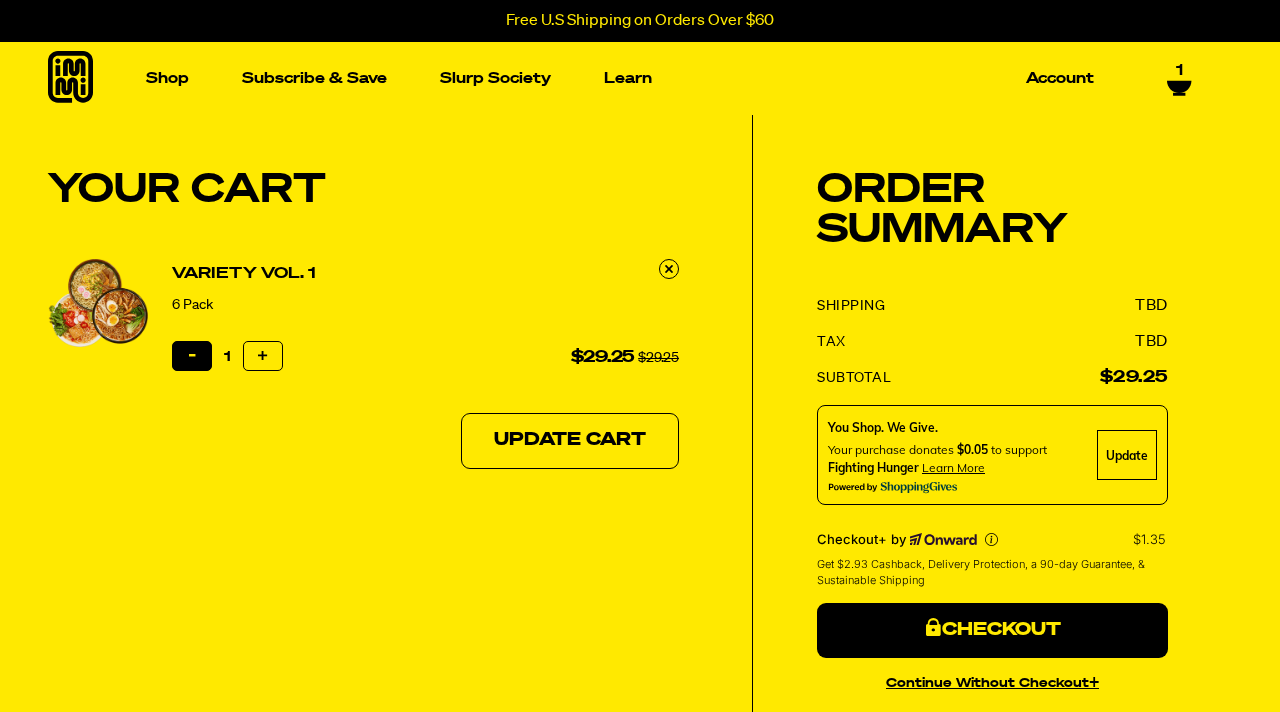 click on "Reduce item quantity by one" at bounding box center (192, 356) 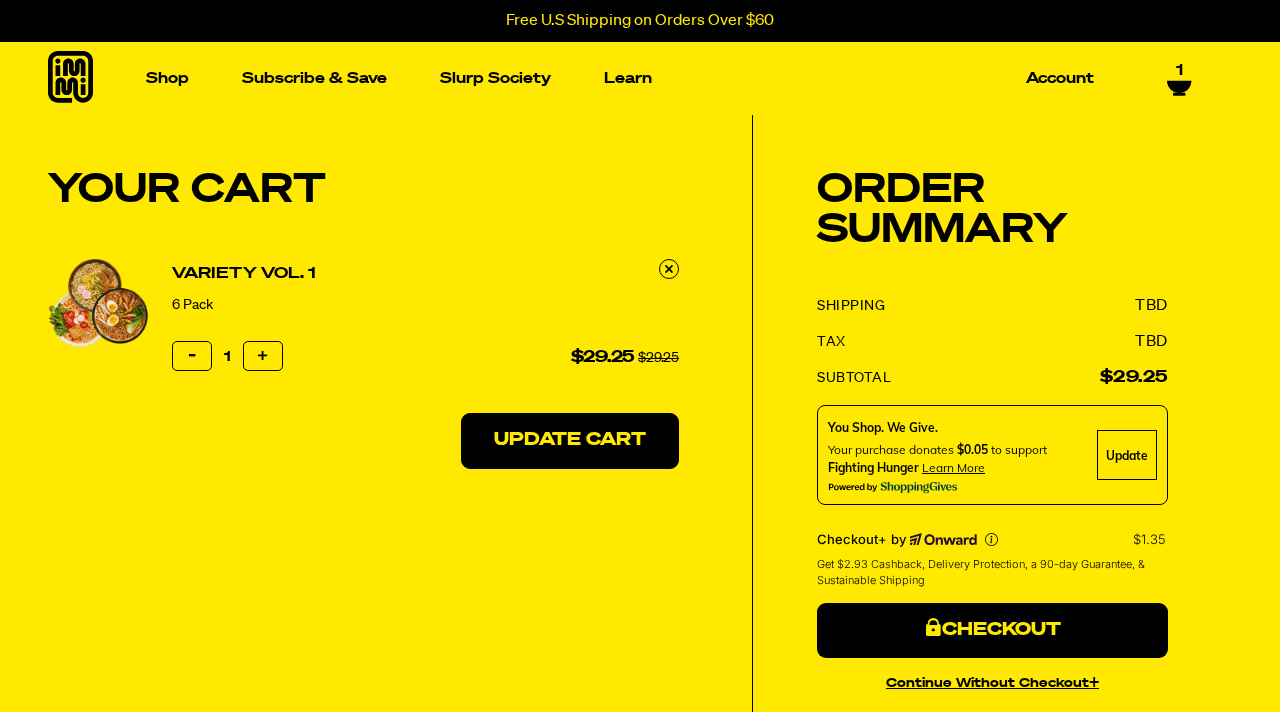 click on "Update Cart" at bounding box center (570, 441) 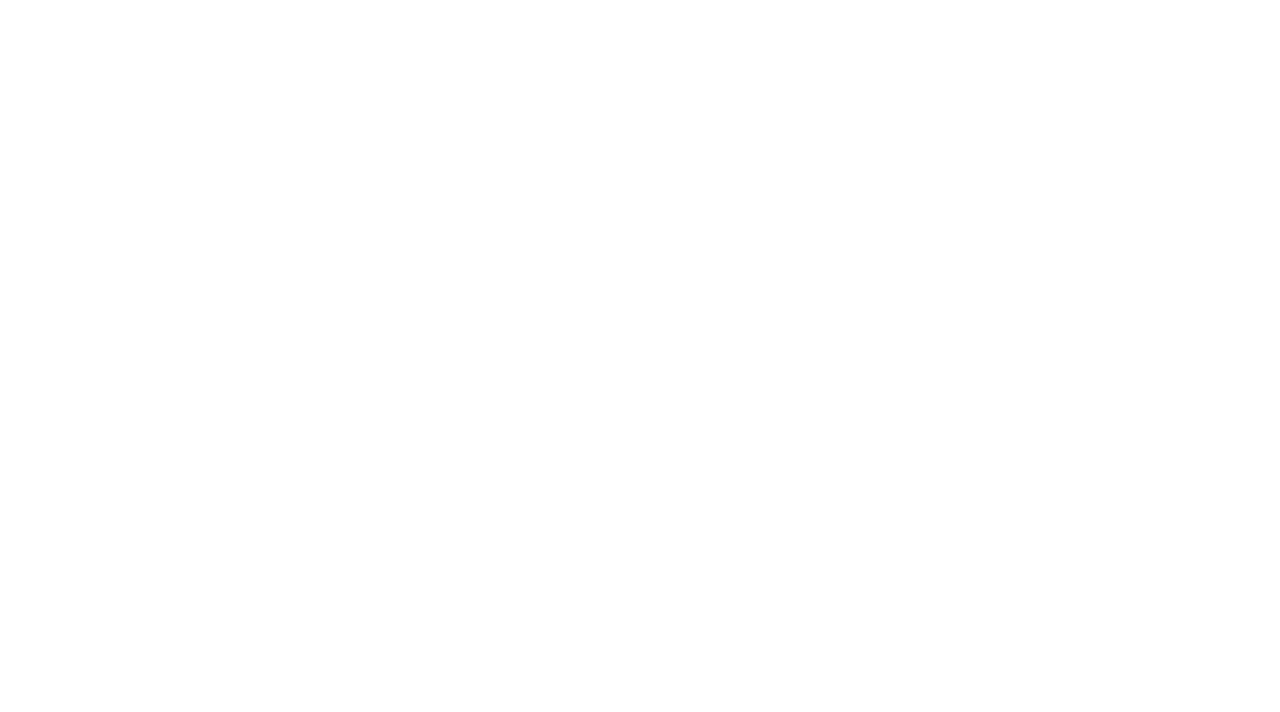 scroll, scrollTop: 0, scrollLeft: 0, axis: both 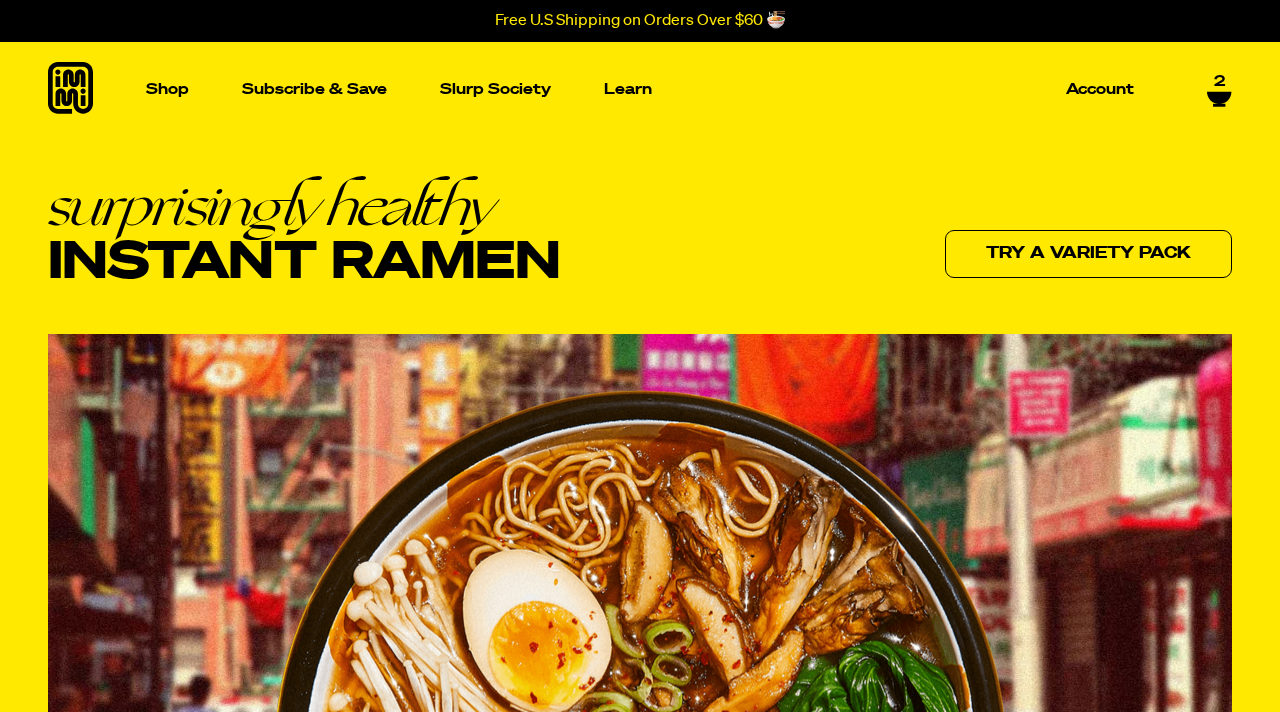 click on "2" at bounding box center [1219, 82] 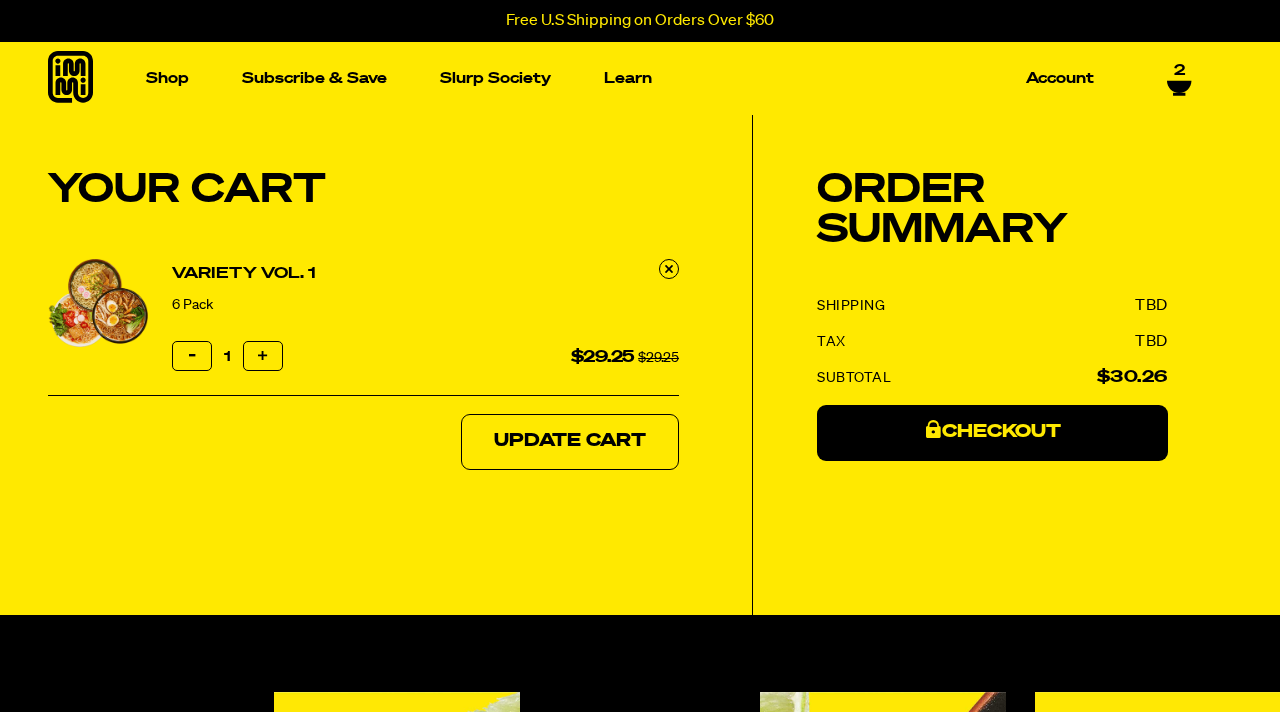 scroll, scrollTop: 0, scrollLeft: 0, axis: both 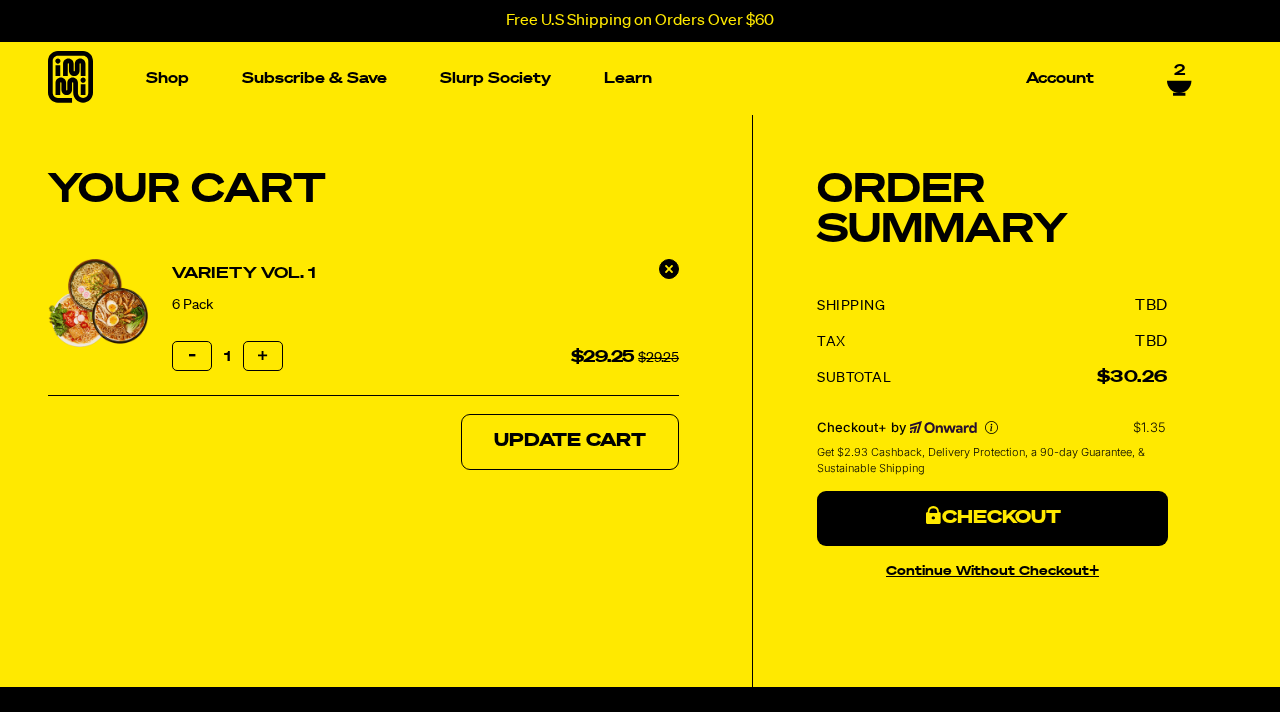 click at bounding box center (669, 268) 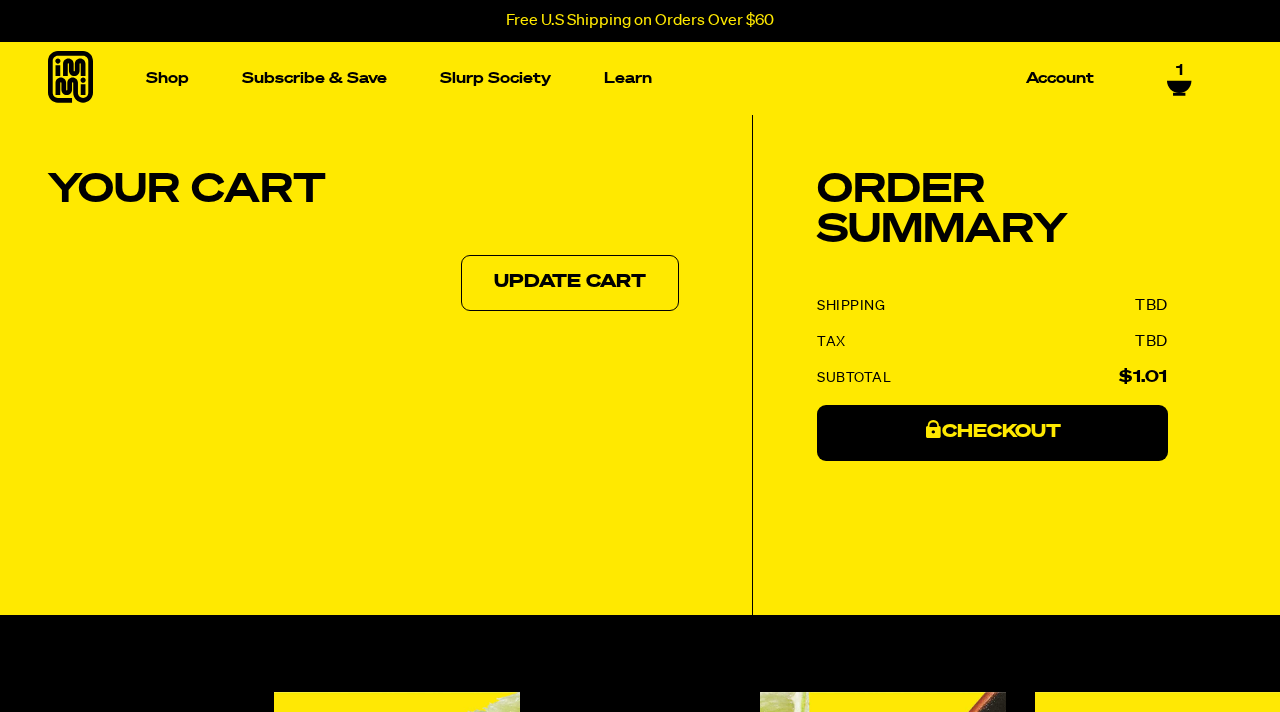 scroll, scrollTop: 0, scrollLeft: 0, axis: both 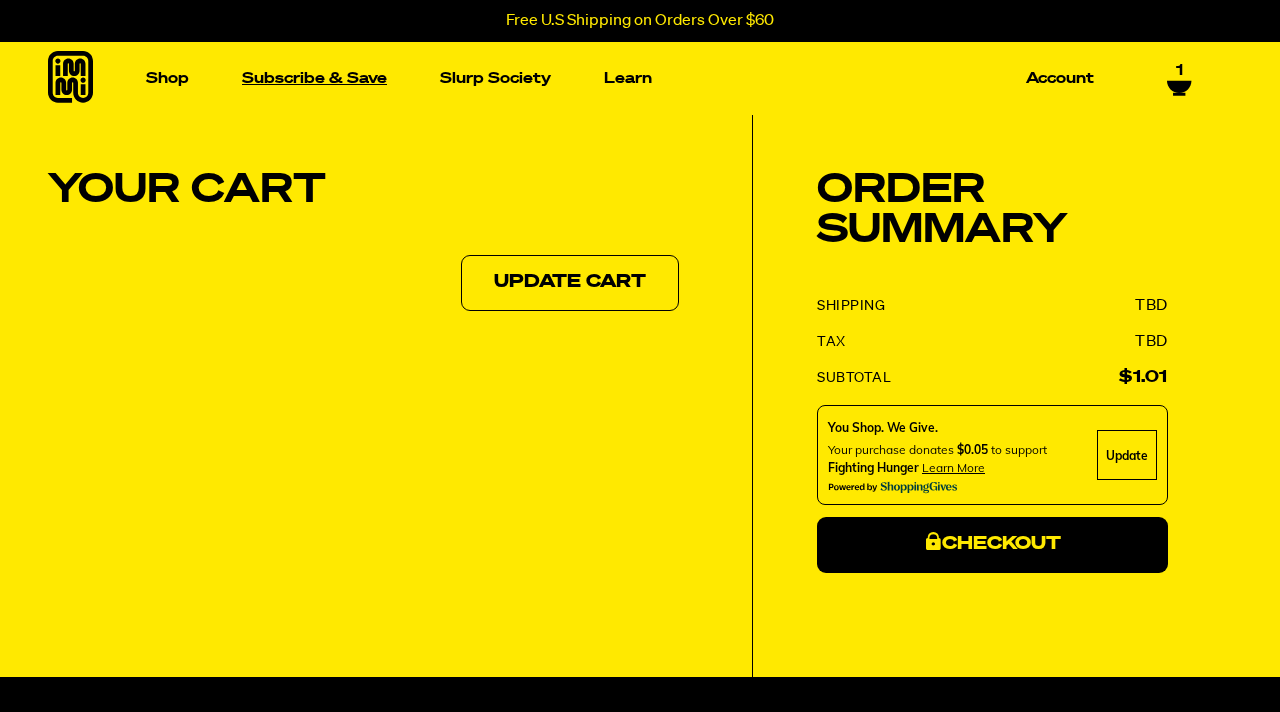 click on "Subscribe & Save" at bounding box center [314, 78] 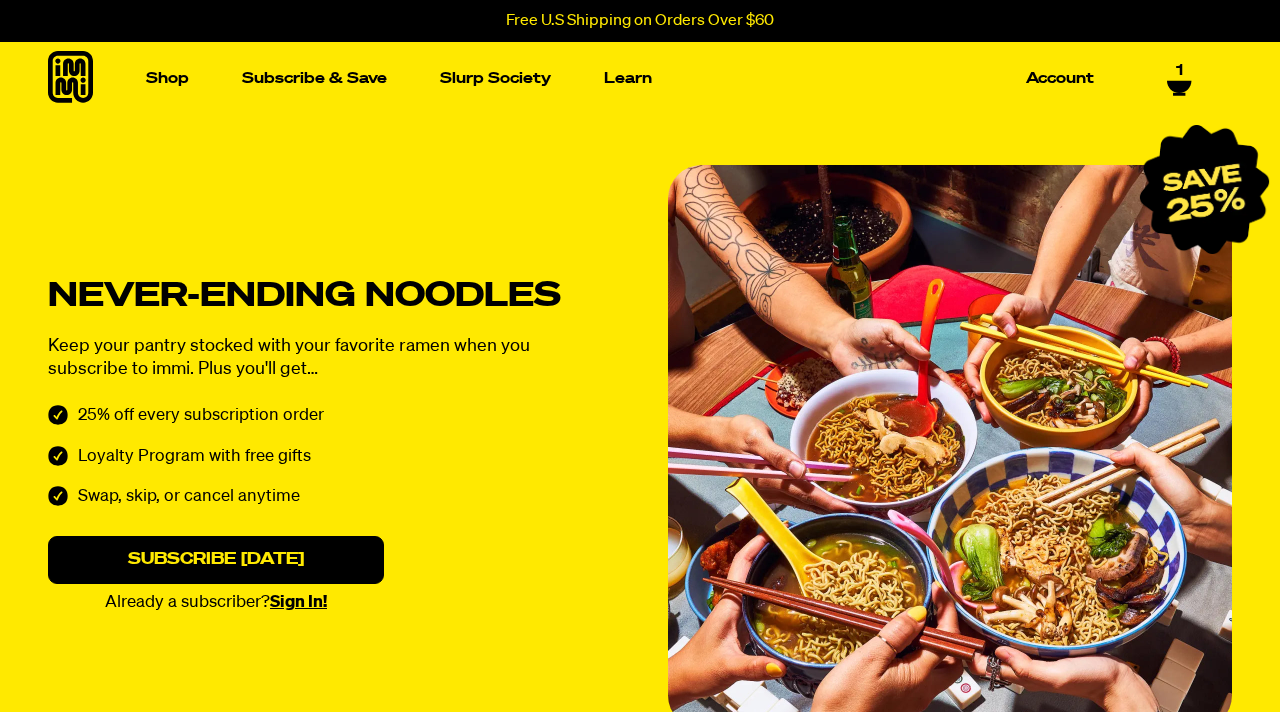 scroll, scrollTop: 0, scrollLeft: 0, axis: both 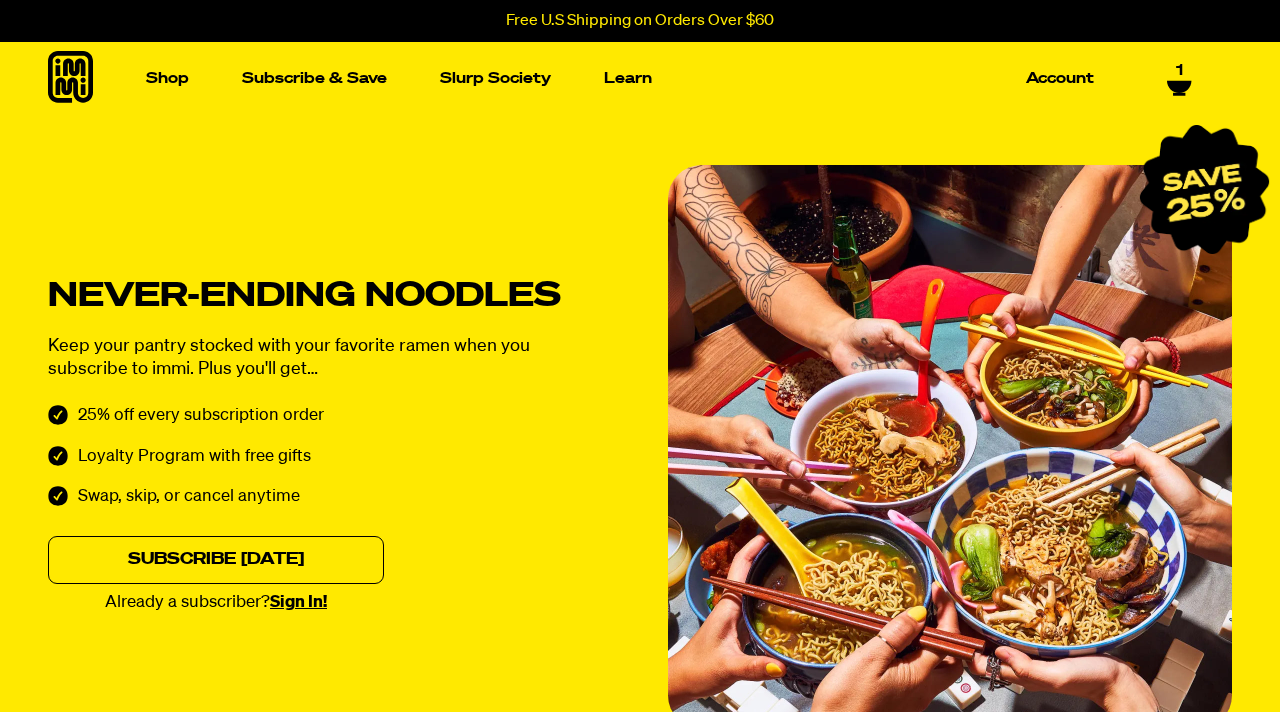click on "Subscribe Today" at bounding box center (216, 560) 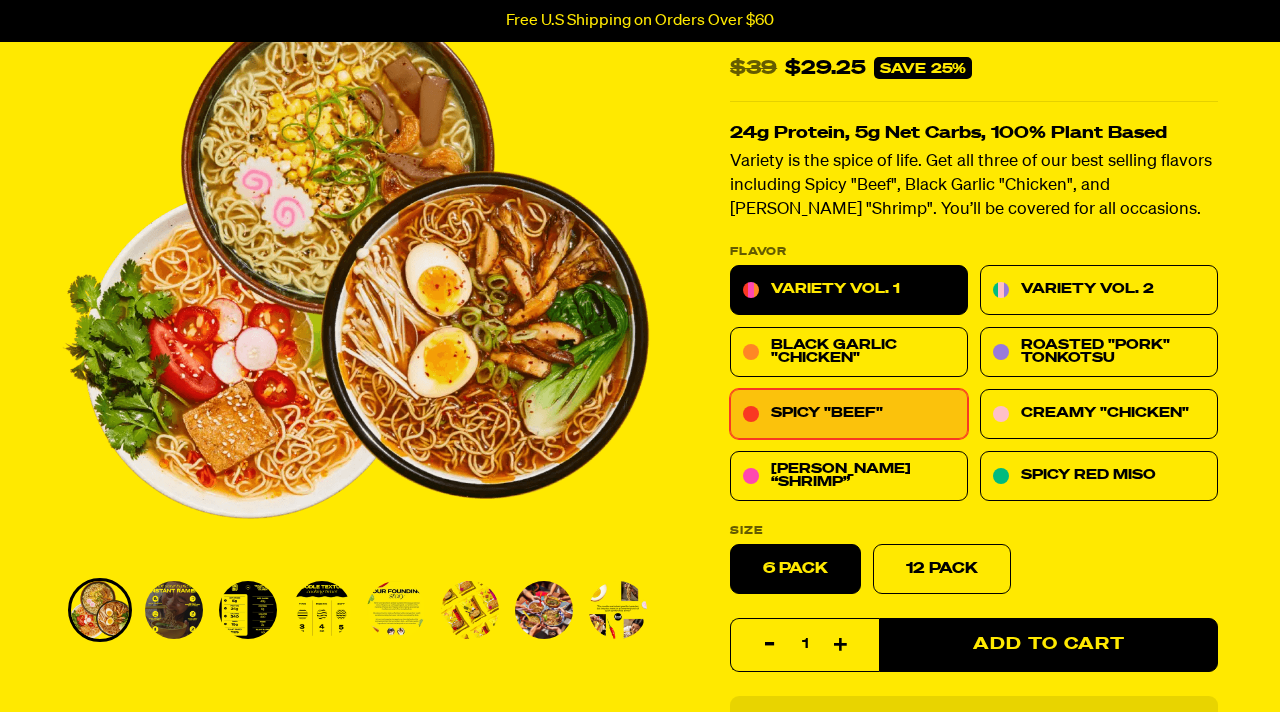 scroll, scrollTop: 874, scrollLeft: 0, axis: vertical 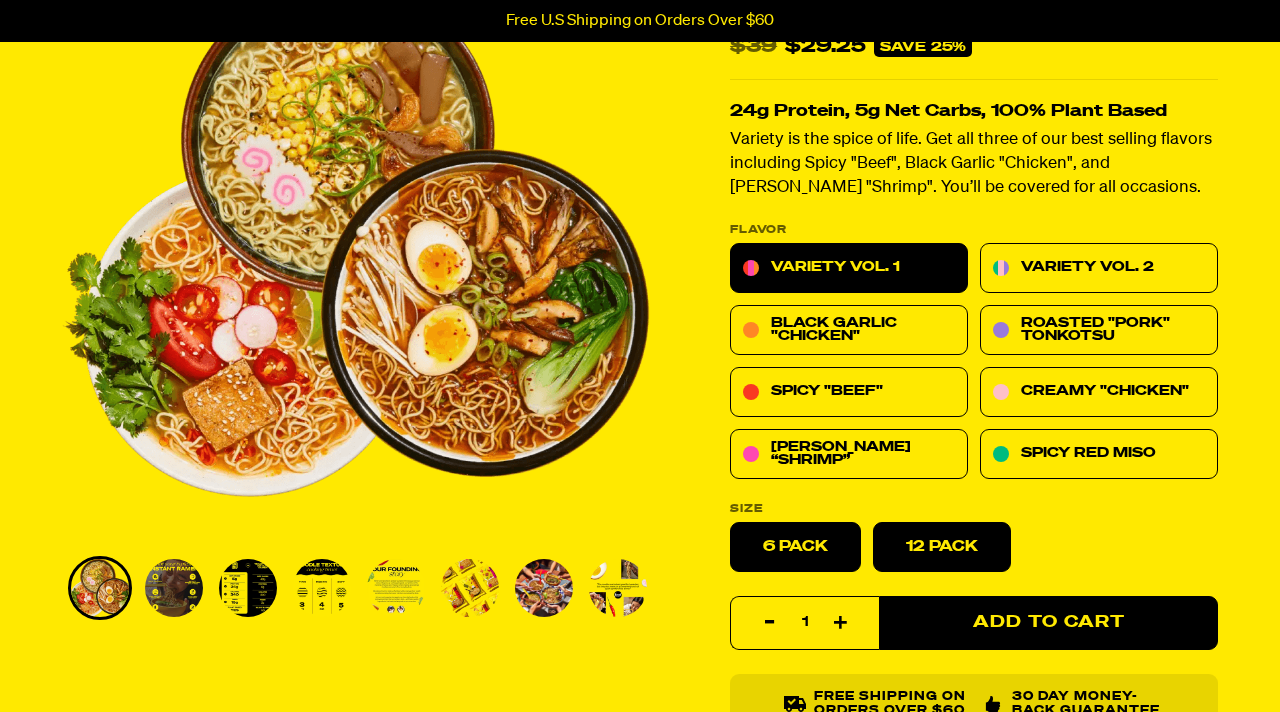 click on "12 Pack" at bounding box center [942, 546] 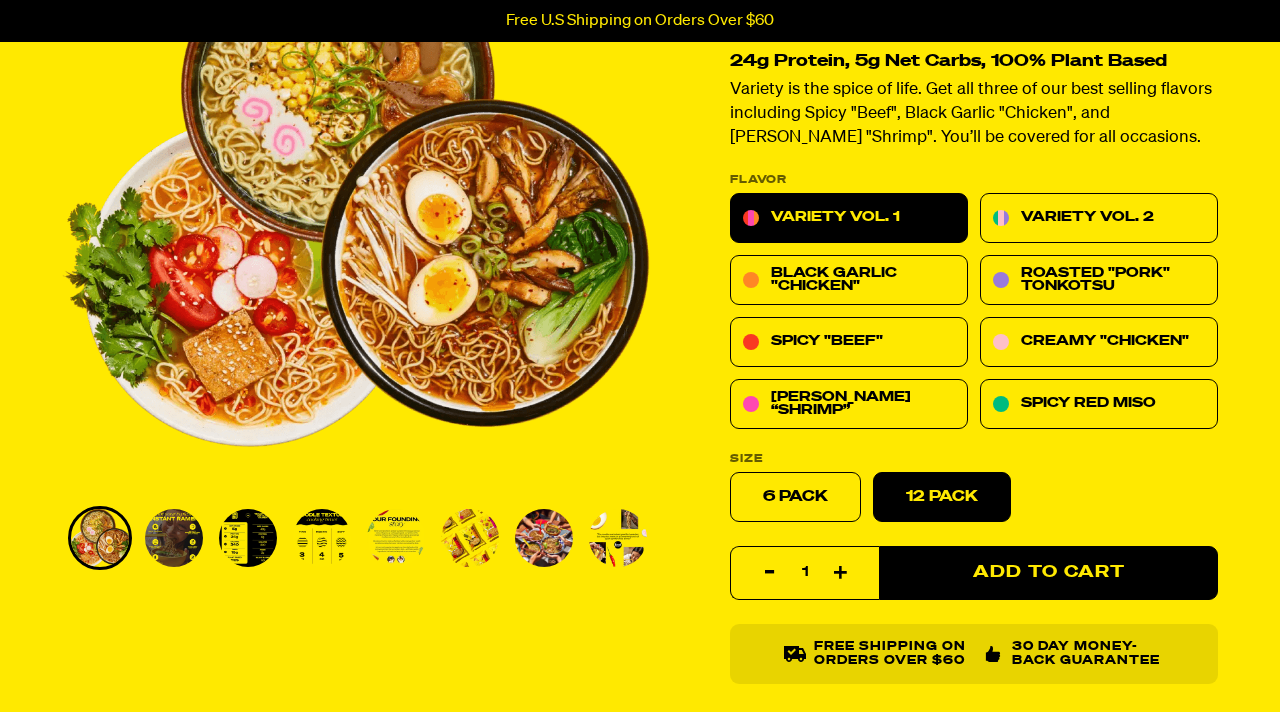 scroll, scrollTop: 935, scrollLeft: 0, axis: vertical 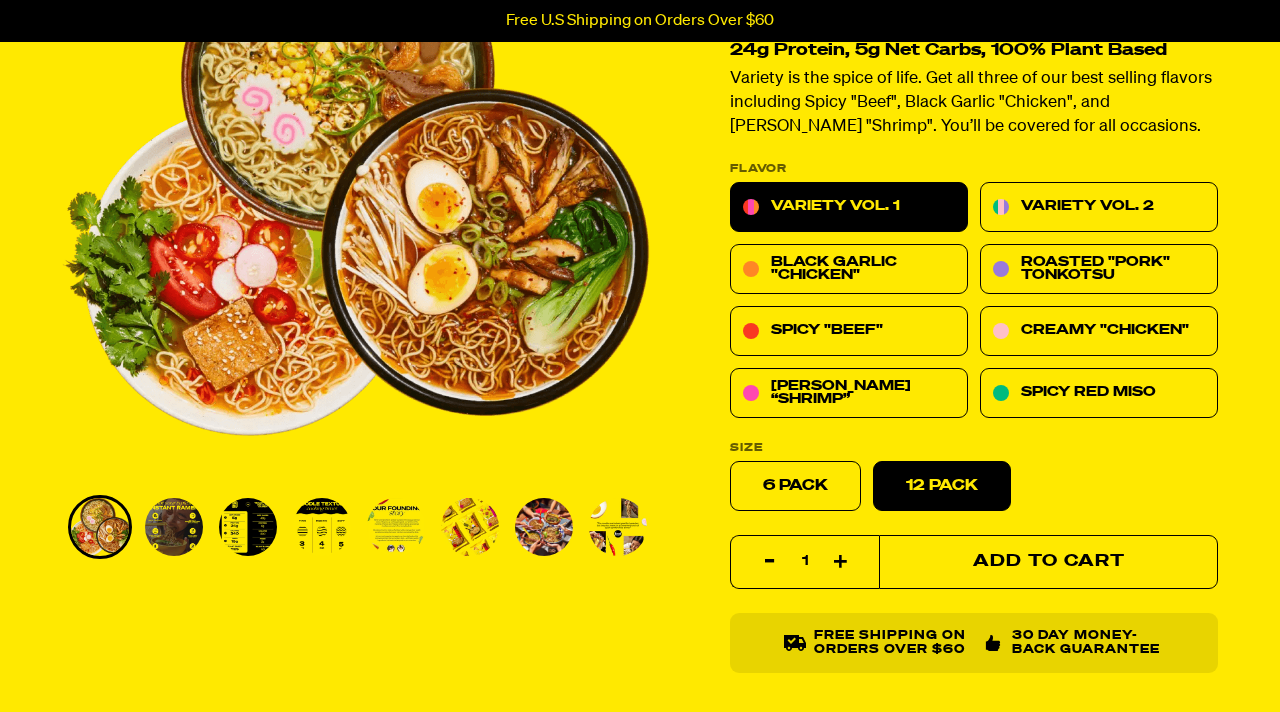 click on "Add to Cart" at bounding box center (1048, 562) 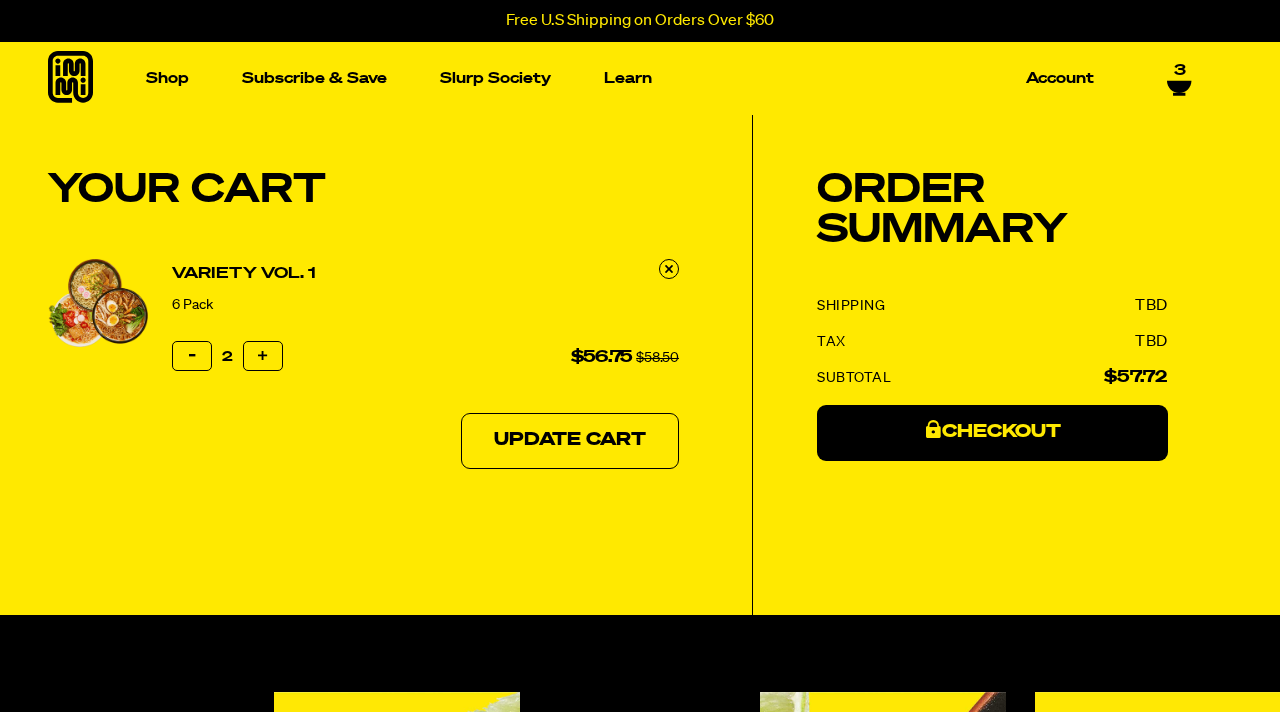 scroll, scrollTop: 0, scrollLeft: 0, axis: both 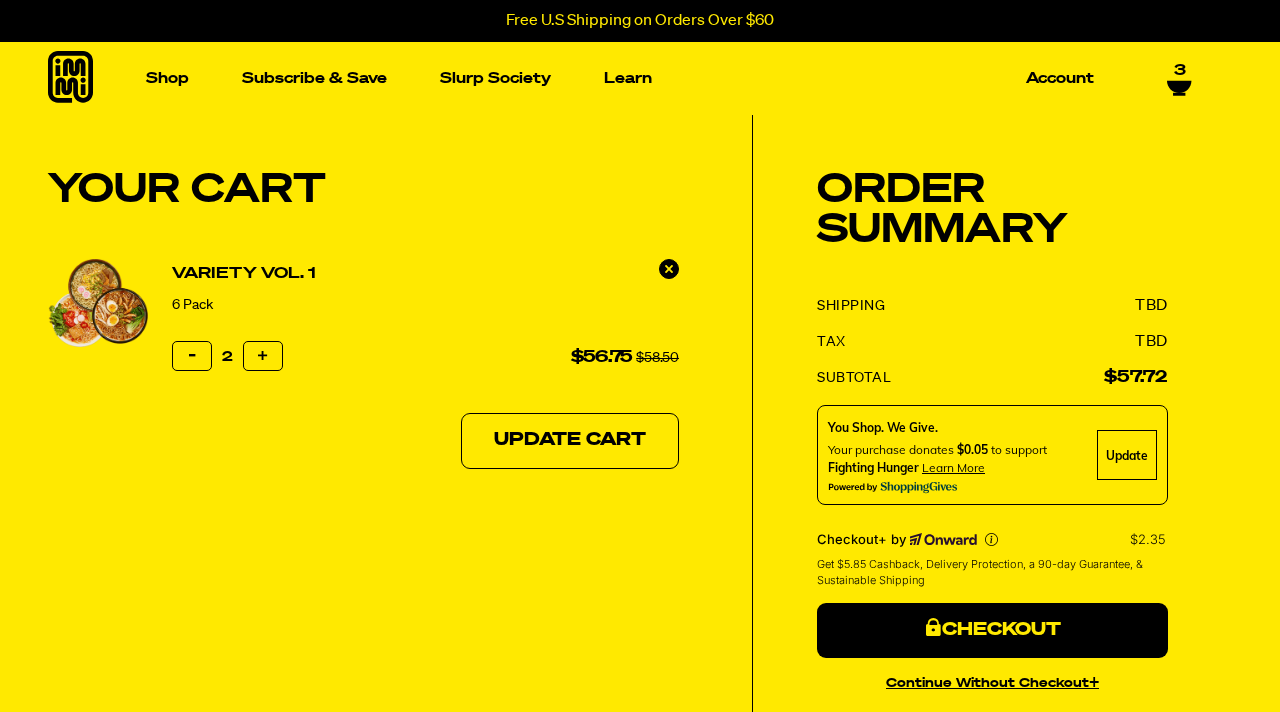 click at bounding box center (669, 268) 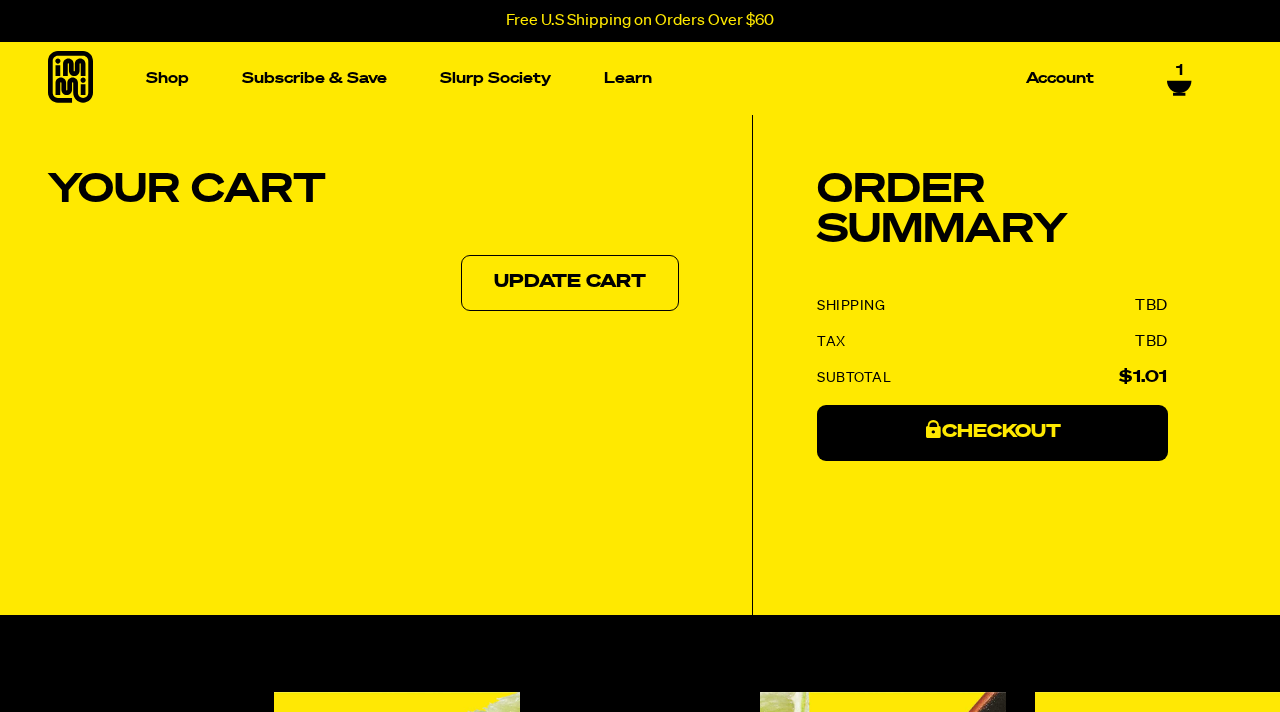 scroll, scrollTop: 0, scrollLeft: 0, axis: both 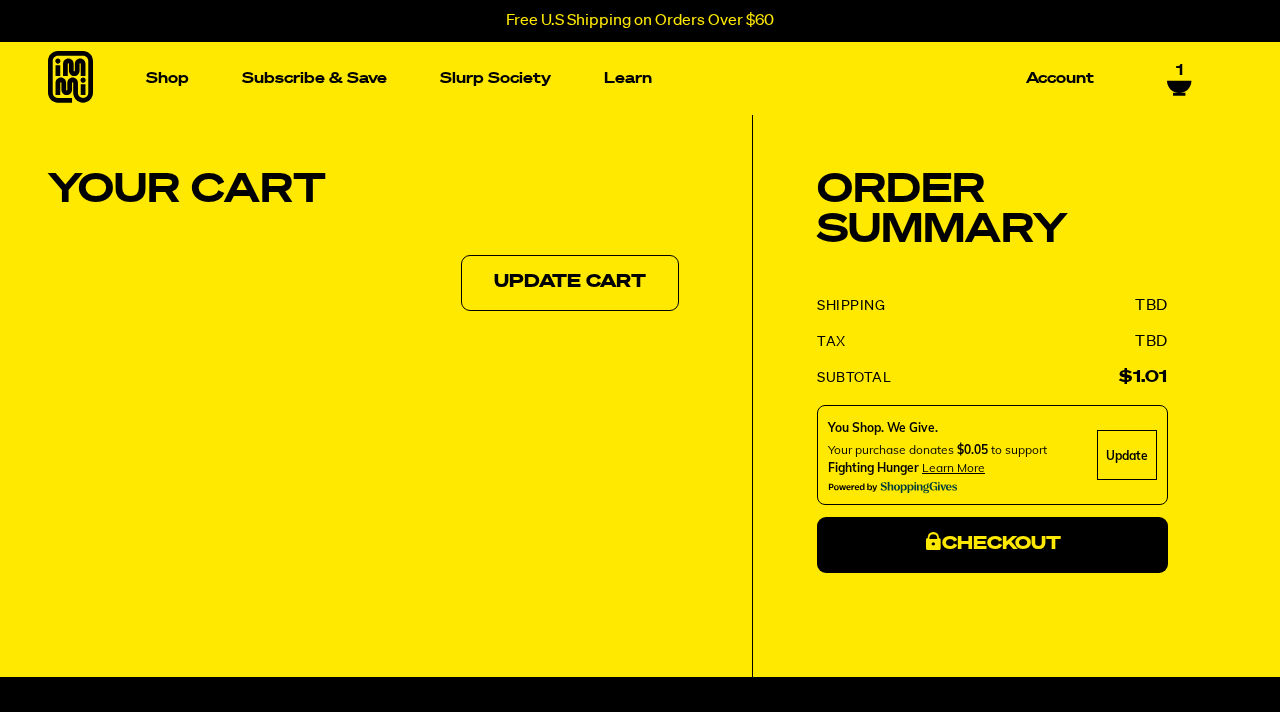 click on "1" at bounding box center [1179, 66] 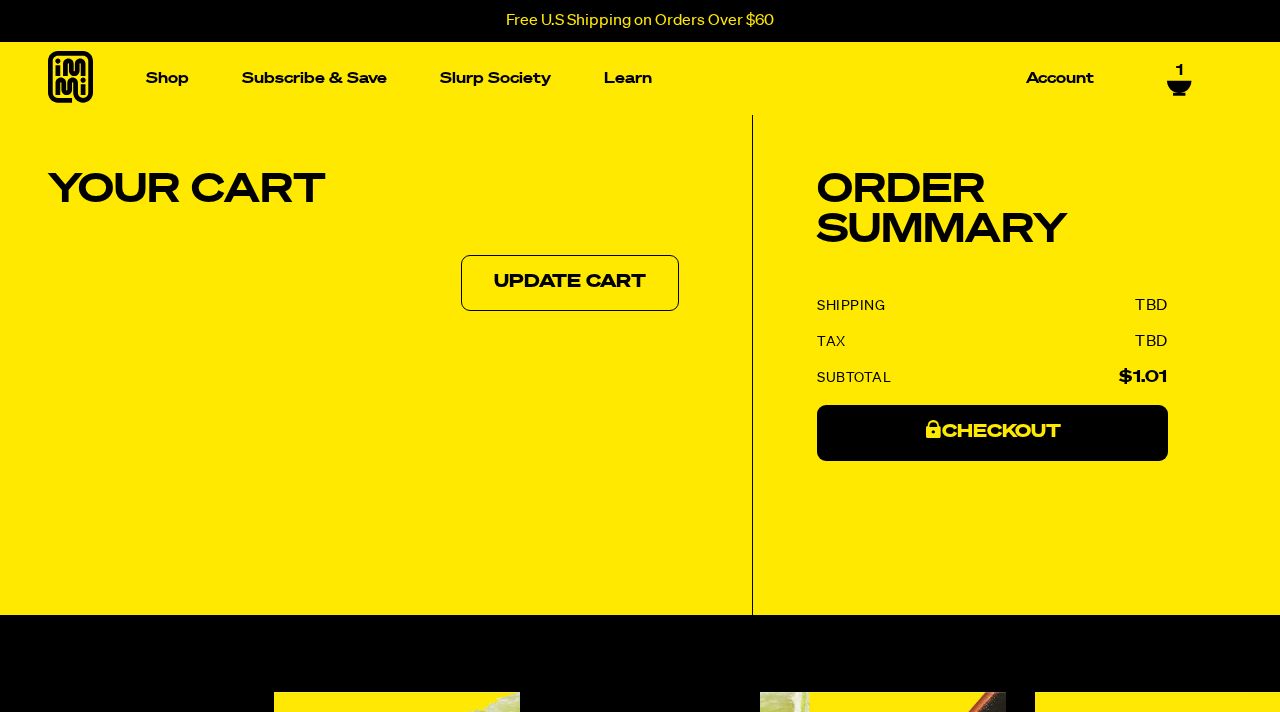 scroll, scrollTop: 0, scrollLeft: 0, axis: both 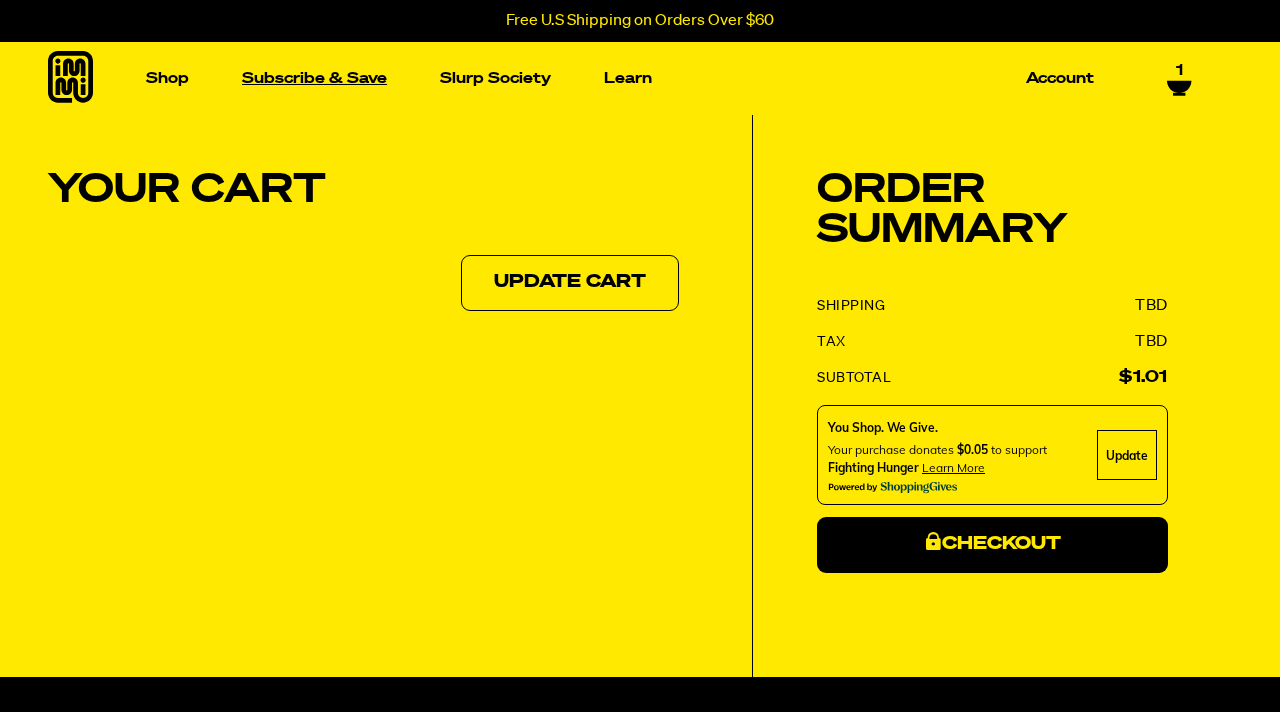 click on "Subscribe & Save" at bounding box center (314, 78) 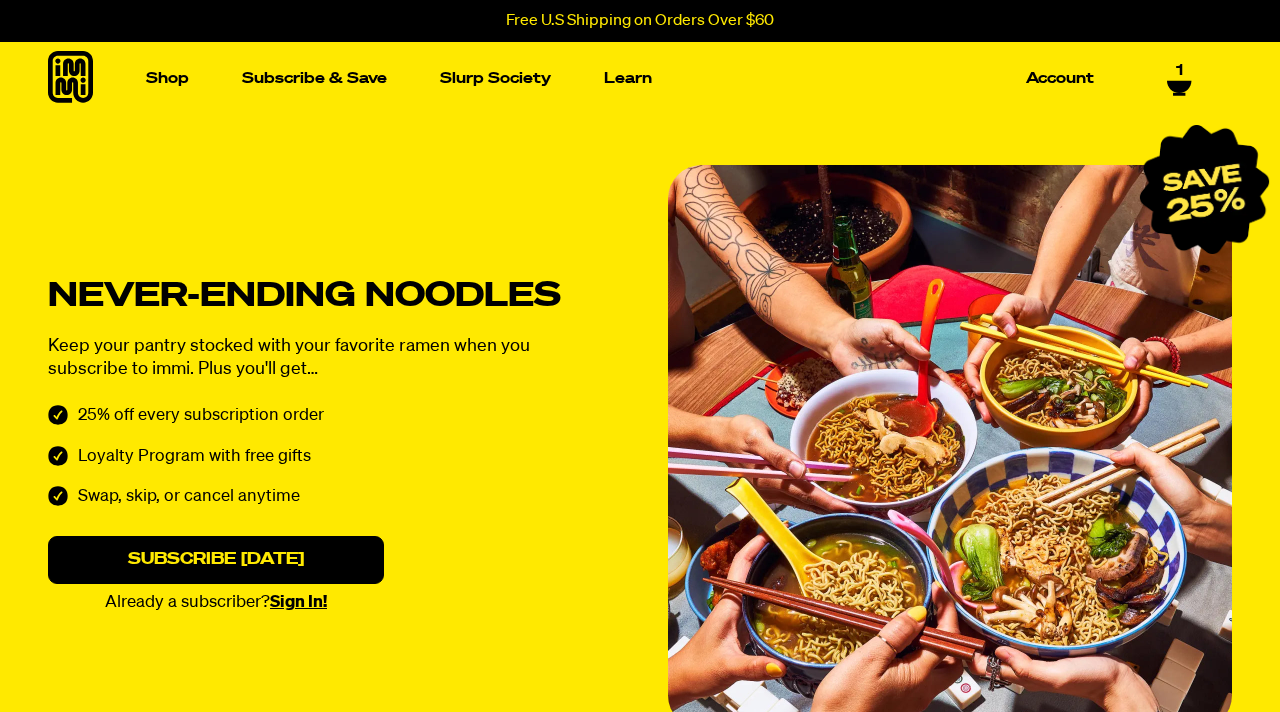 scroll, scrollTop: 0, scrollLeft: 0, axis: both 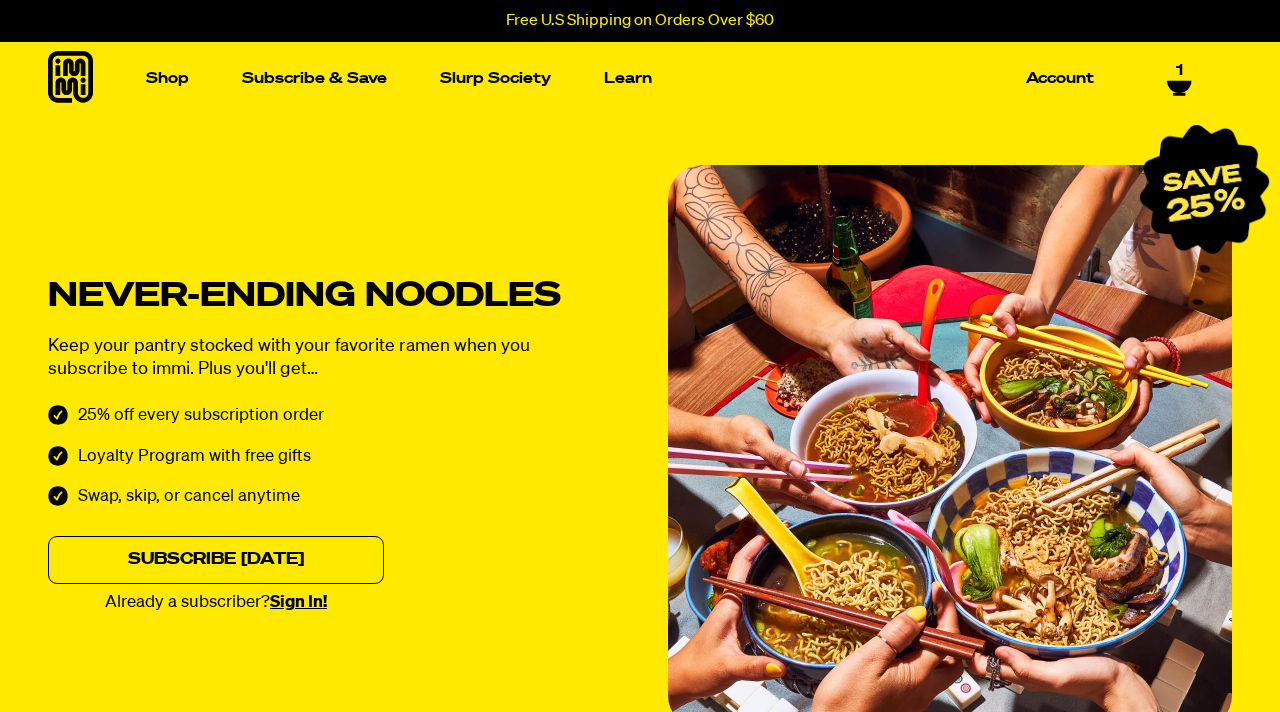 click on "Subscribe Today" at bounding box center [216, 560] 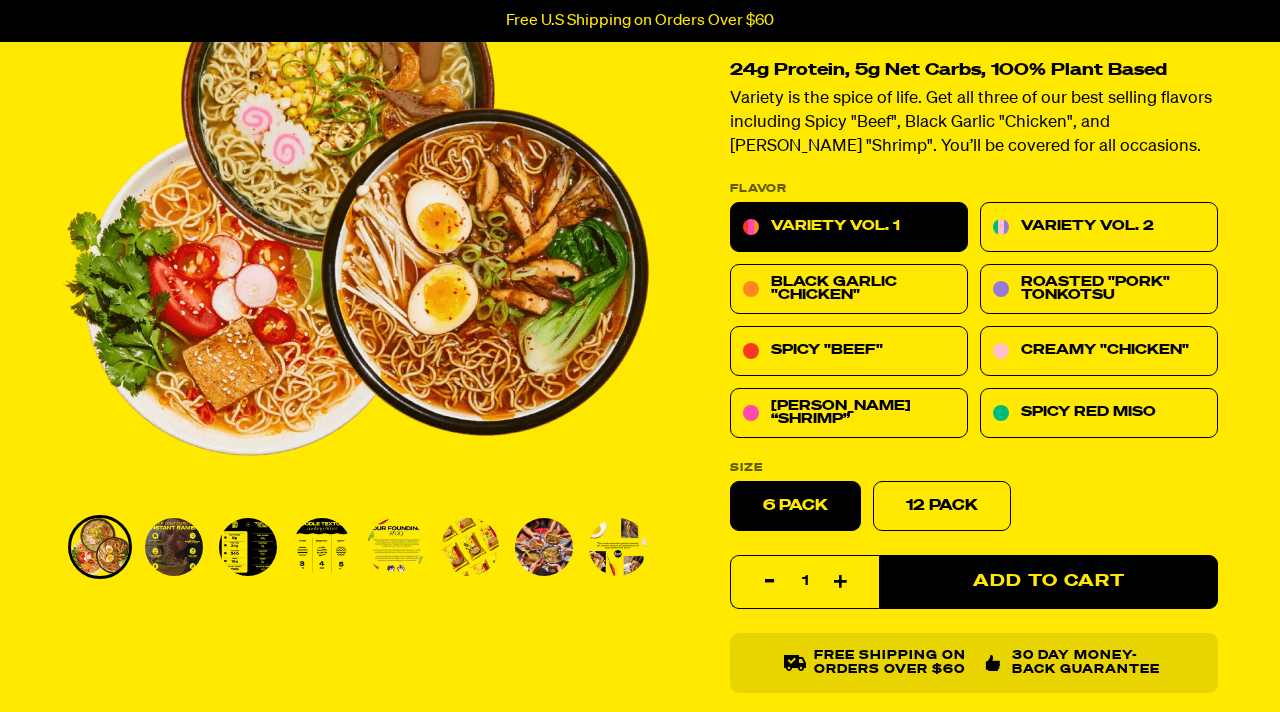 scroll, scrollTop: 932, scrollLeft: 0, axis: vertical 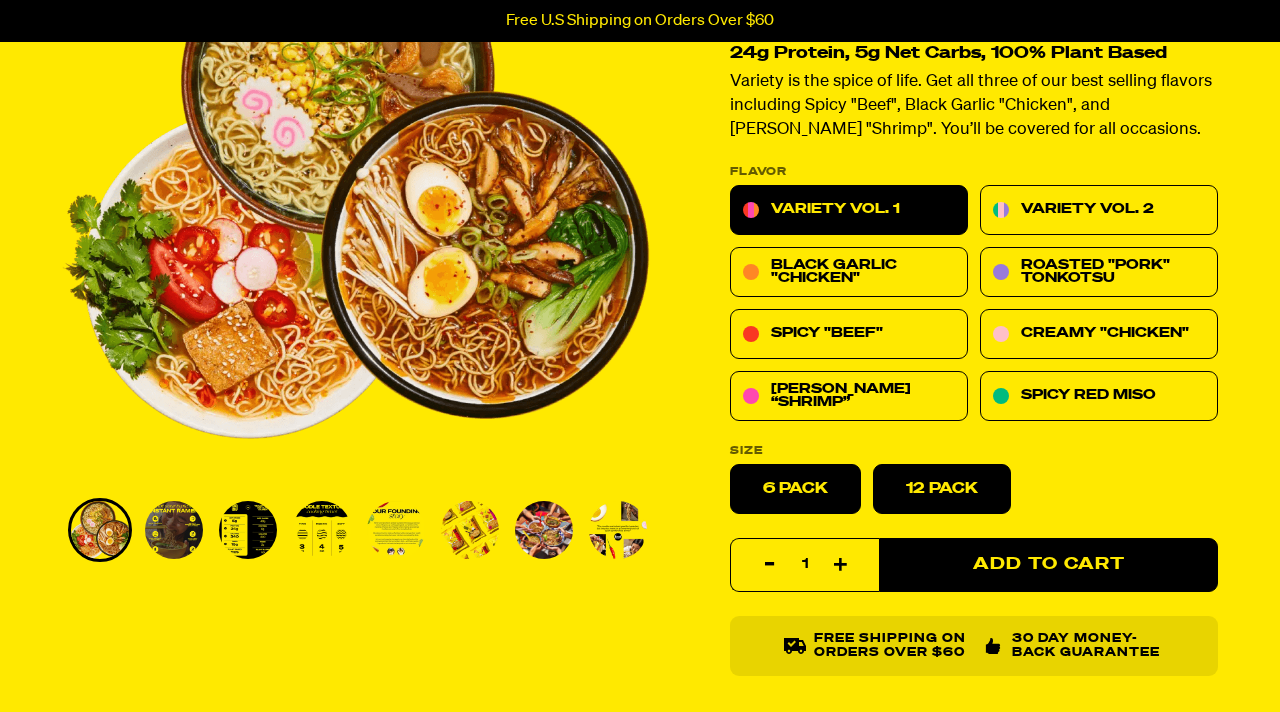 click on "12 Pack" at bounding box center [942, 488] 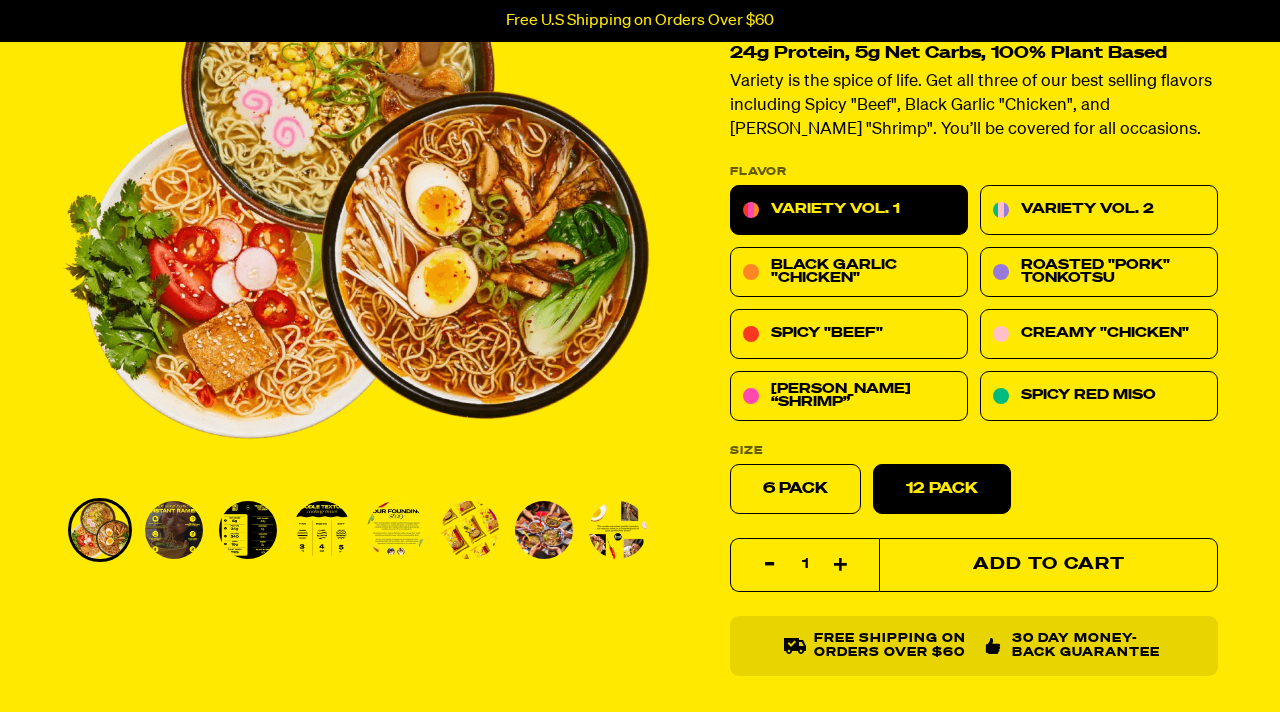 click on "Add to Cart" at bounding box center [1048, 565] 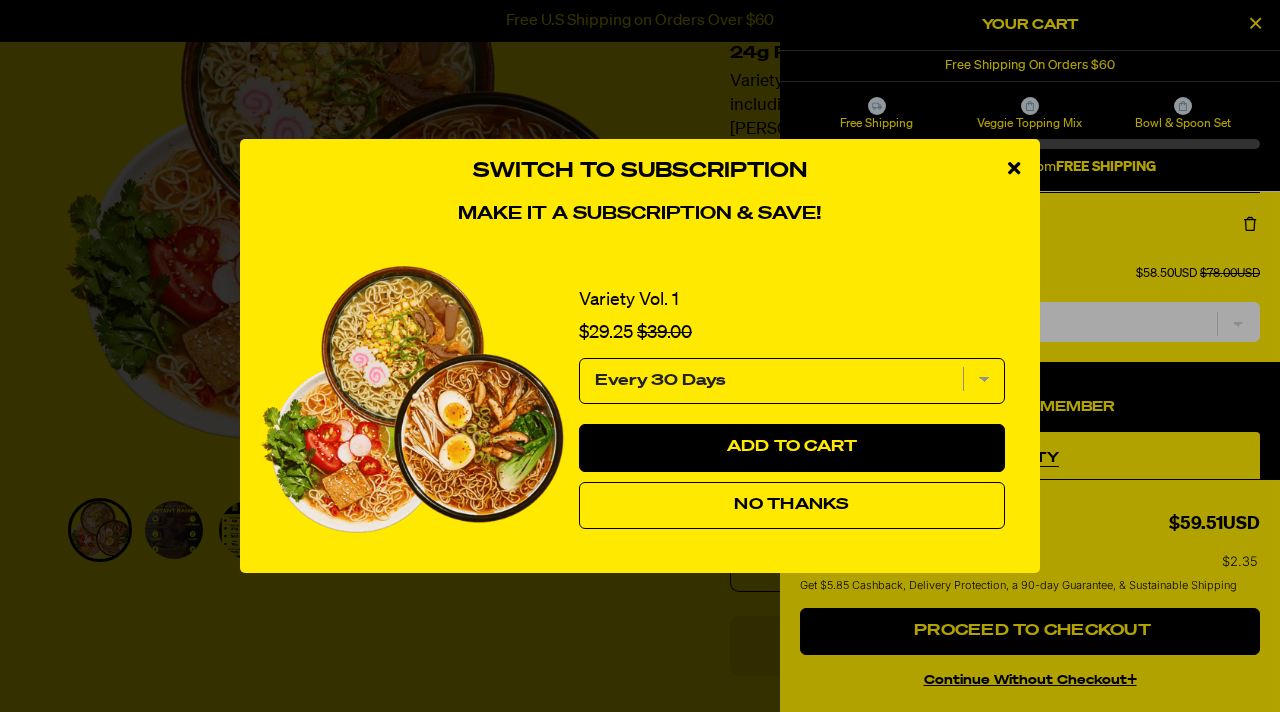 click at bounding box center [1014, 168] 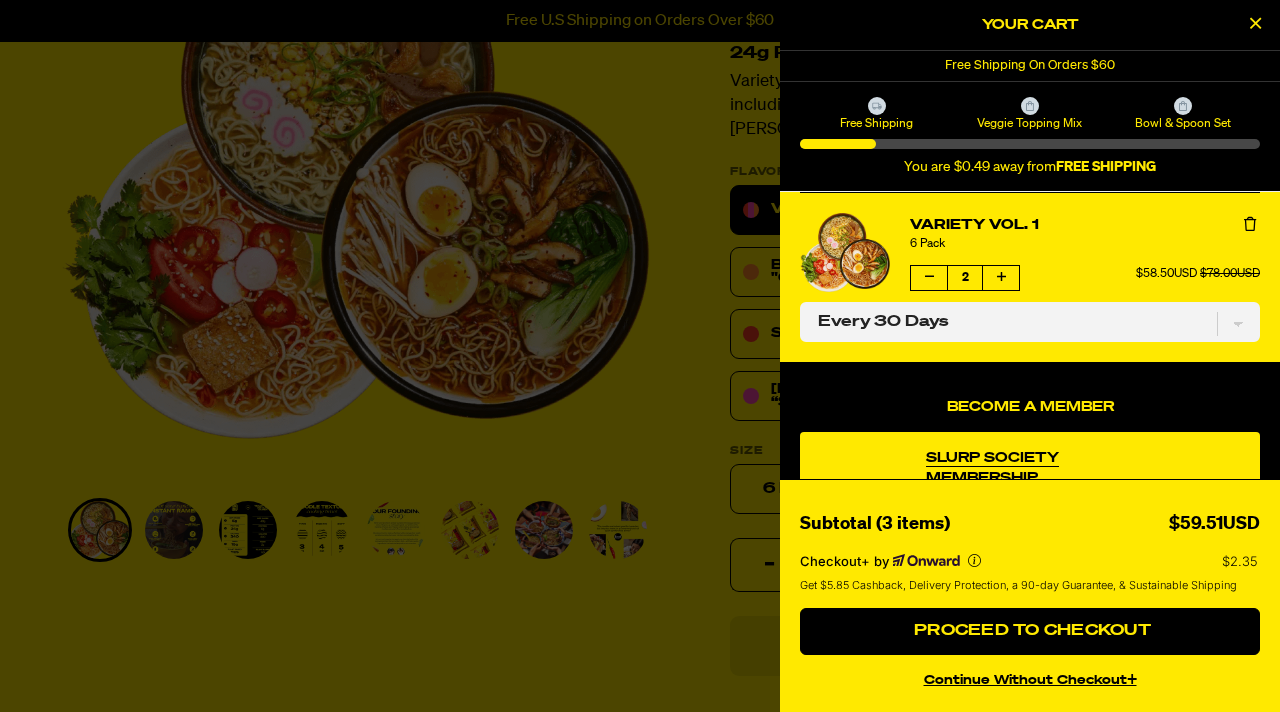 click on "continue without Checkout+" at bounding box center (1030, 677) 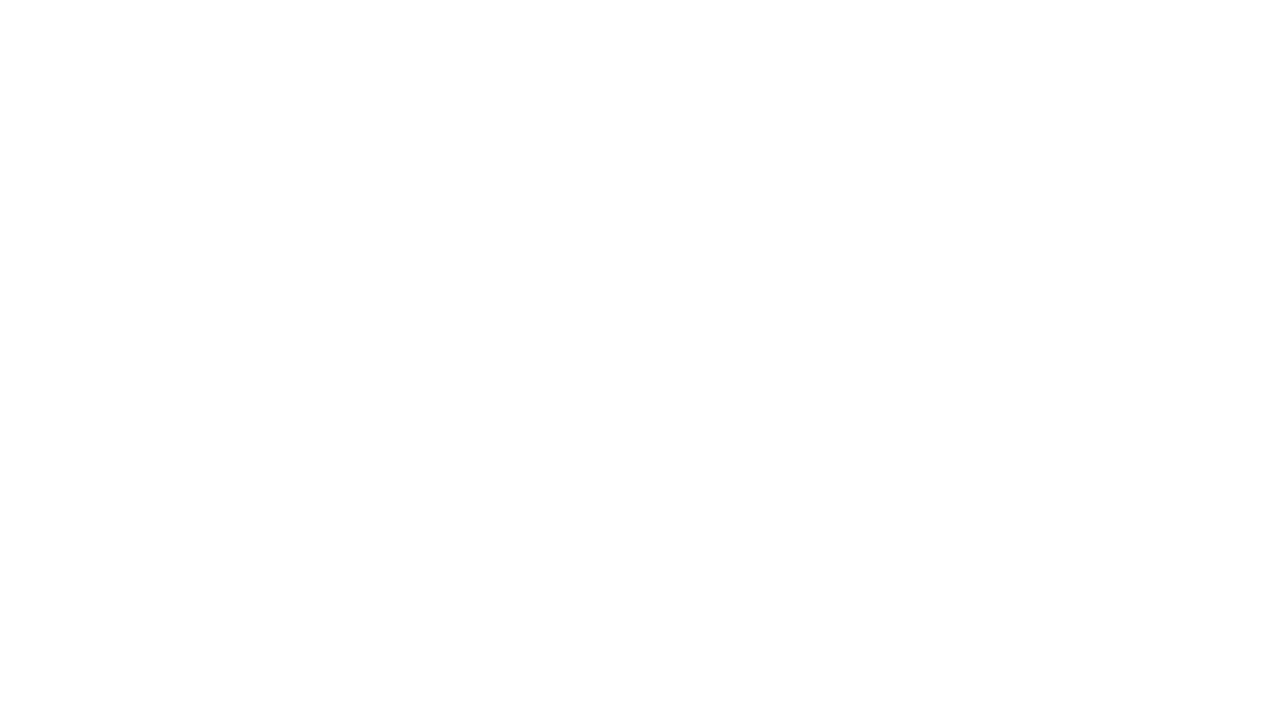 scroll, scrollTop: 0, scrollLeft: 0, axis: both 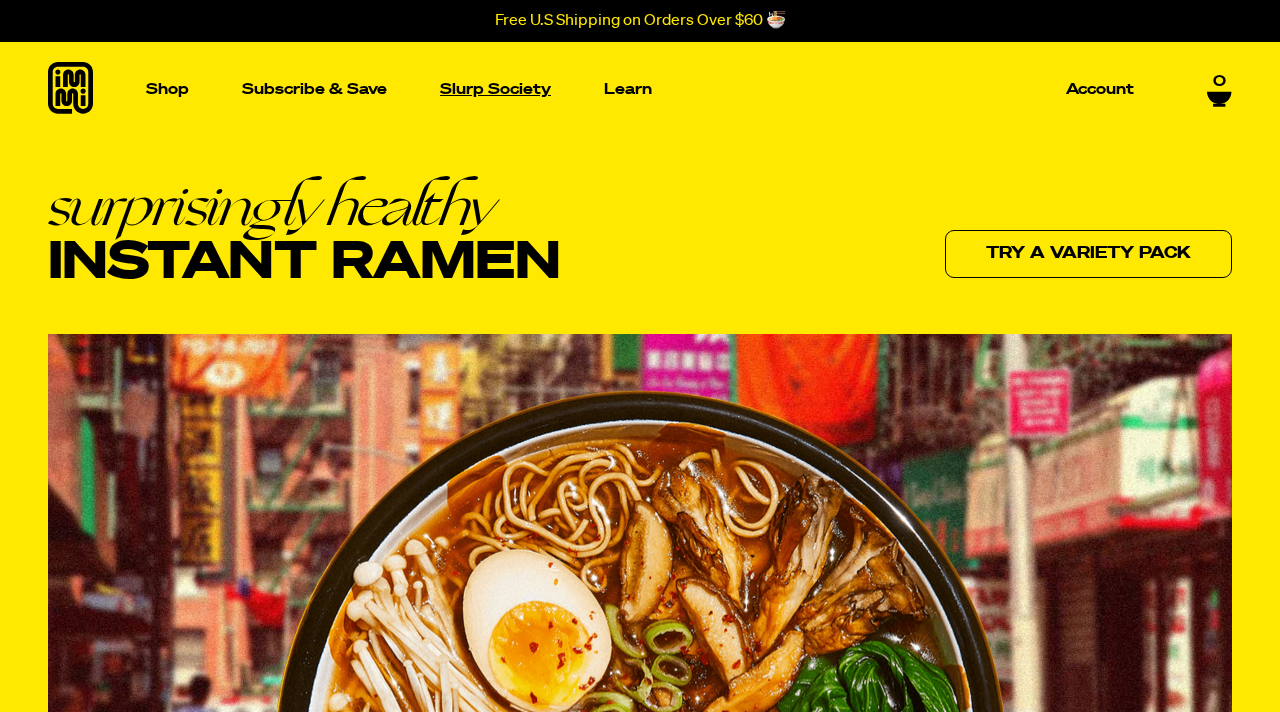 click on "Slurp Society" at bounding box center (495, 89) 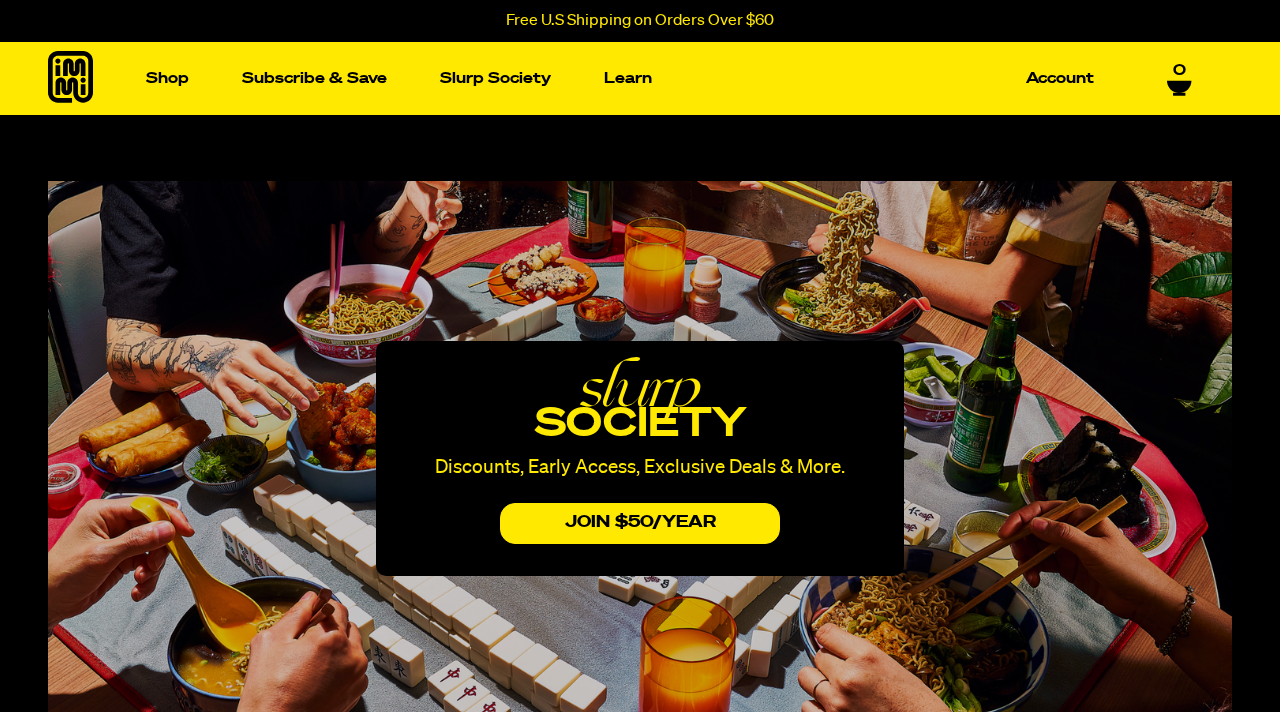 scroll, scrollTop: 0, scrollLeft: 0, axis: both 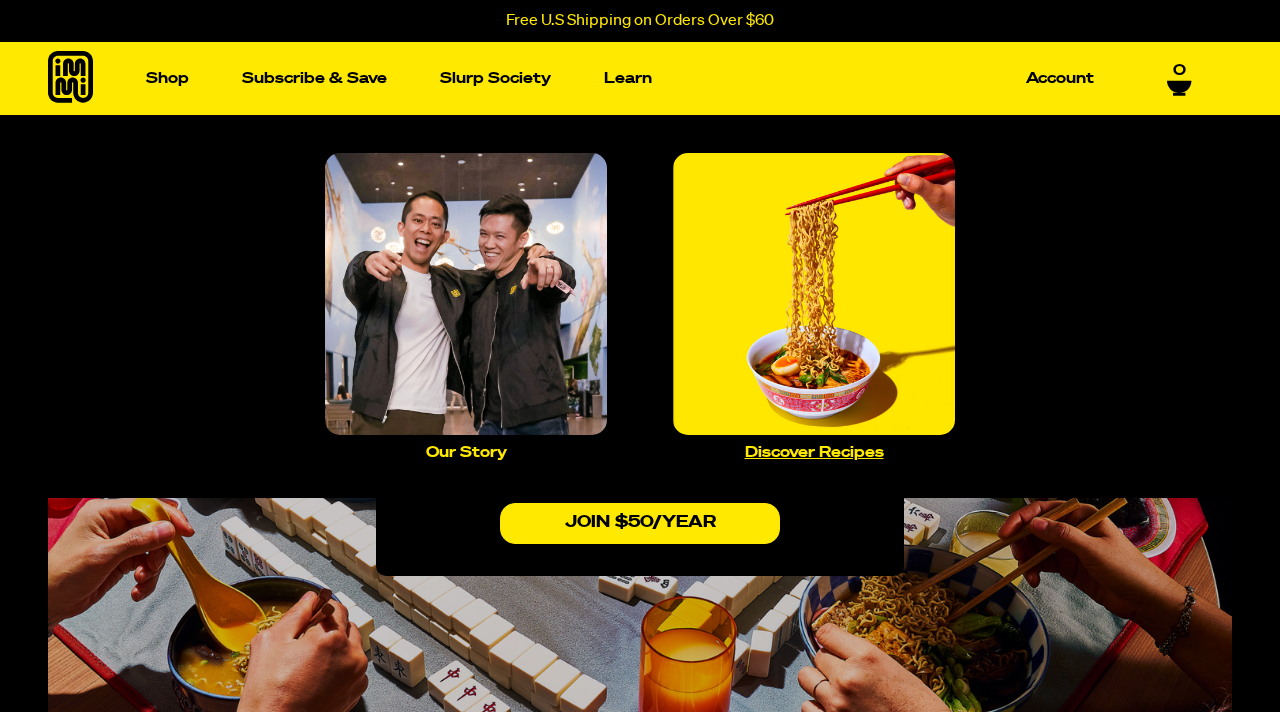 click at bounding box center (814, 294) 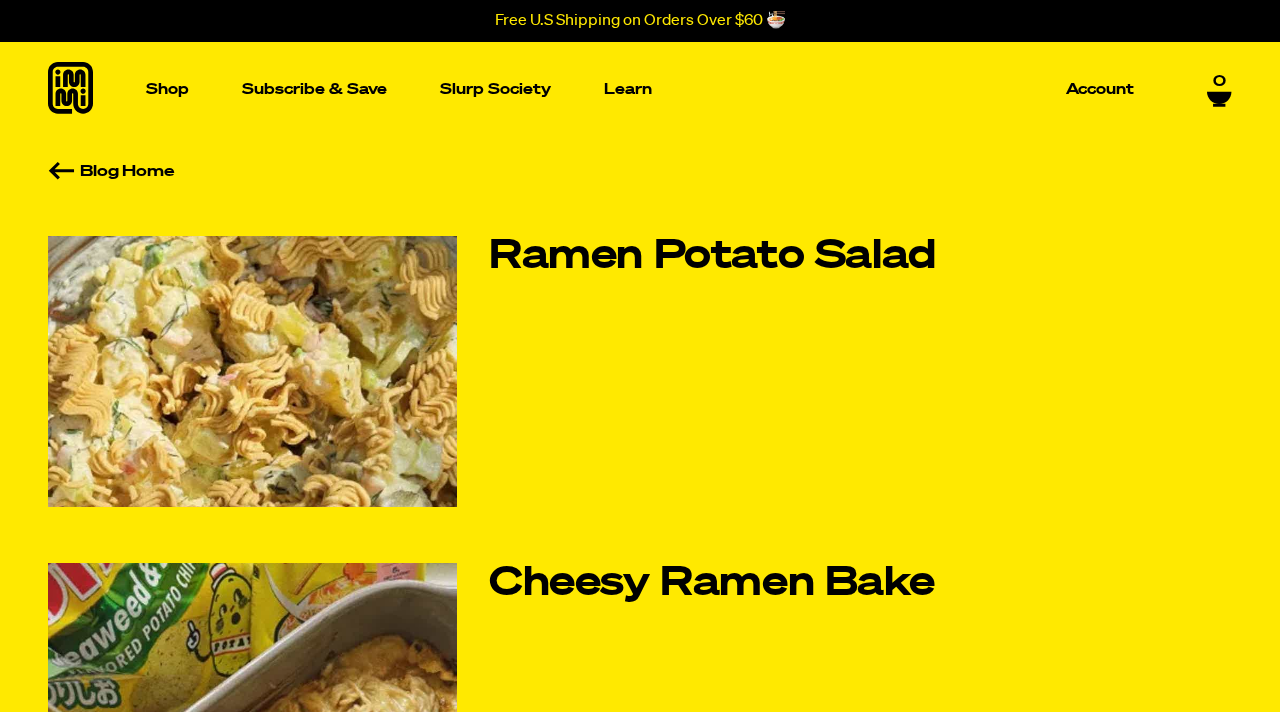scroll, scrollTop: 0, scrollLeft: 0, axis: both 